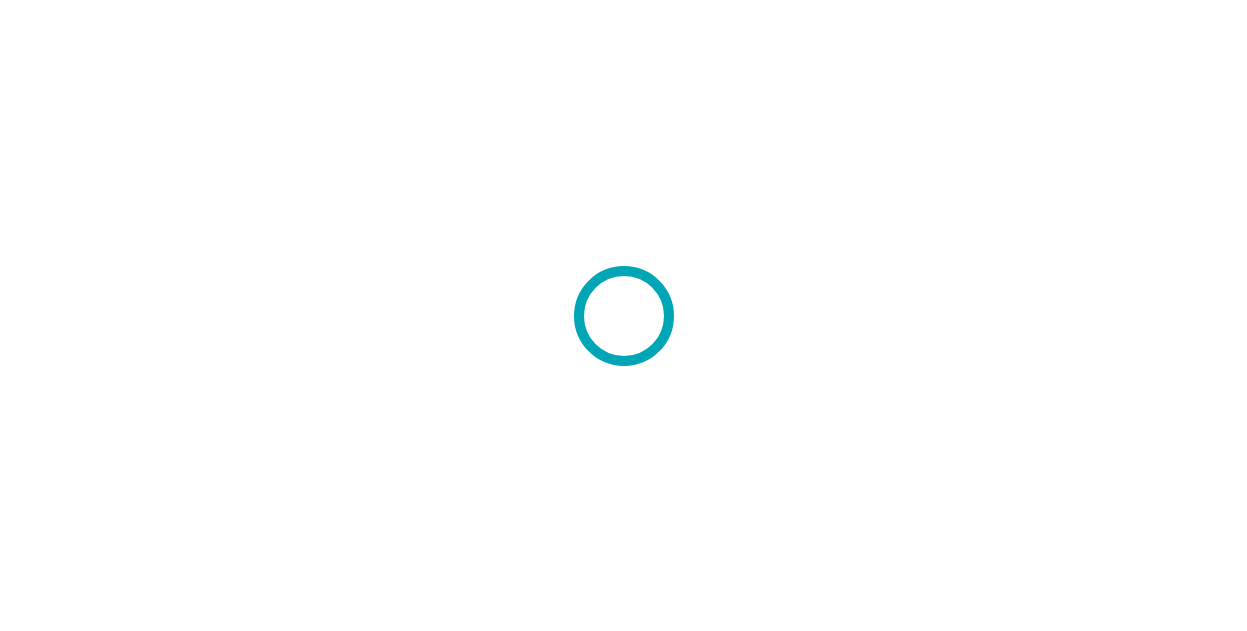 scroll, scrollTop: 0, scrollLeft: 0, axis: both 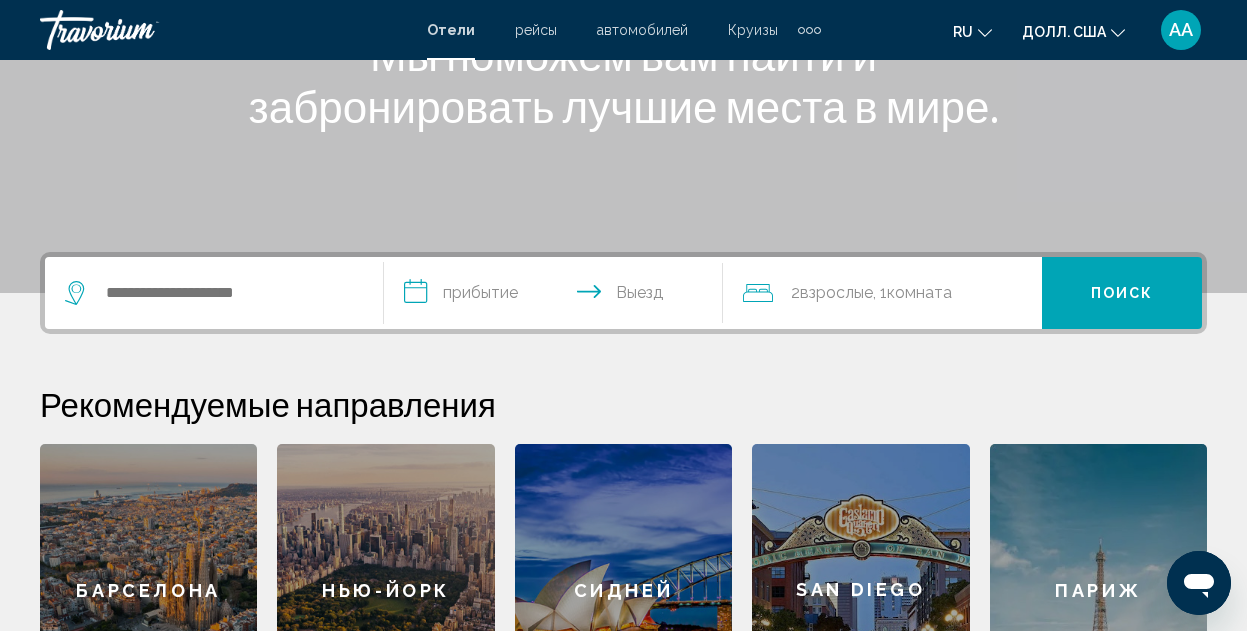 click 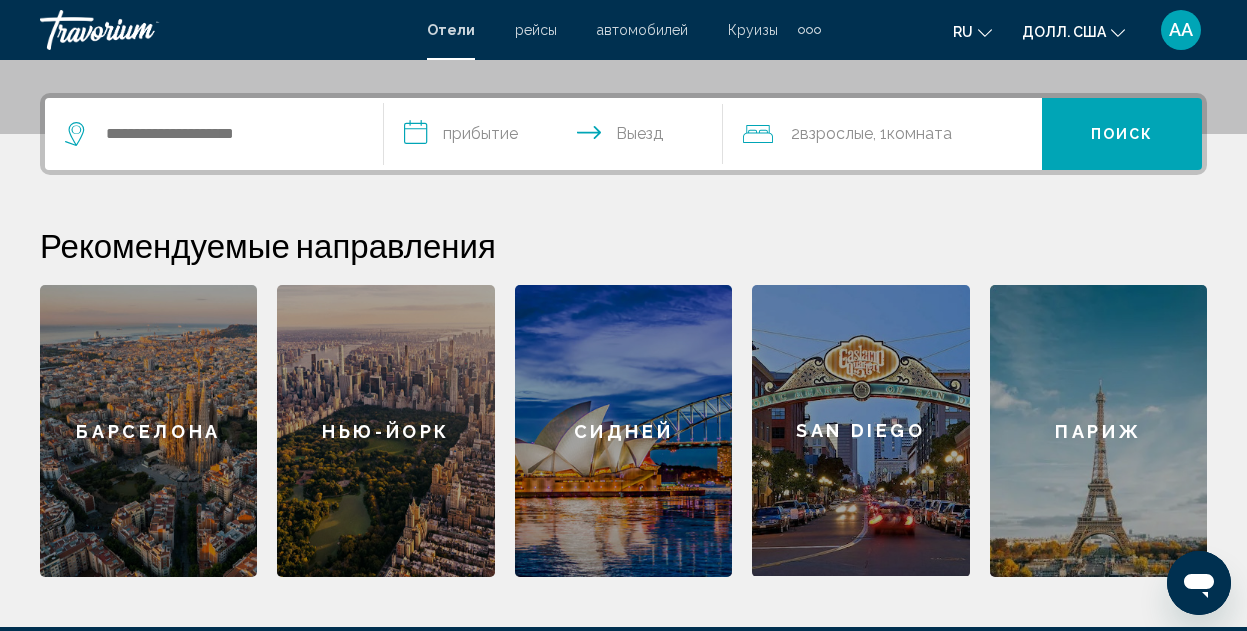 scroll, scrollTop: 494, scrollLeft: 0, axis: vertical 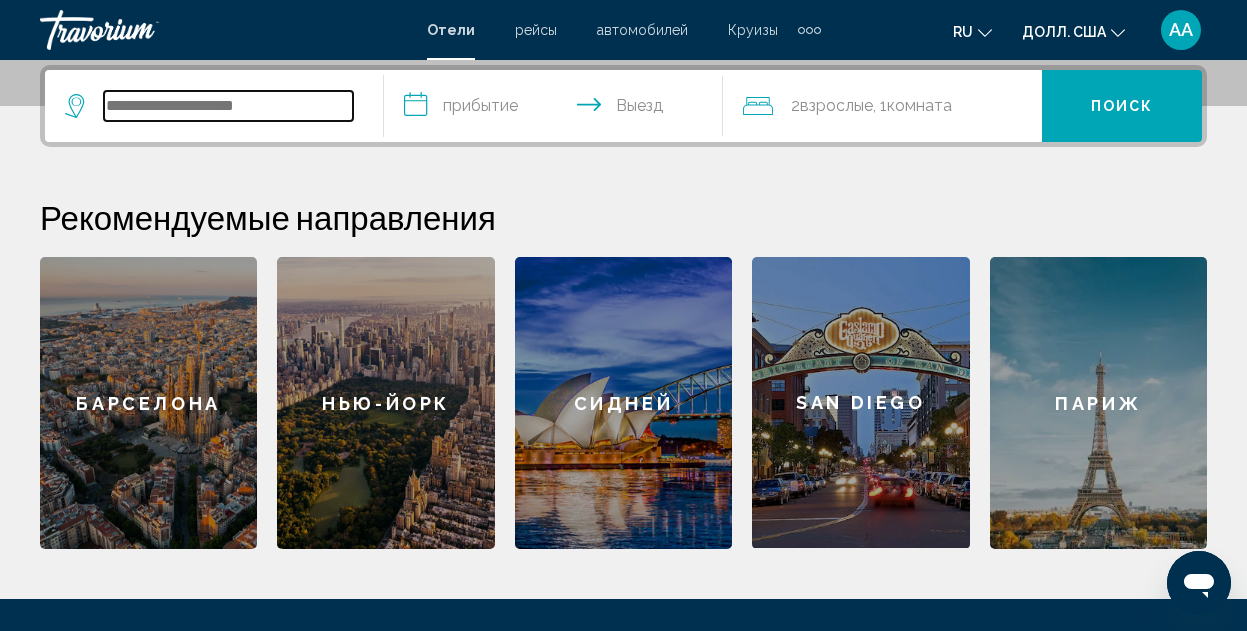 click at bounding box center [228, 106] 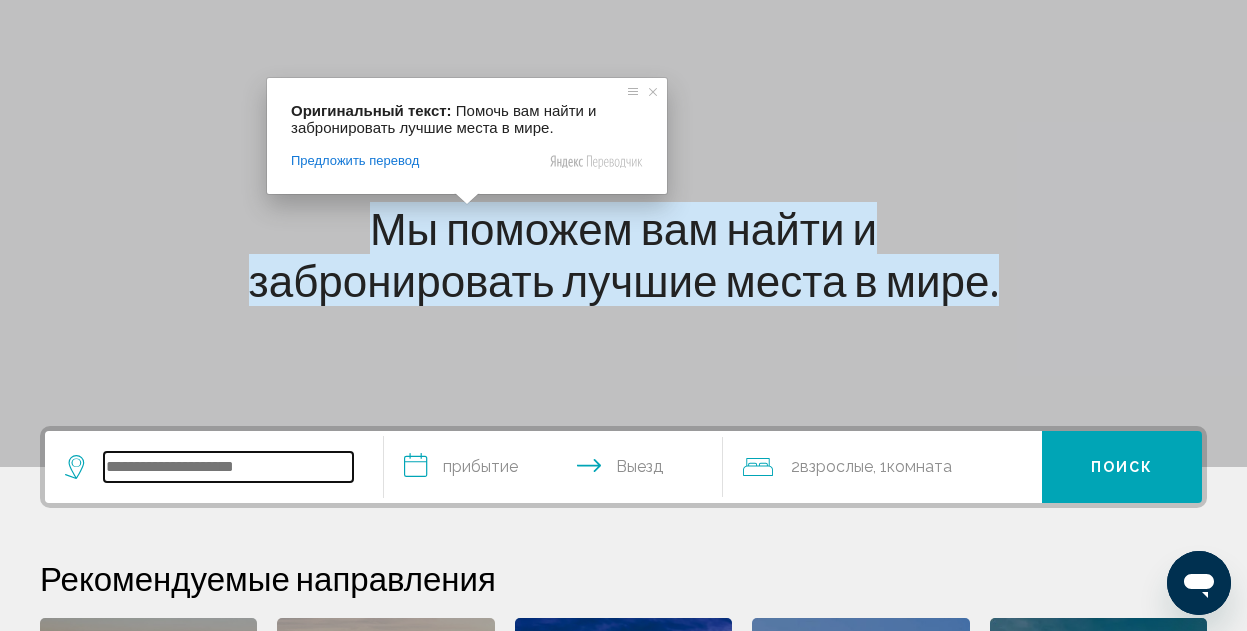 scroll, scrollTop: 200, scrollLeft: 0, axis: vertical 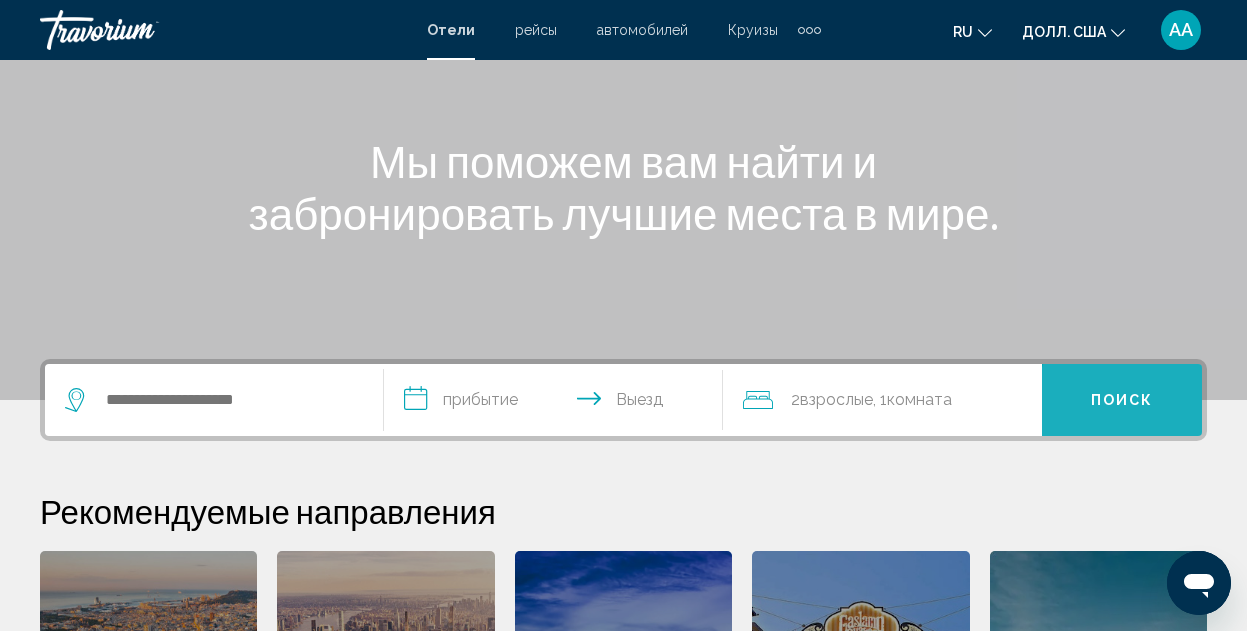 click on "Поиск" at bounding box center (1122, 400) 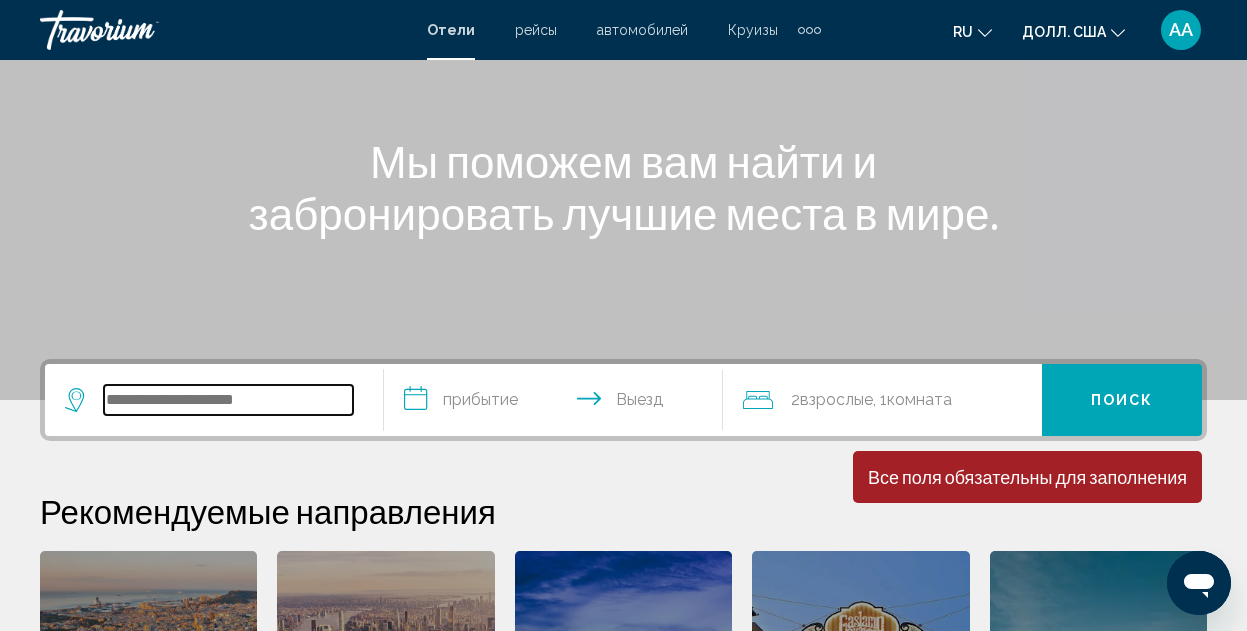 click at bounding box center (228, 400) 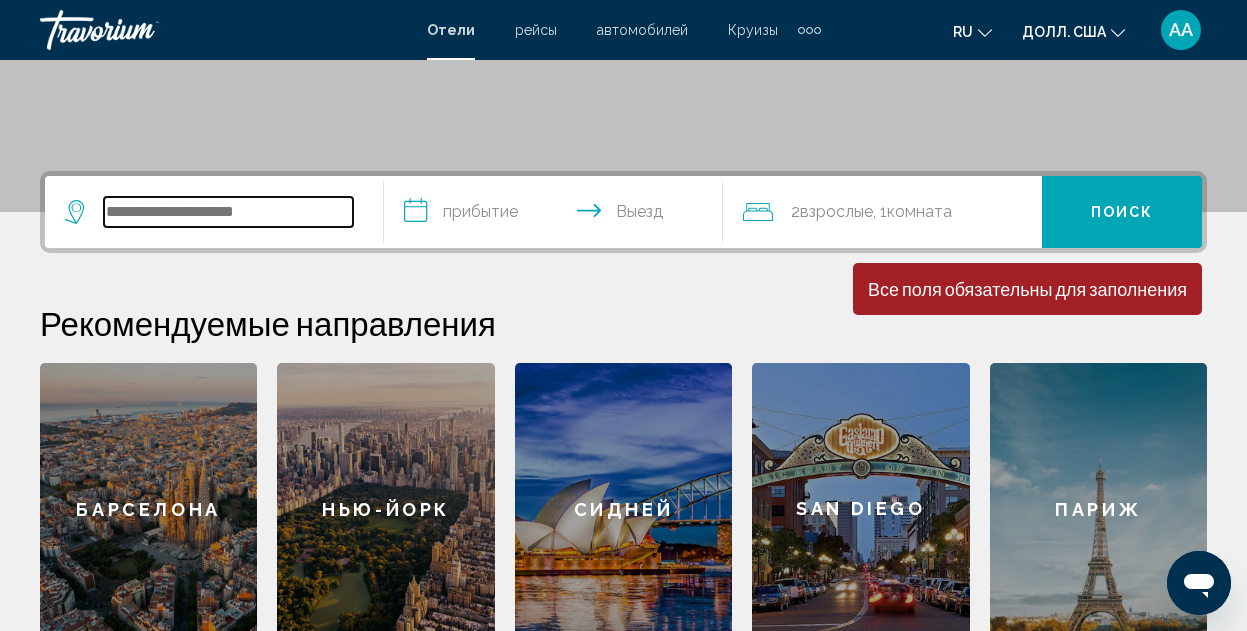 scroll, scrollTop: 494, scrollLeft: 0, axis: vertical 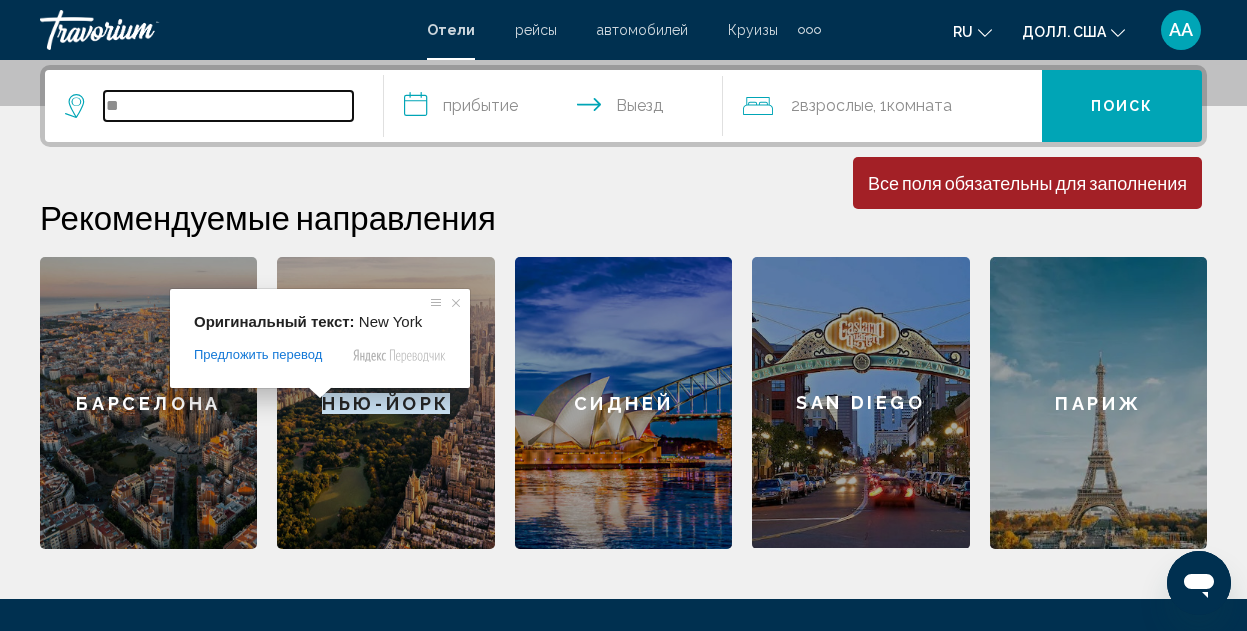 type on "*" 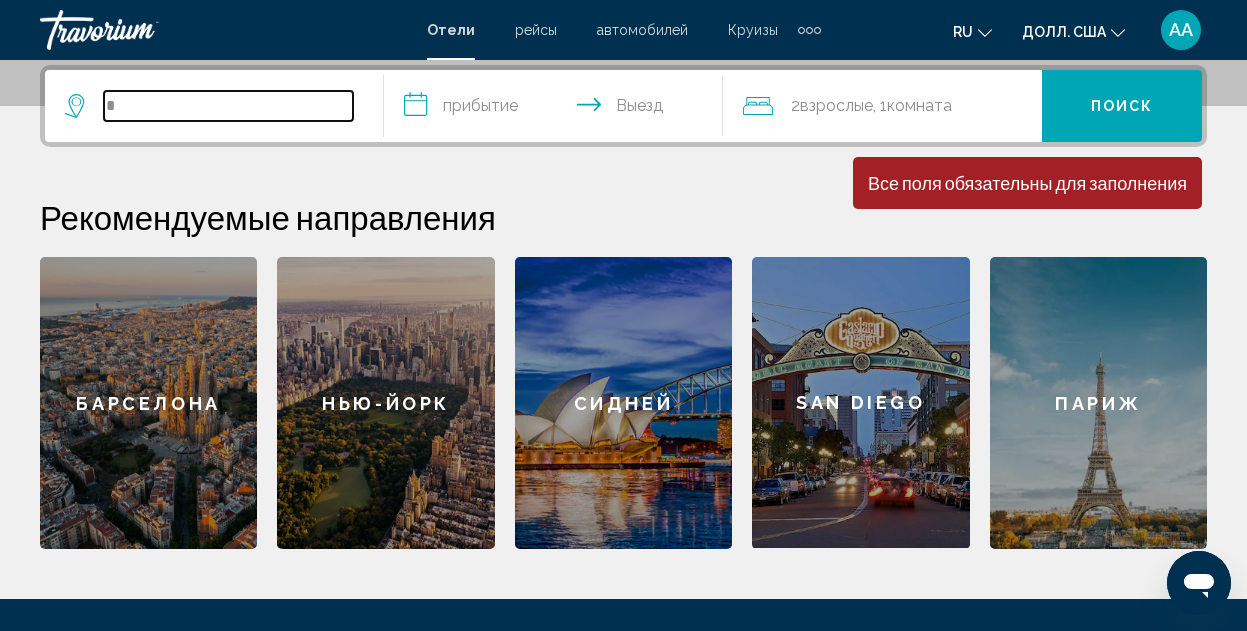 click on "*" at bounding box center (228, 106) 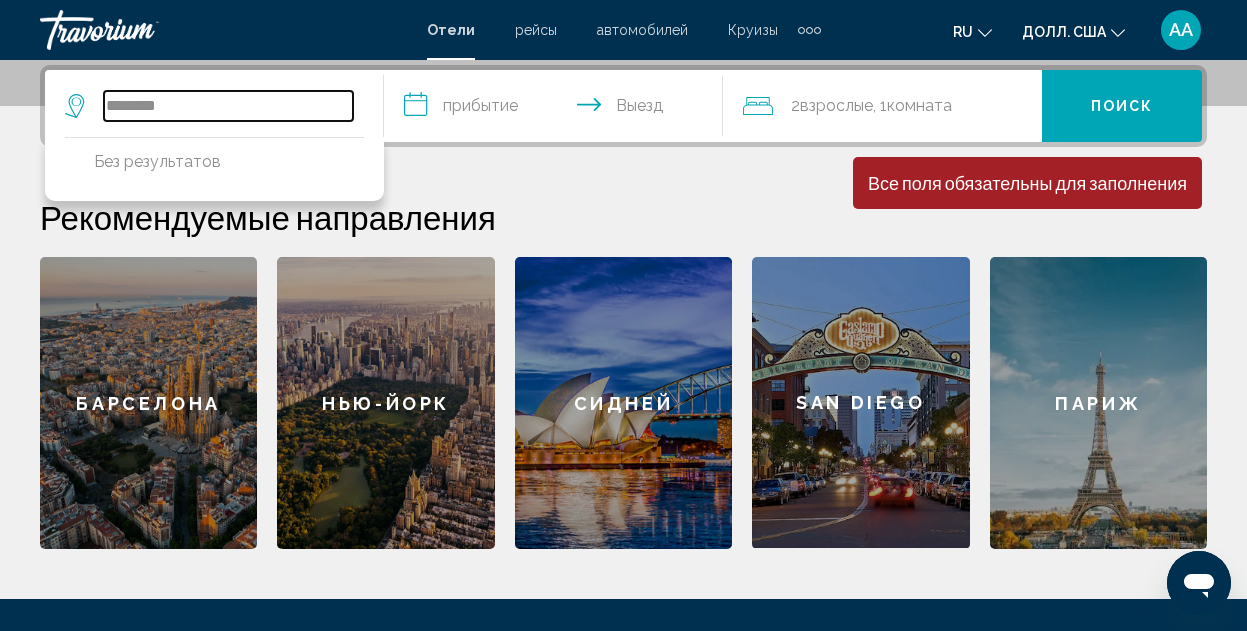 click on "********" at bounding box center (228, 106) 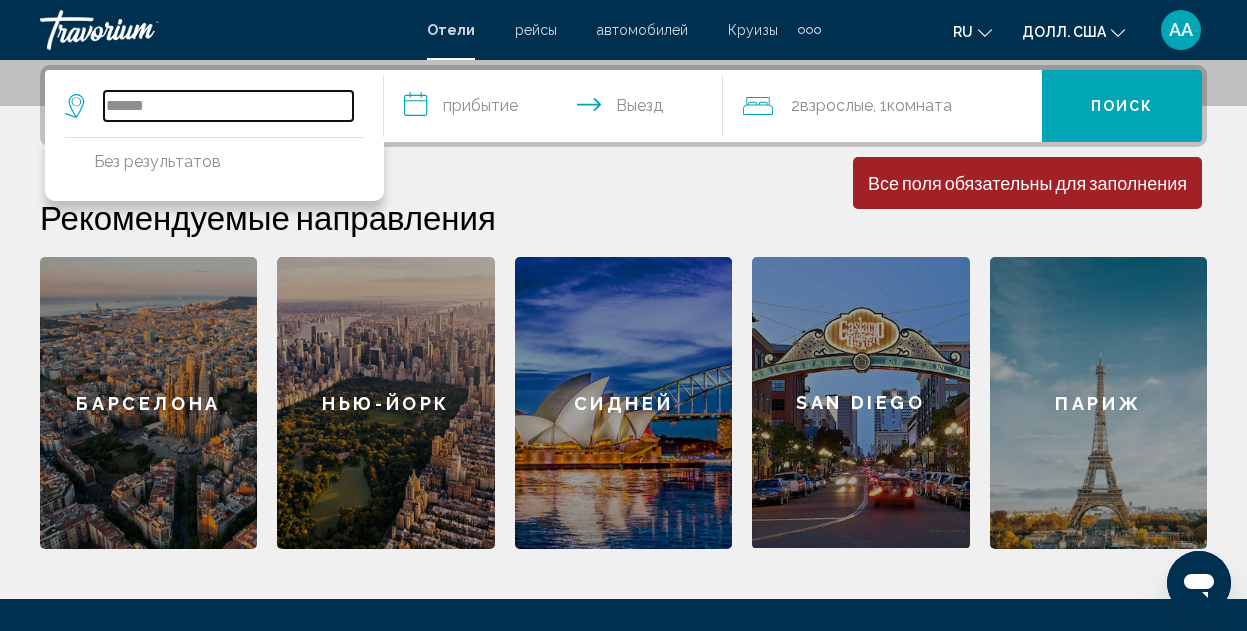 type on "******" 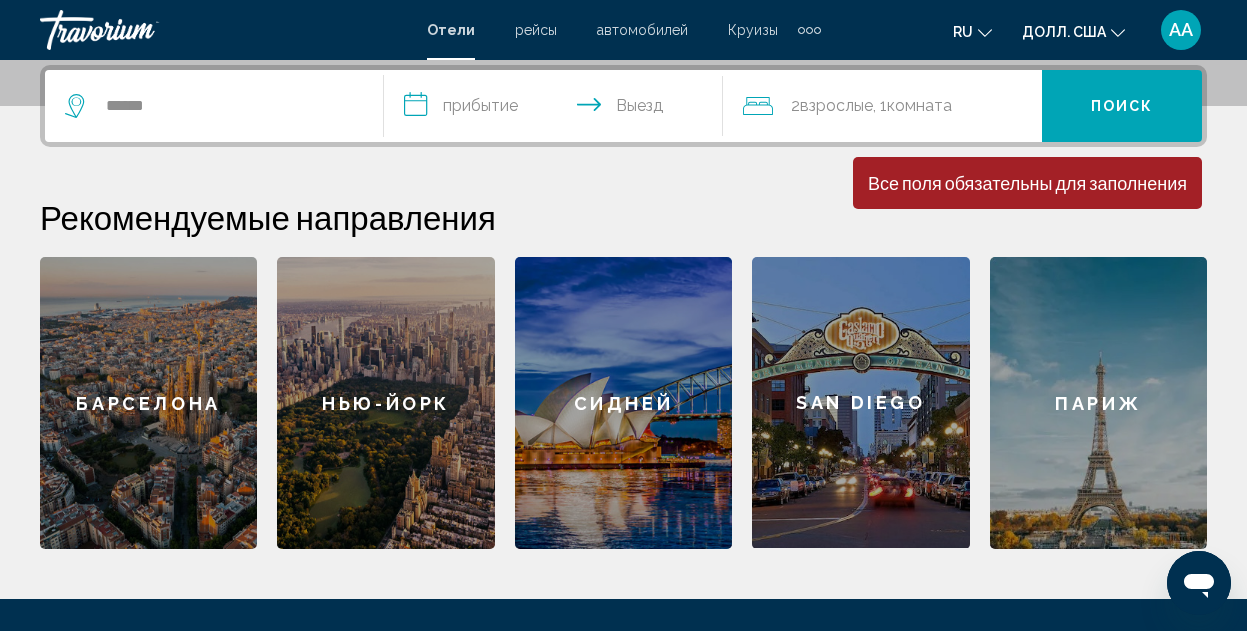 click on "**********" at bounding box center [557, 109] 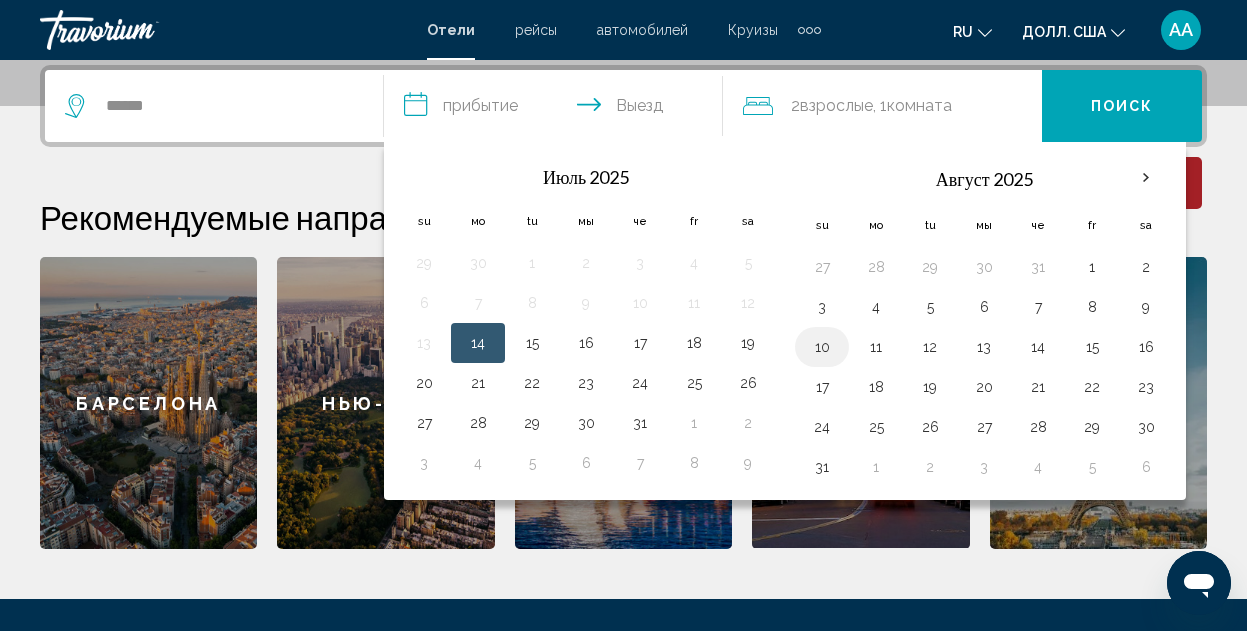 click on "10" at bounding box center [822, 347] 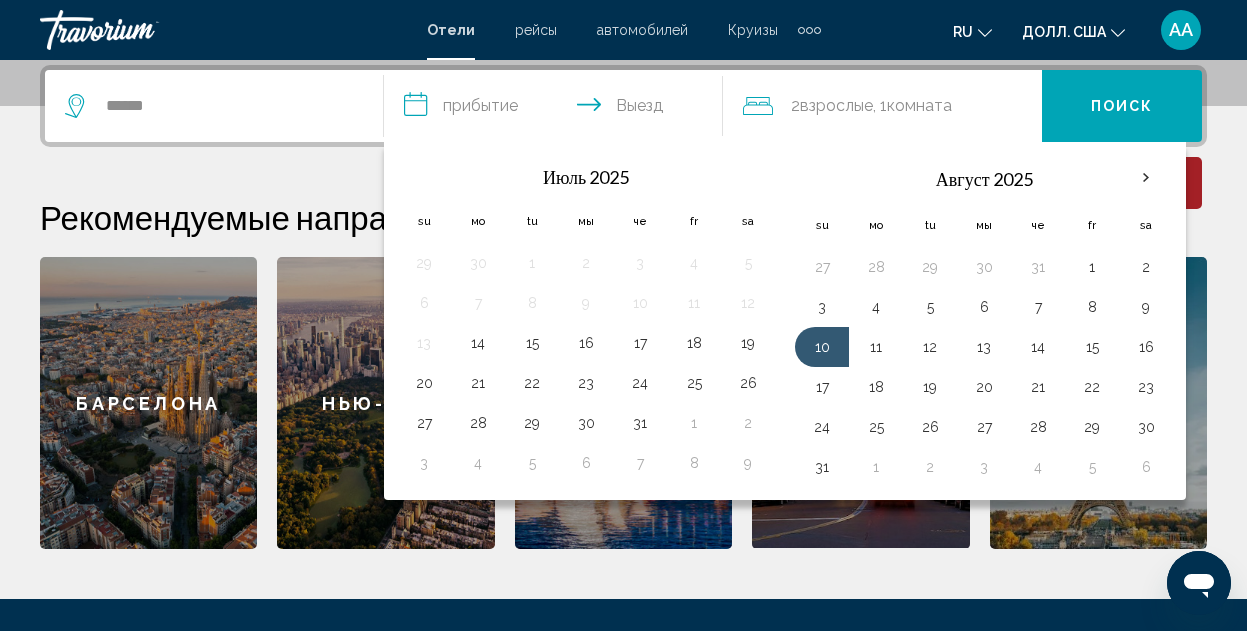 click on "**********" at bounding box center [557, 109] 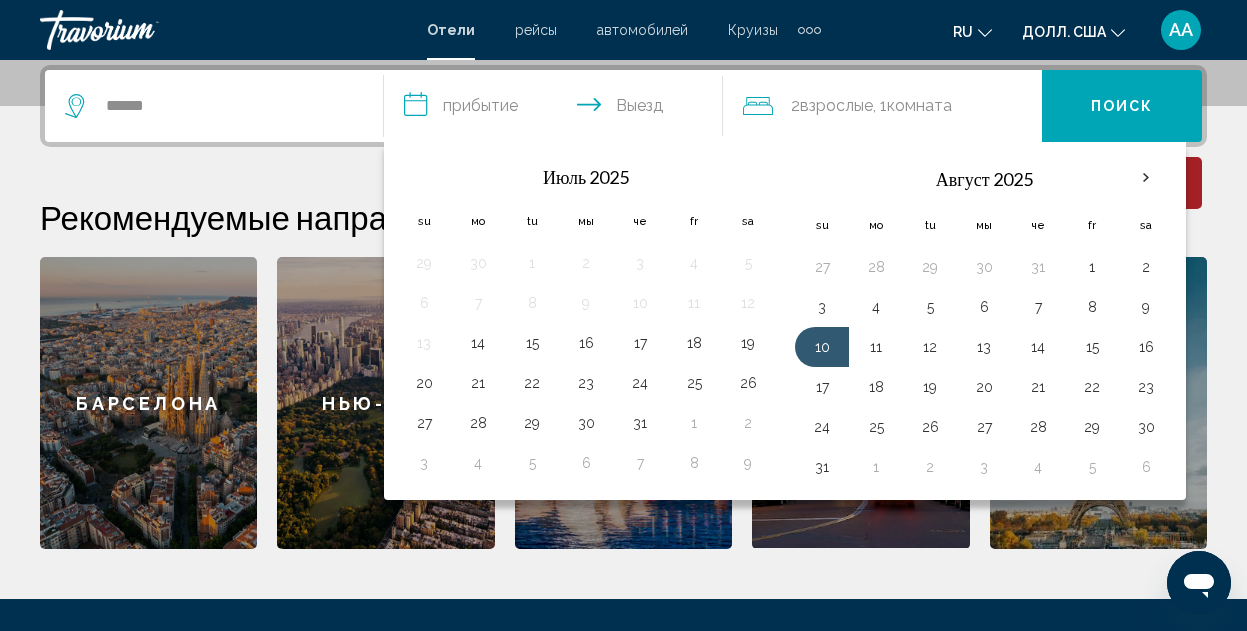 click on "**********" at bounding box center [557, 109] 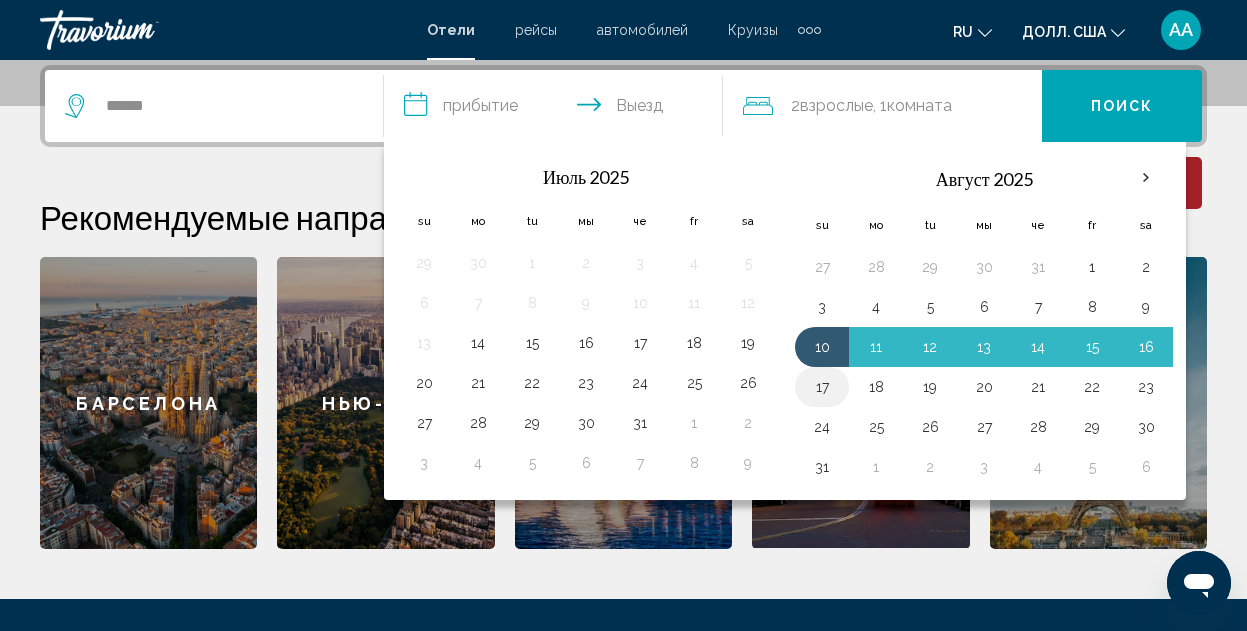 click on "17" at bounding box center [822, 387] 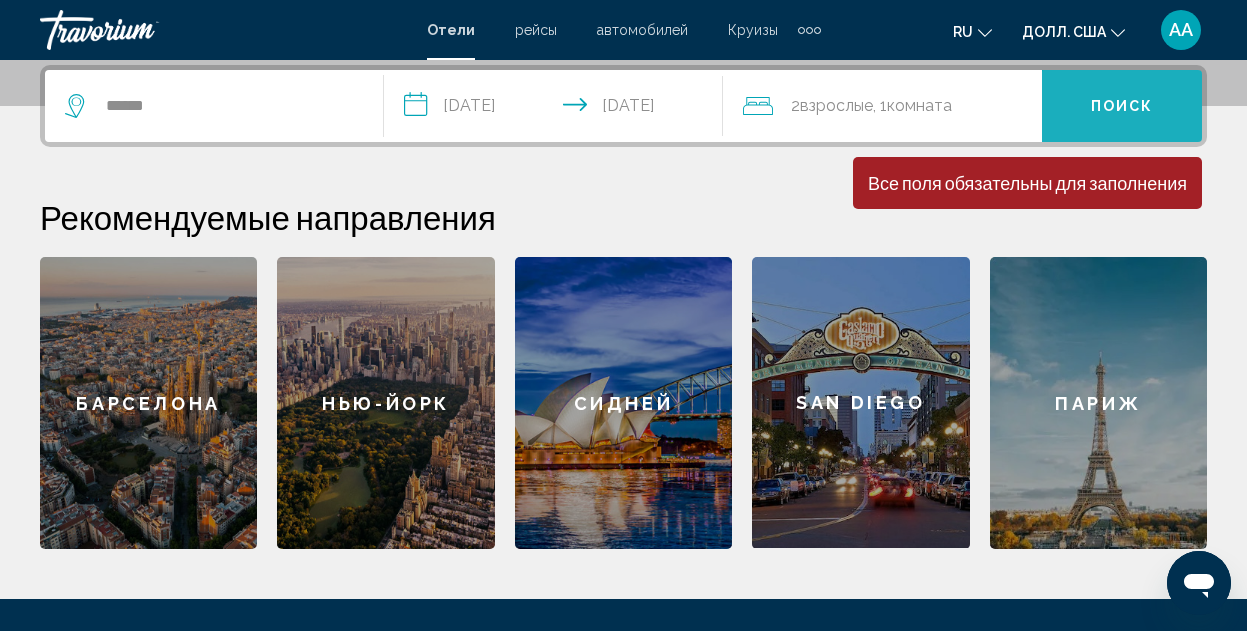 click on "Поиск" at bounding box center [1122, 107] 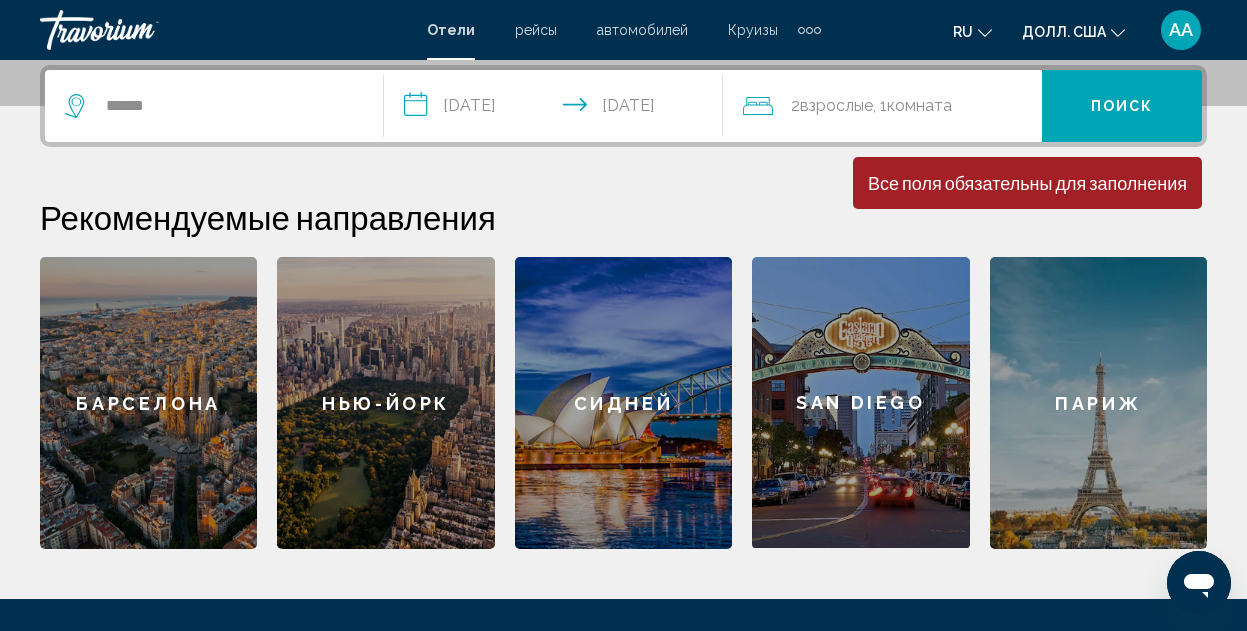 click on "**********" at bounding box center [623, -179] 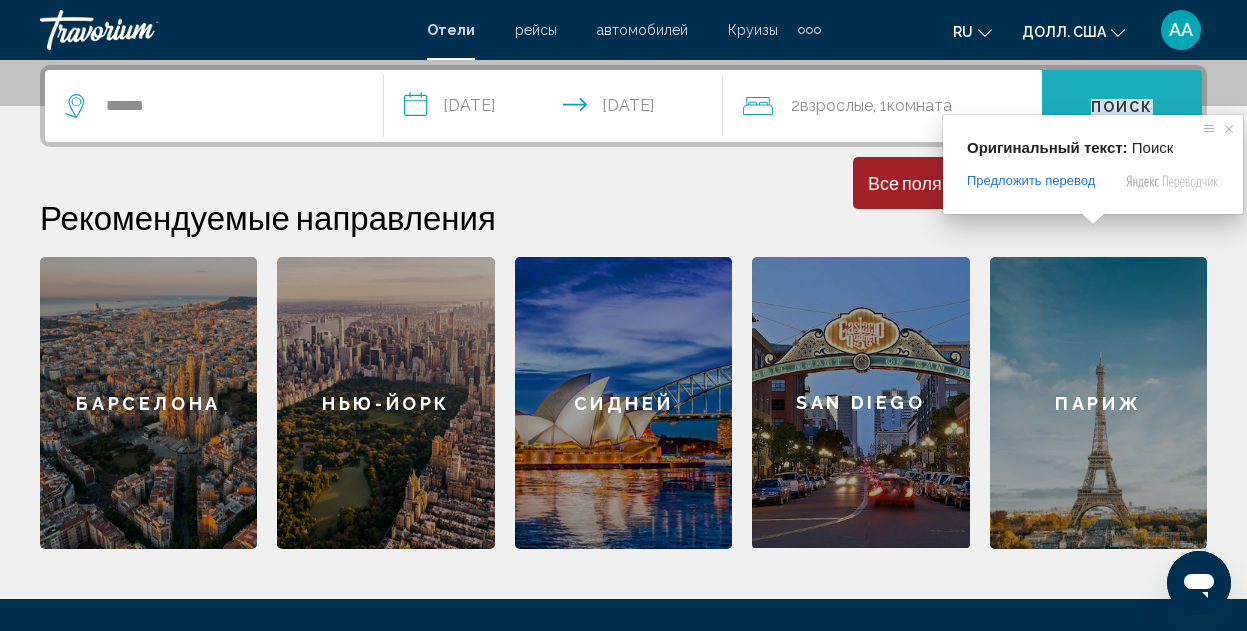 click on "Поиск" at bounding box center [1122, 107] 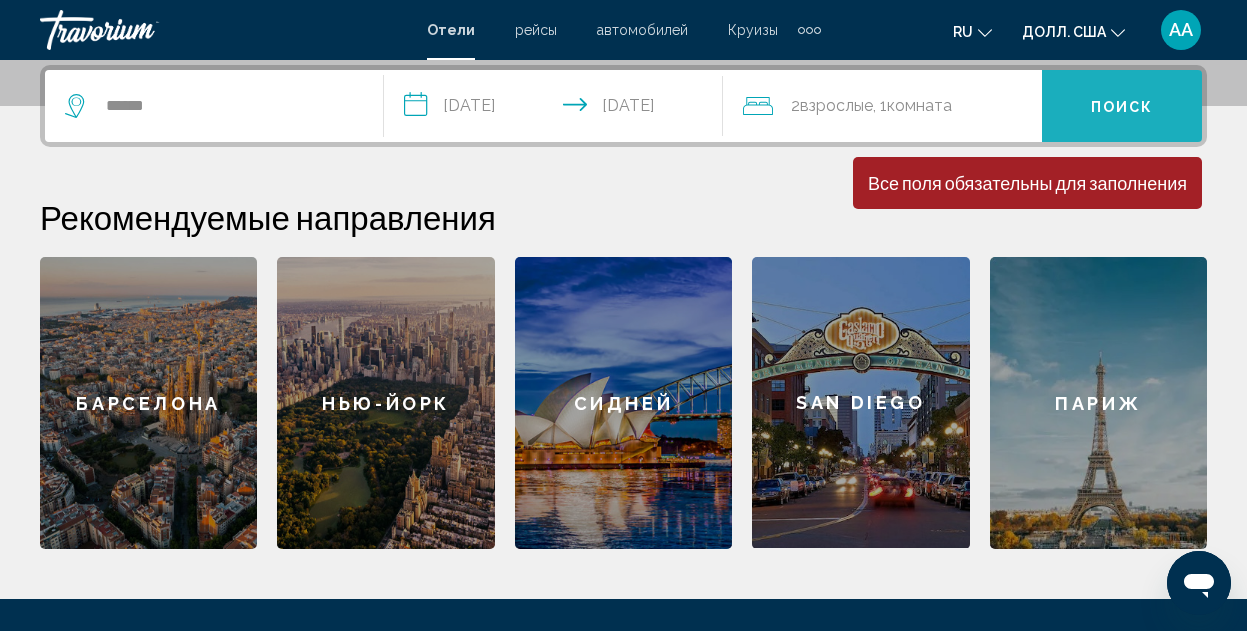 click on "Поиск" at bounding box center [1122, 107] 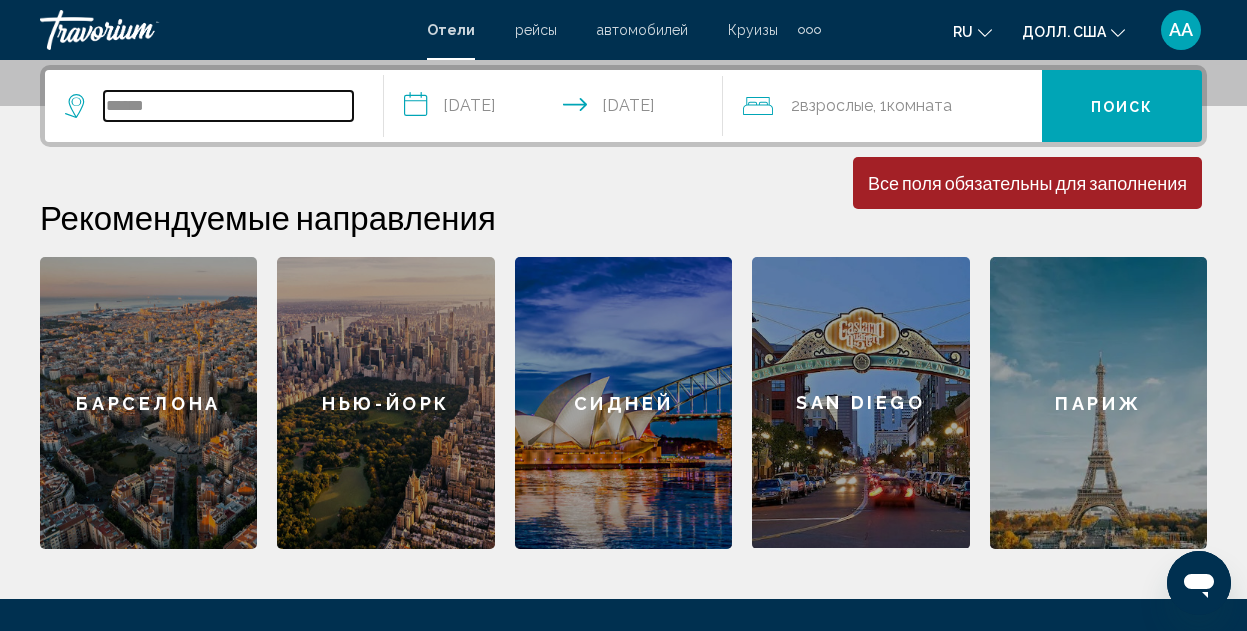 click on "******" at bounding box center [228, 106] 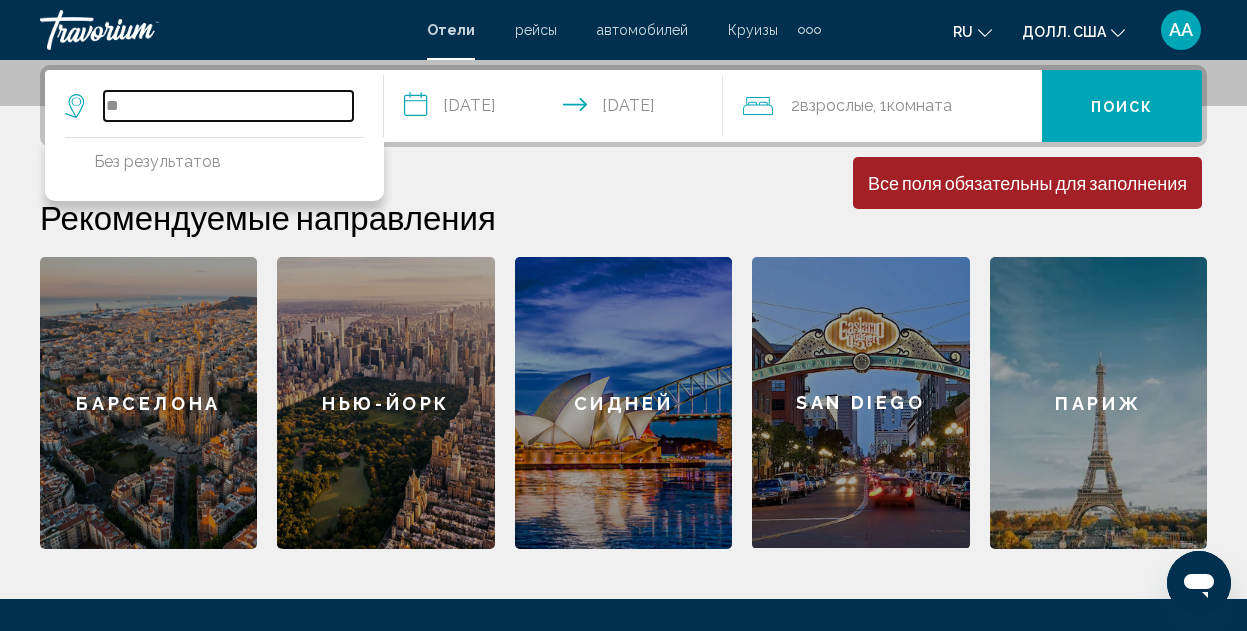 type on "*" 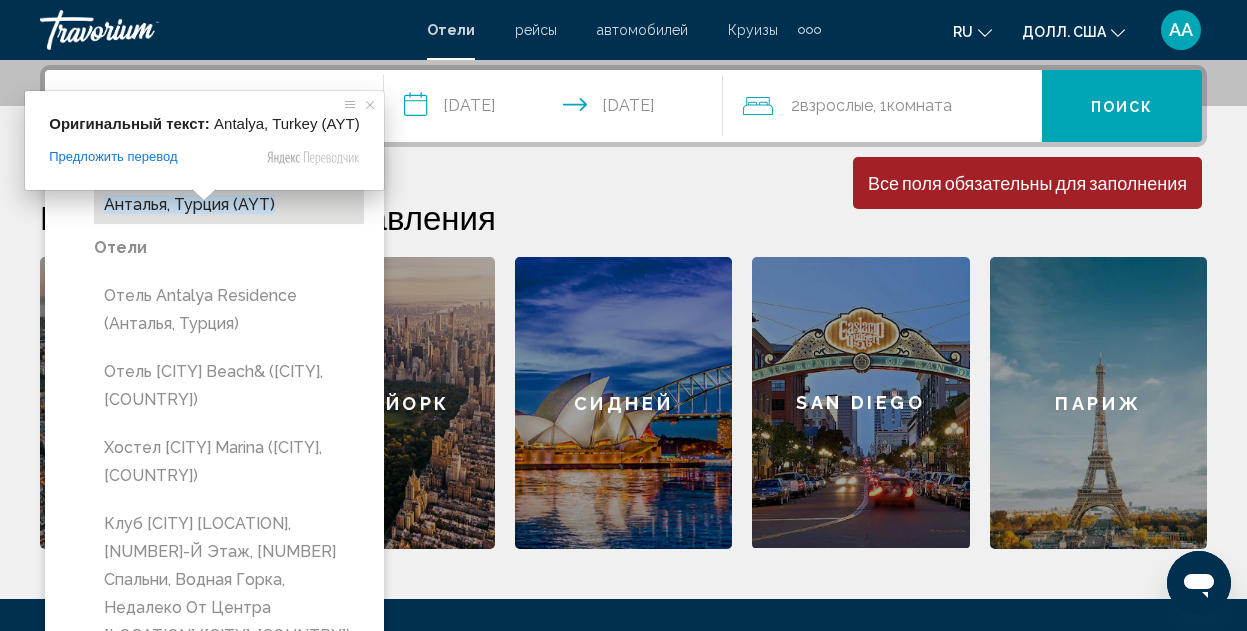 click at bounding box center (204, 195) 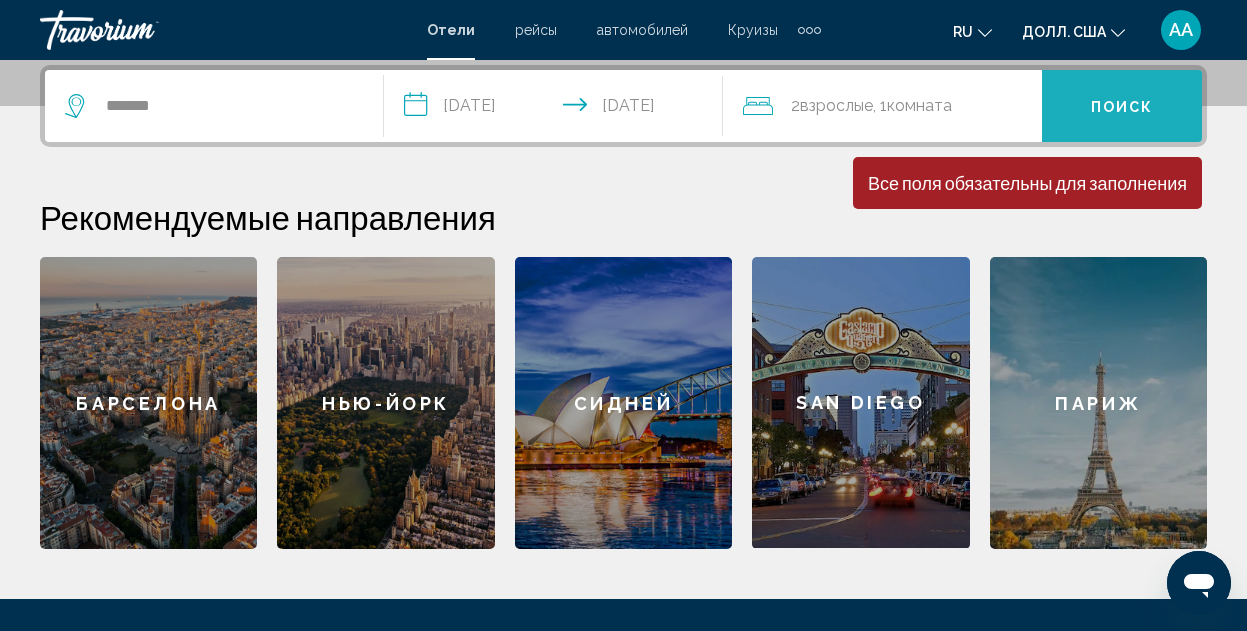 click on "Поиск" at bounding box center (1122, 106) 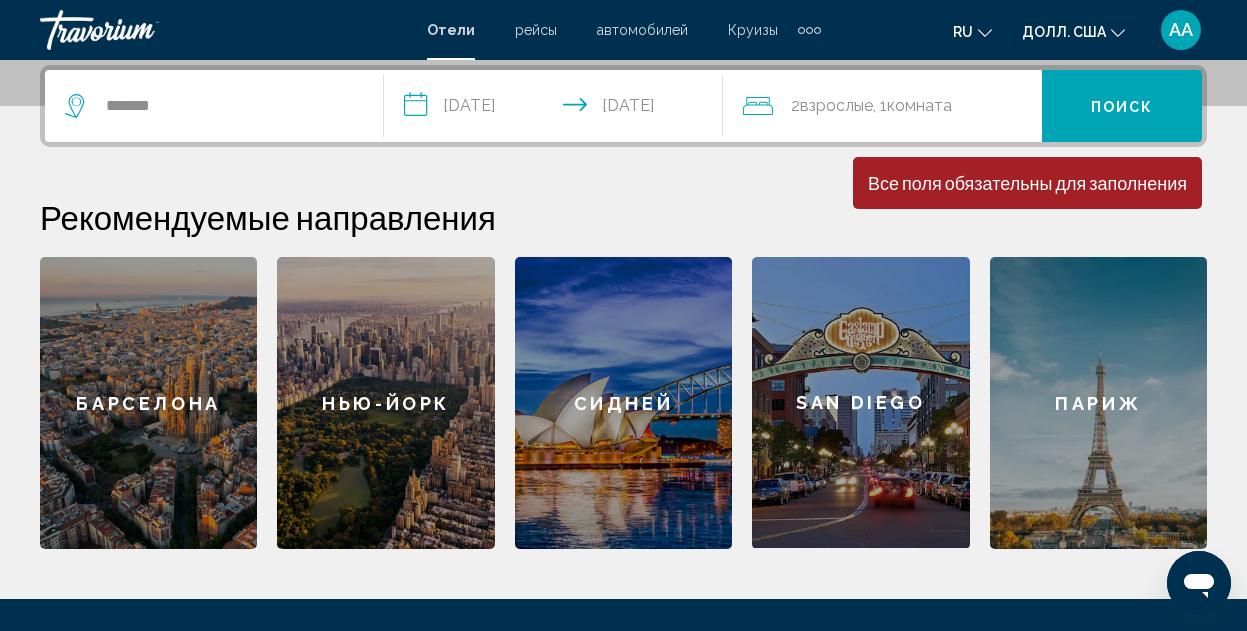click on "**********" at bounding box center (557, 109) 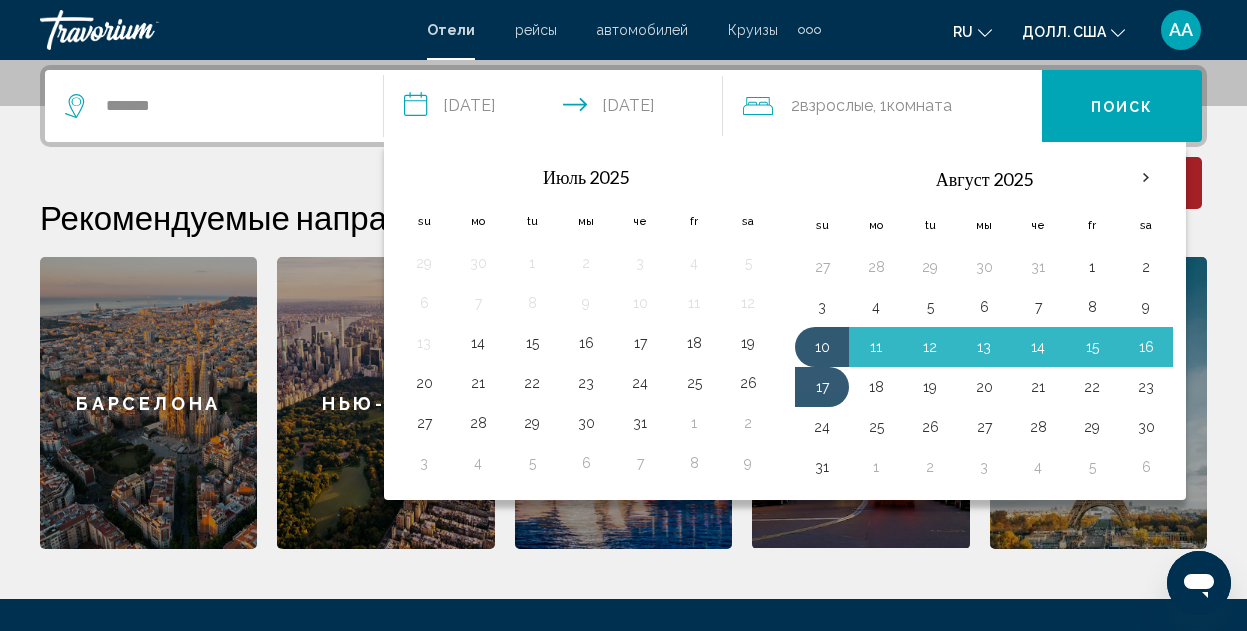 click on "2  Взрослый Взрослые , 1  Комната номера" 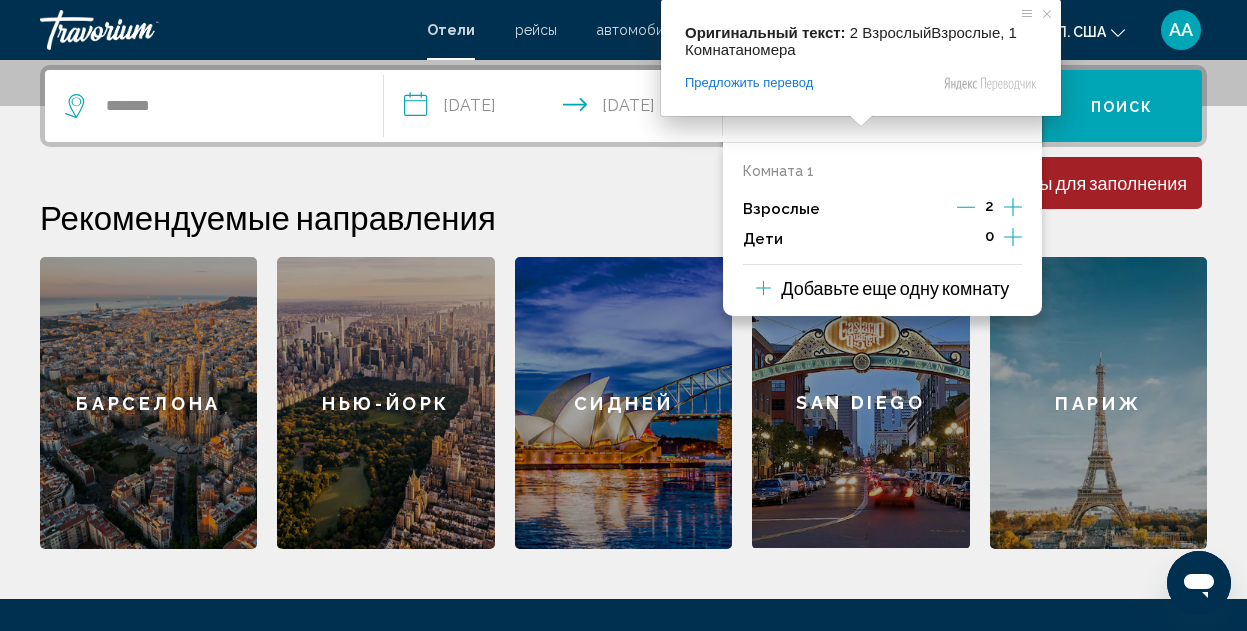 click on "**********" at bounding box center (623, -179) 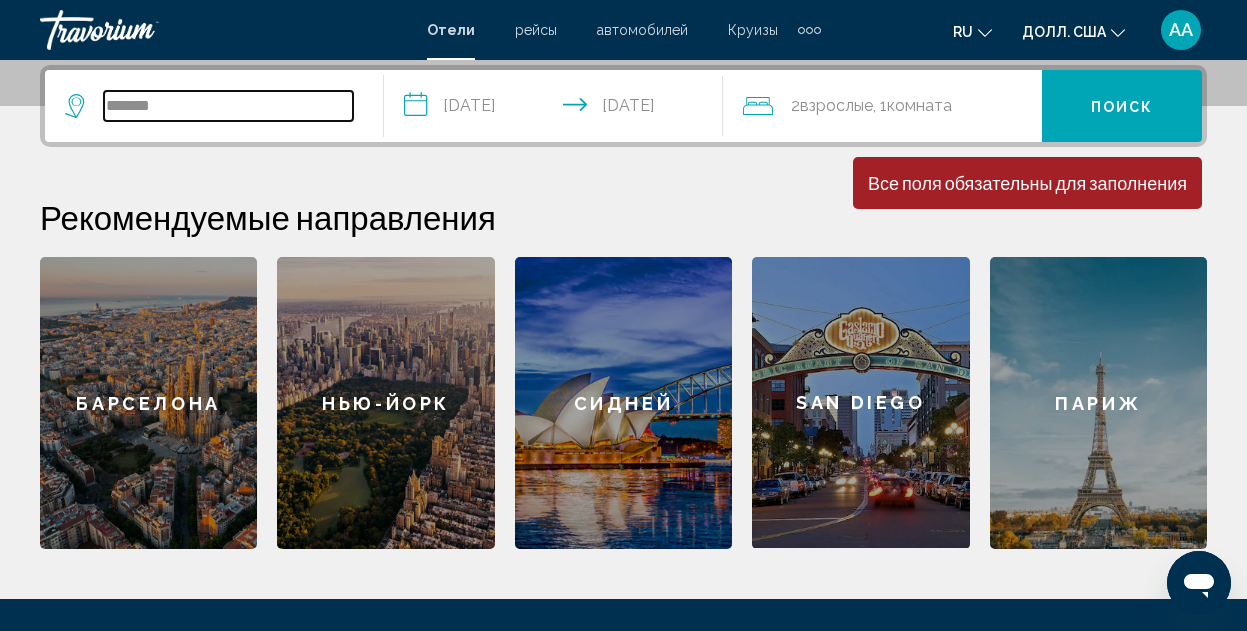 click on "*******" at bounding box center (228, 106) 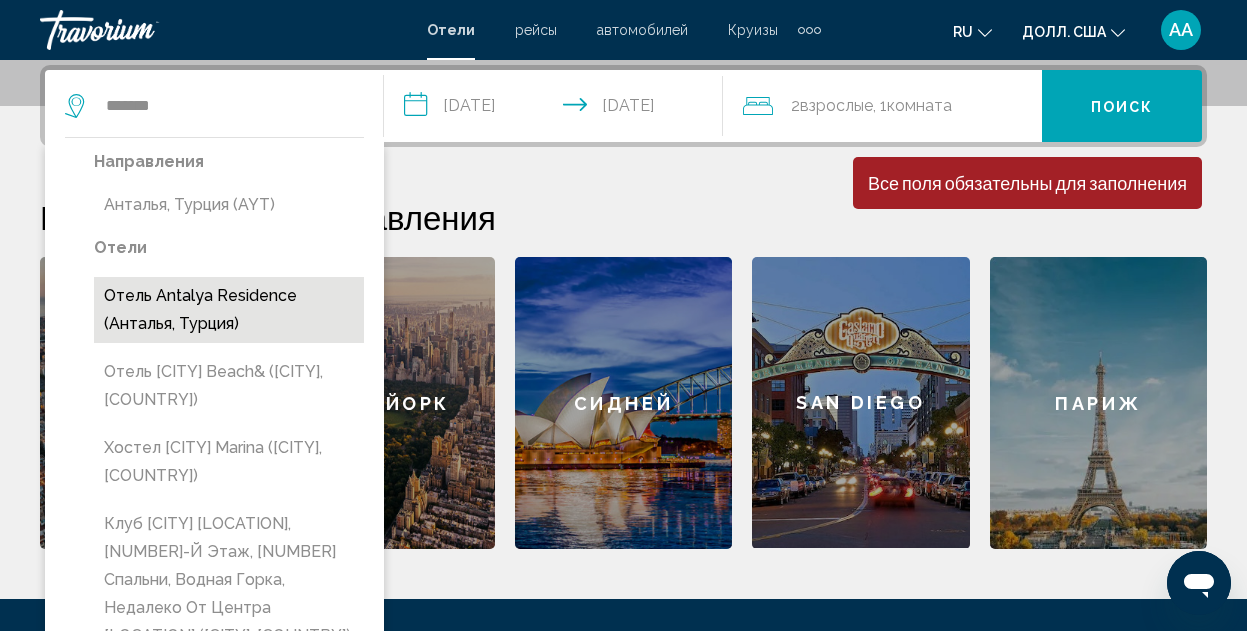 click on "Отель Antalya Residence (Анталья, Турция)" at bounding box center [229, 310] 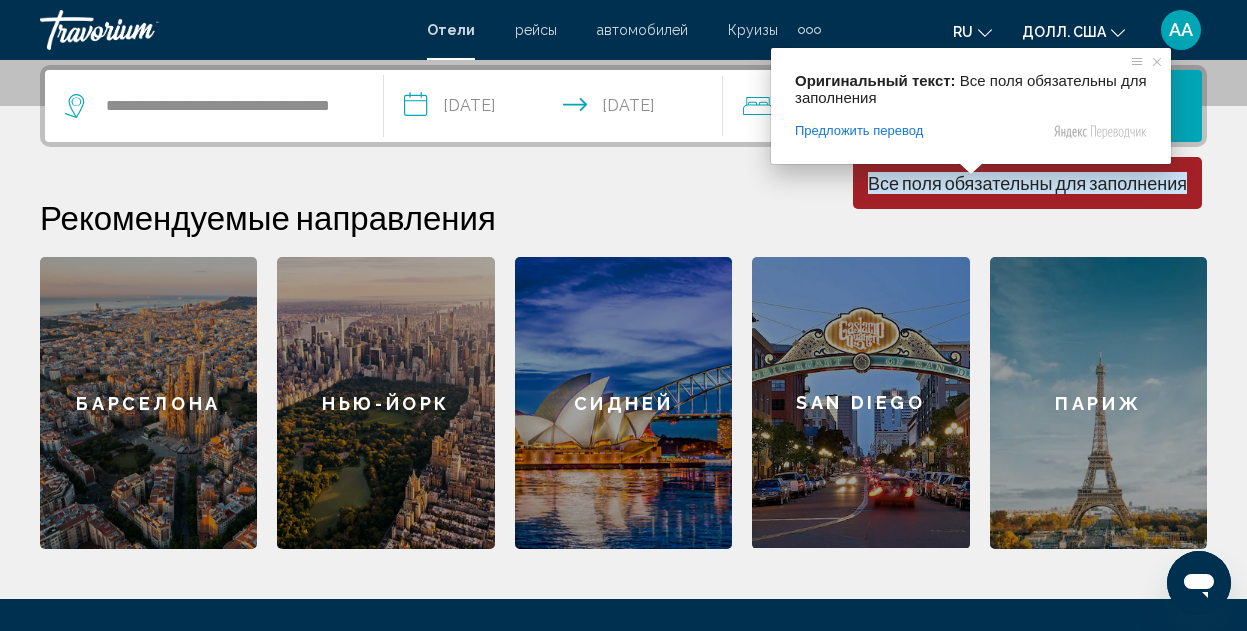 click on "Минимальная продолжительность пребывания 1 день Все поля обязательны для заполнения Children ages are required" at bounding box center (1027, 183) 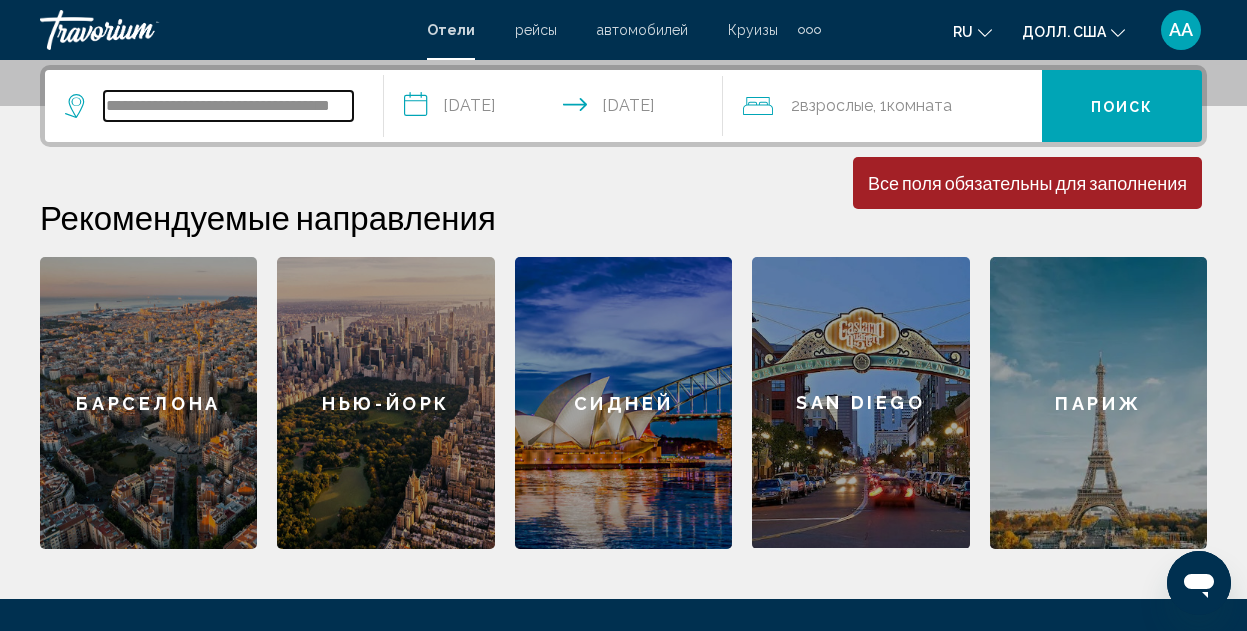 click on "**********" at bounding box center [228, 106] 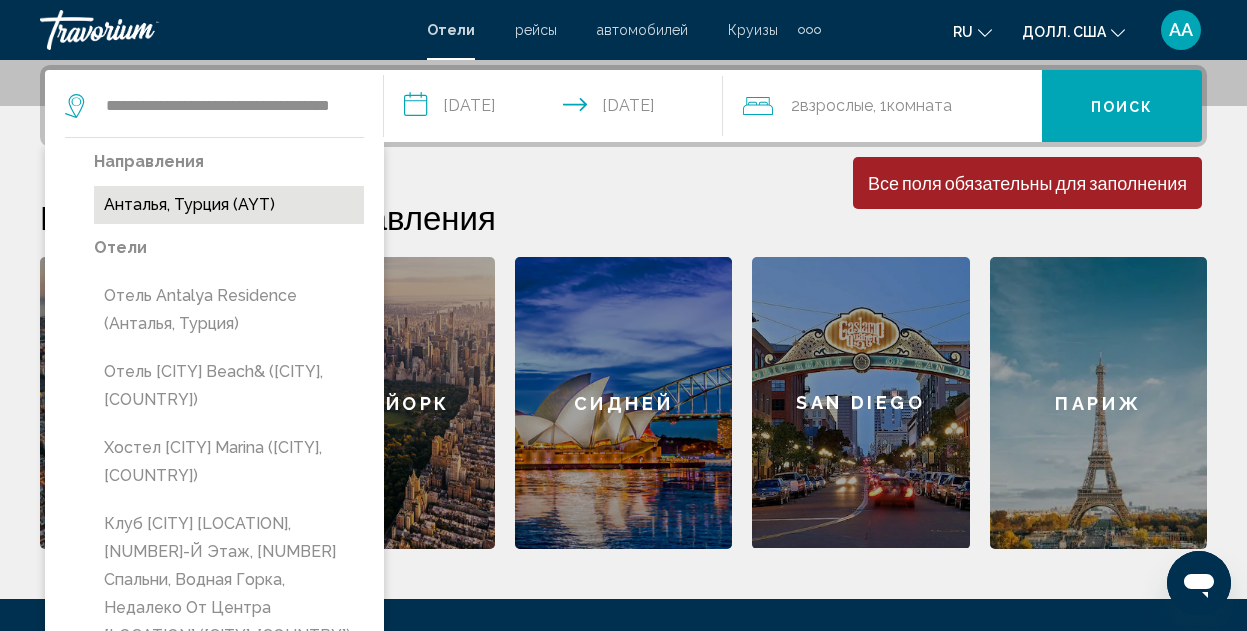 click on "Анталья, Турция (AYT)" at bounding box center (189, 204) 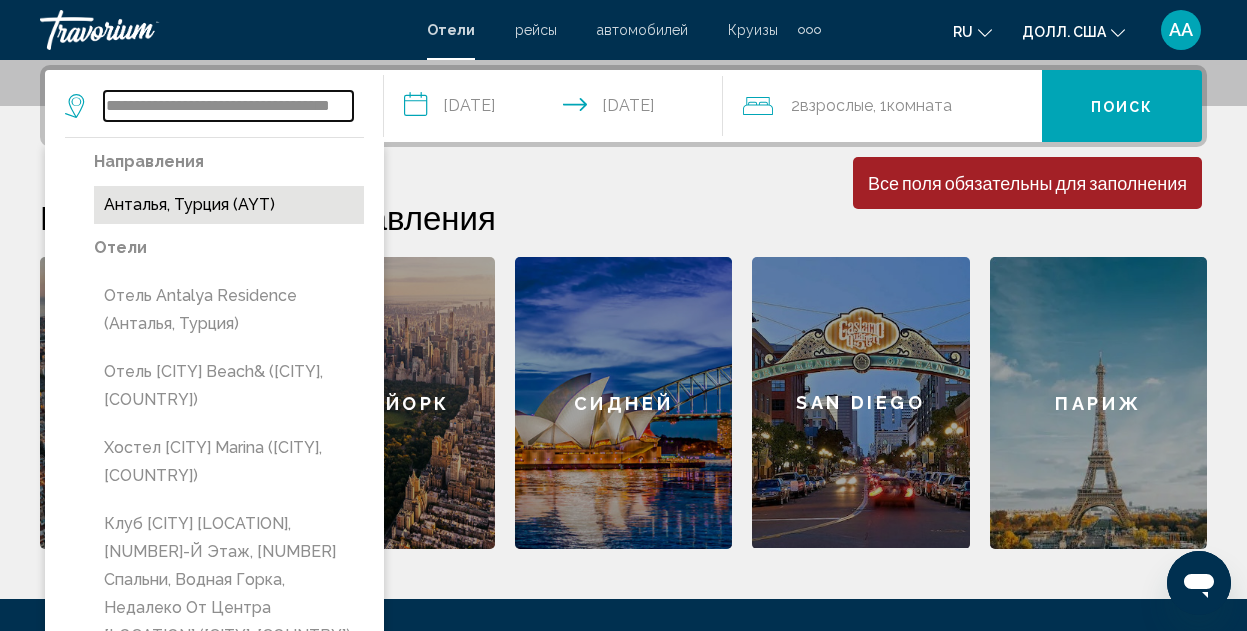type on "**********" 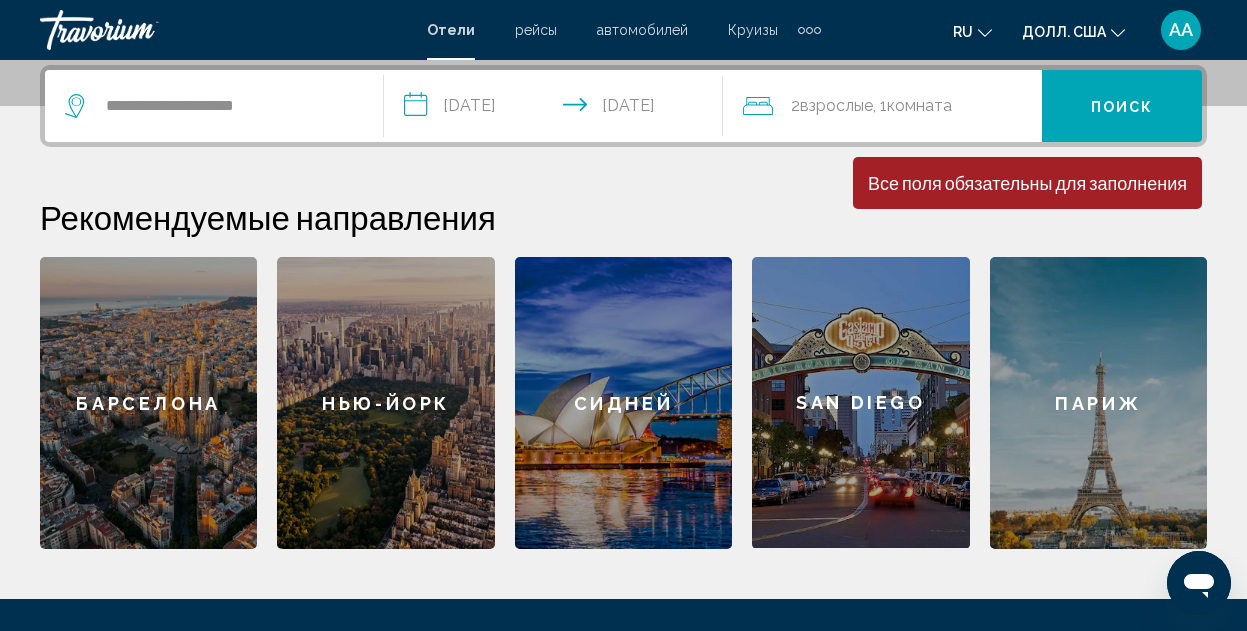 click on "**********" at bounding box center (623, 307) 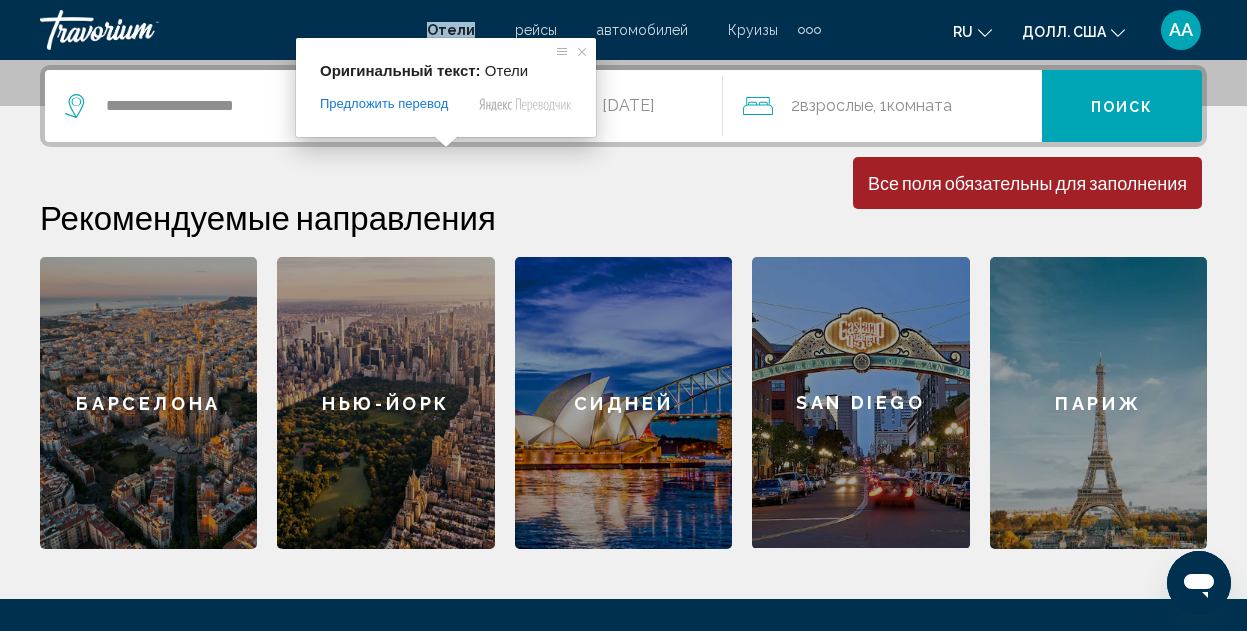 click on "Отели" at bounding box center (451, 30) 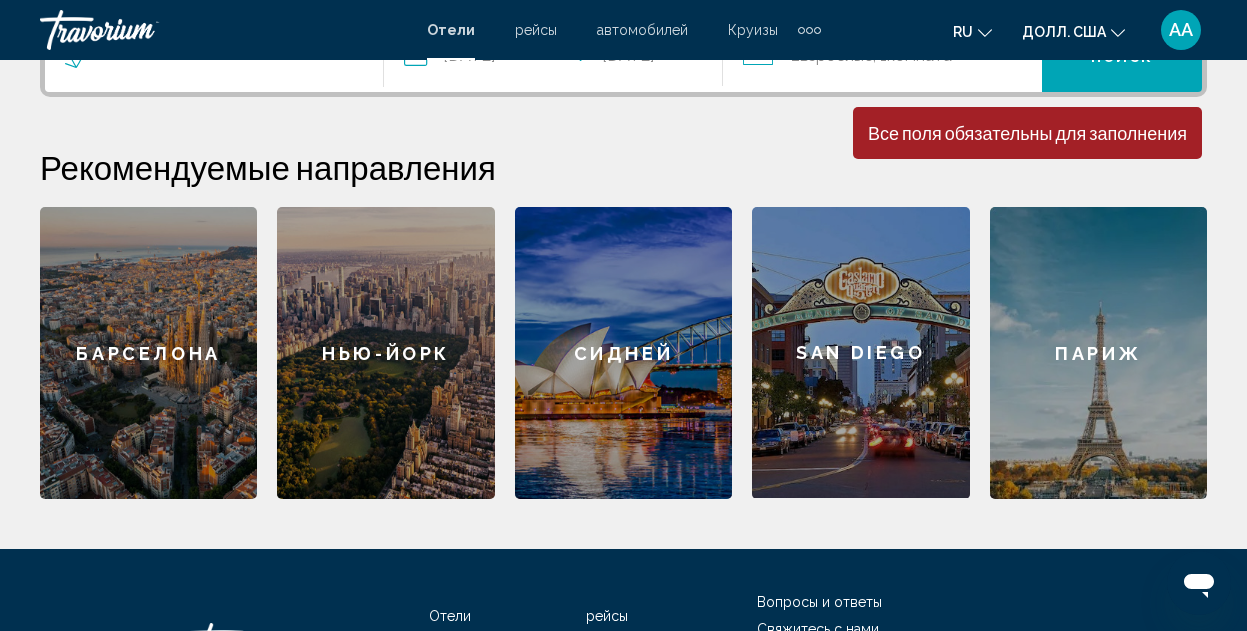scroll, scrollTop: 394, scrollLeft: 0, axis: vertical 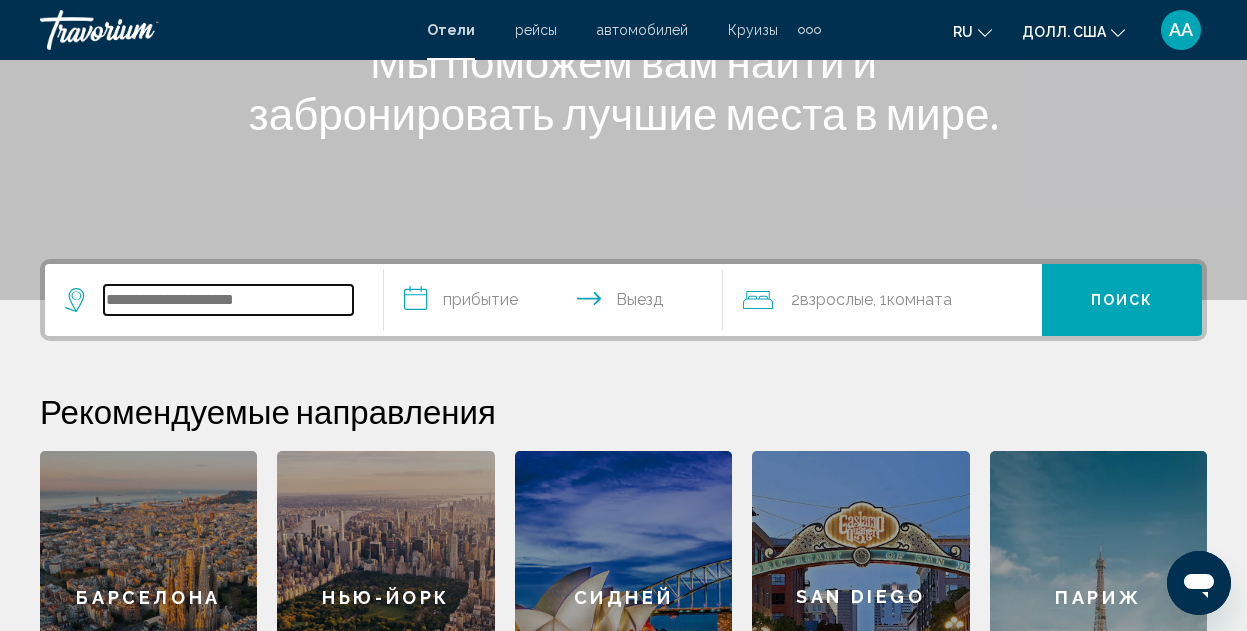 click at bounding box center [228, 300] 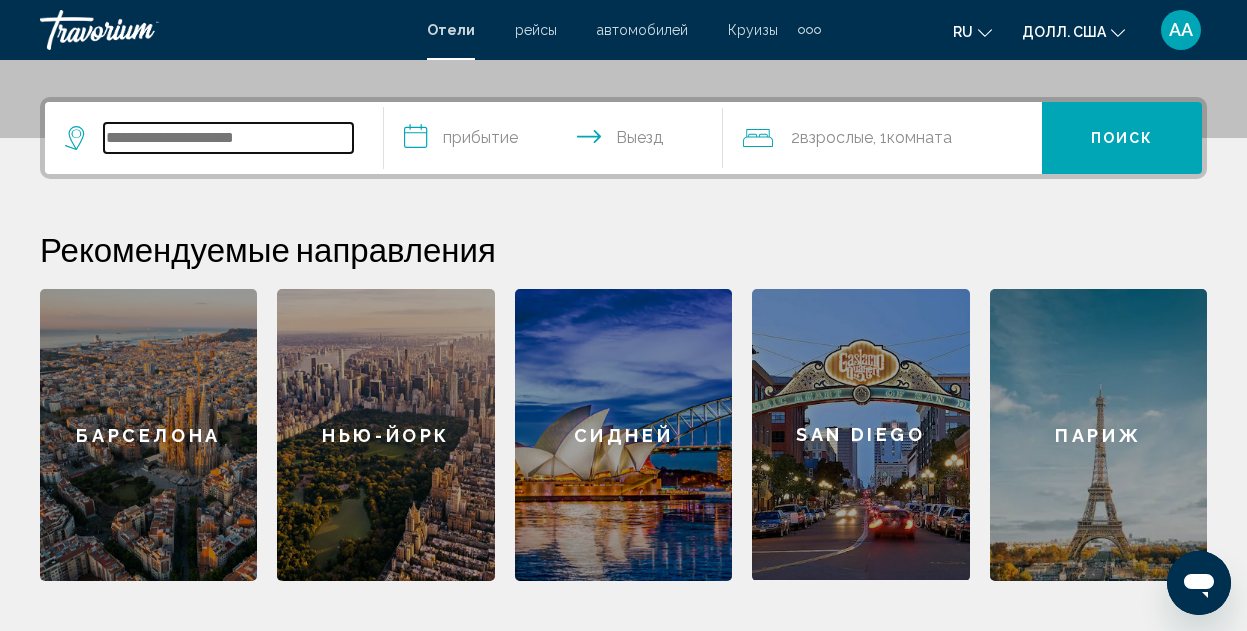 scroll, scrollTop: 494, scrollLeft: 0, axis: vertical 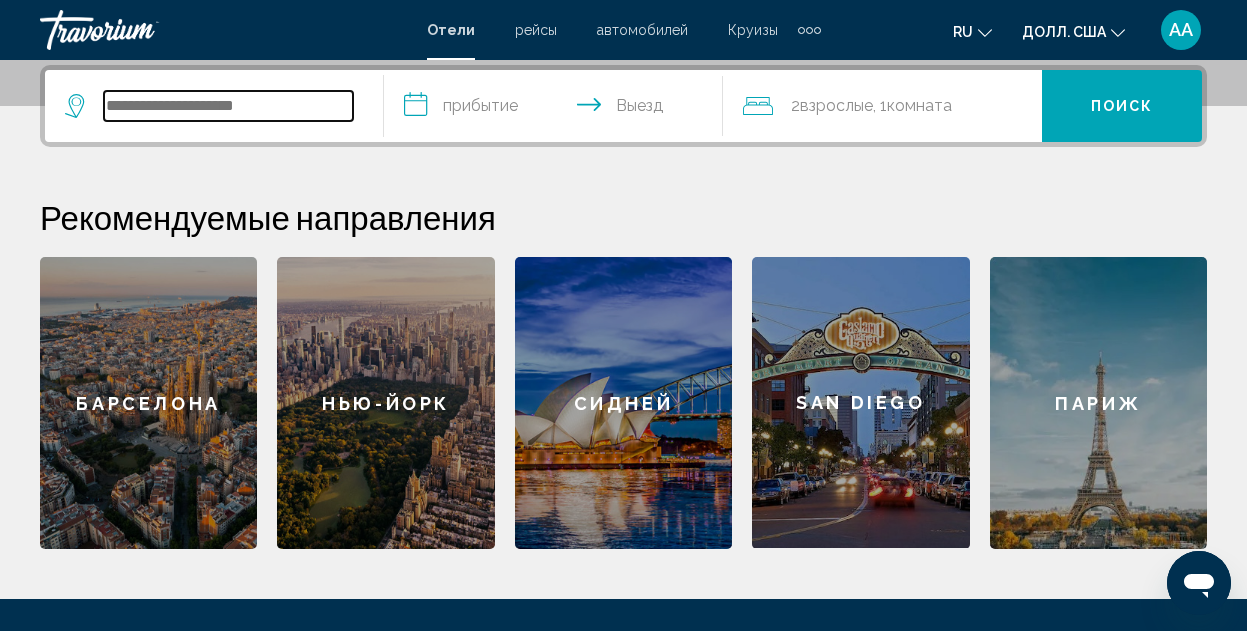 click at bounding box center [228, 106] 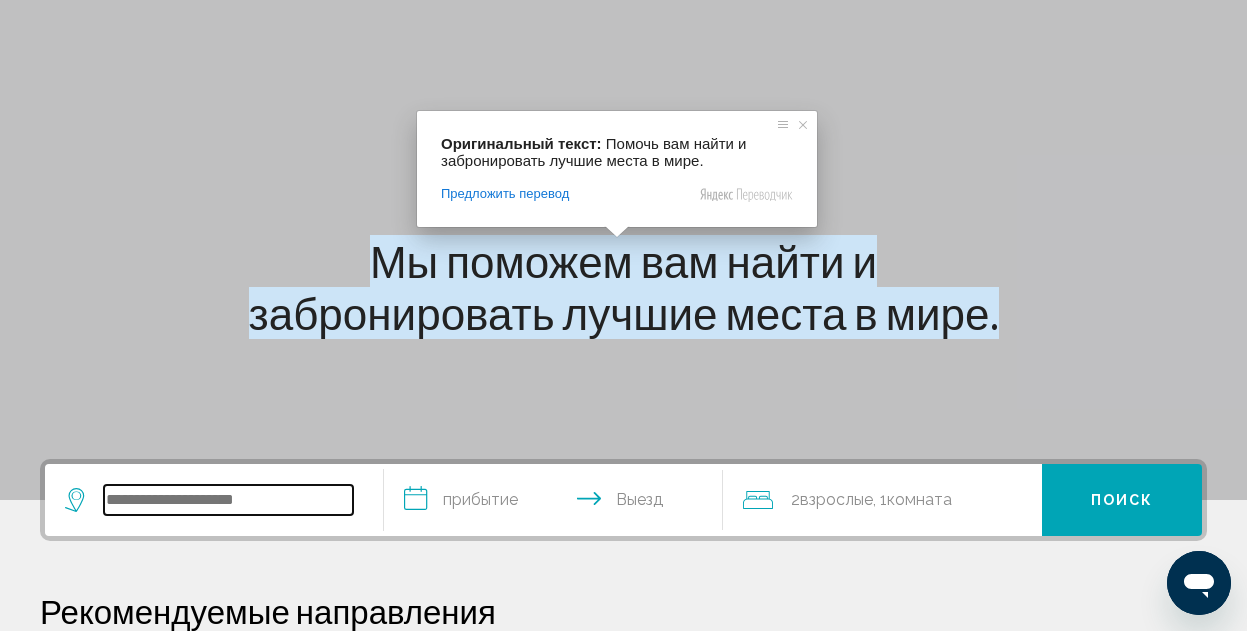 scroll, scrollTop: 0, scrollLeft: 0, axis: both 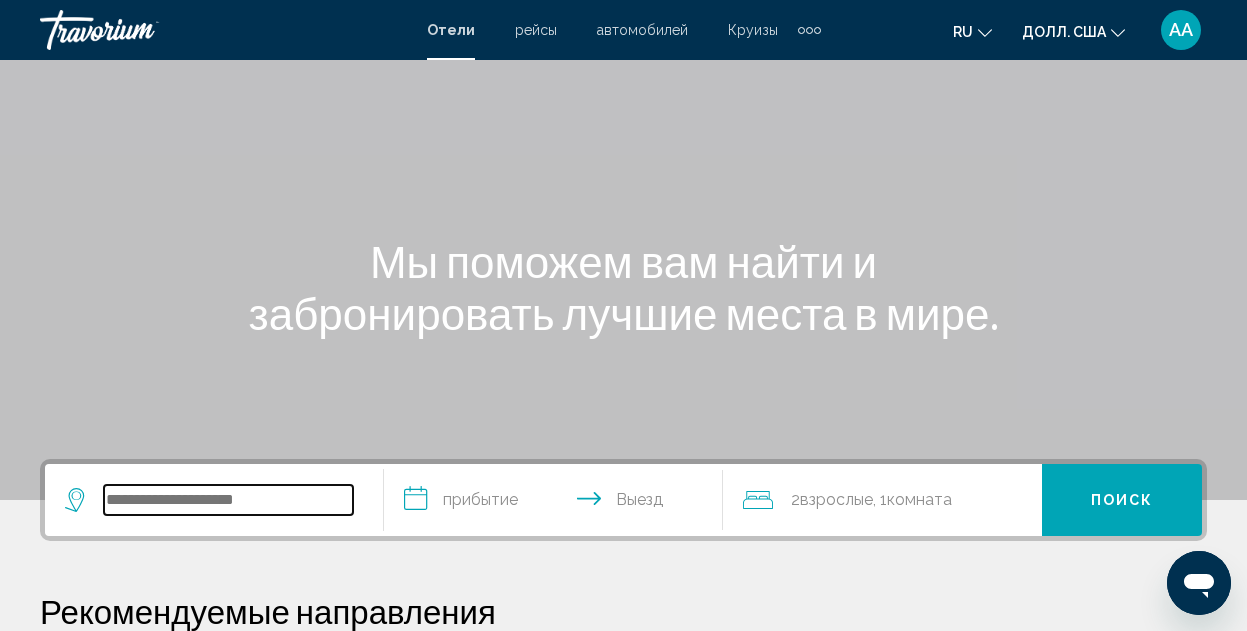 click at bounding box center [228, 500] 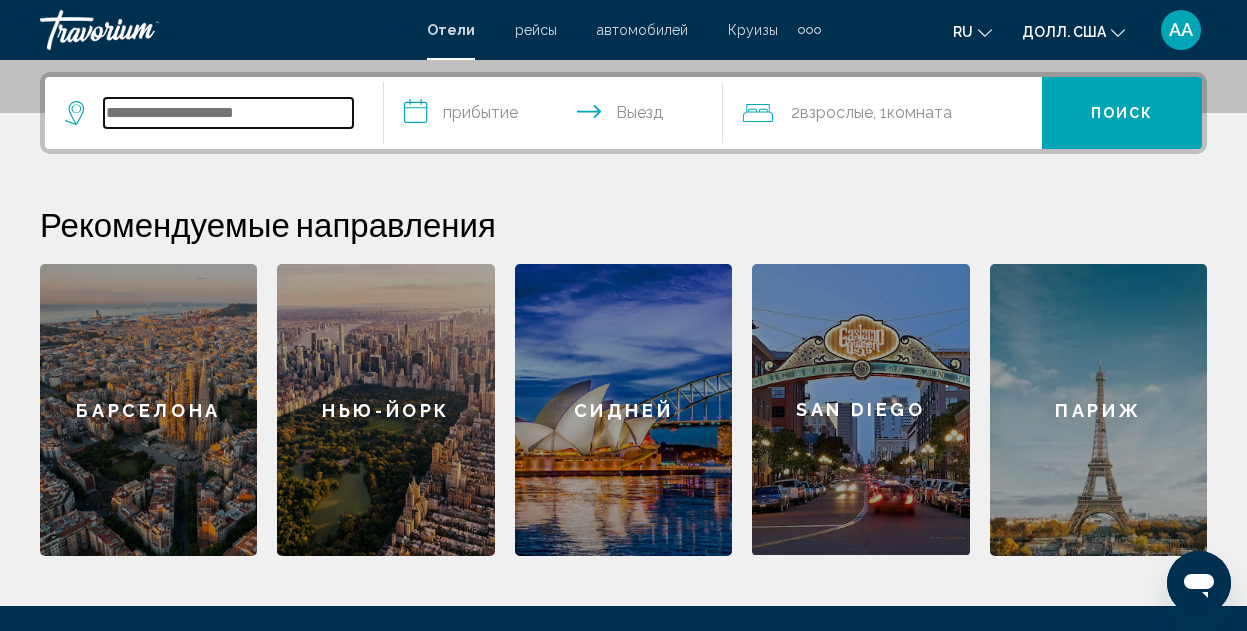 scroll, scrollTop: 494, scrollLeft: 0, axis: vertical 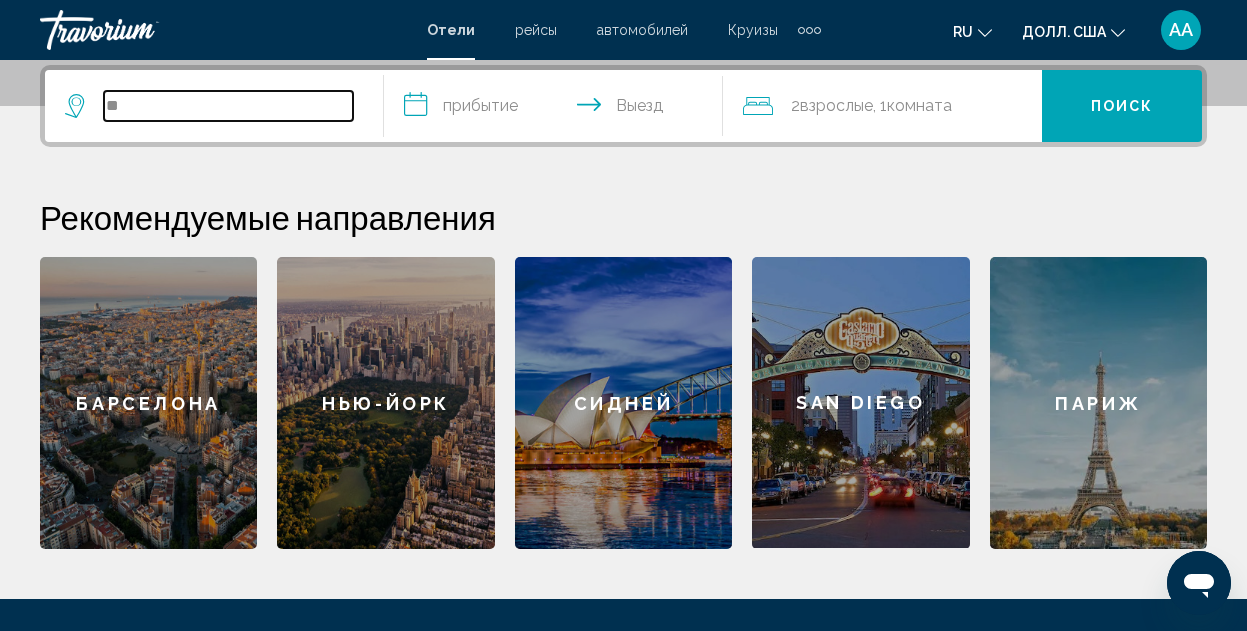 type on "*" 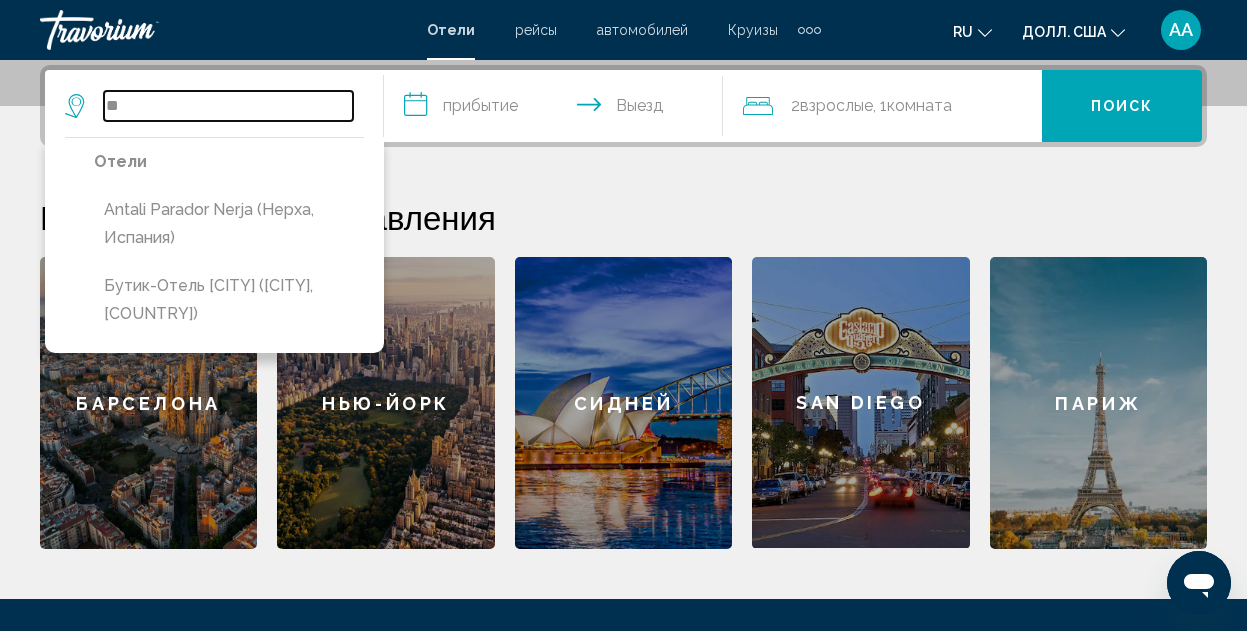 type on "*" 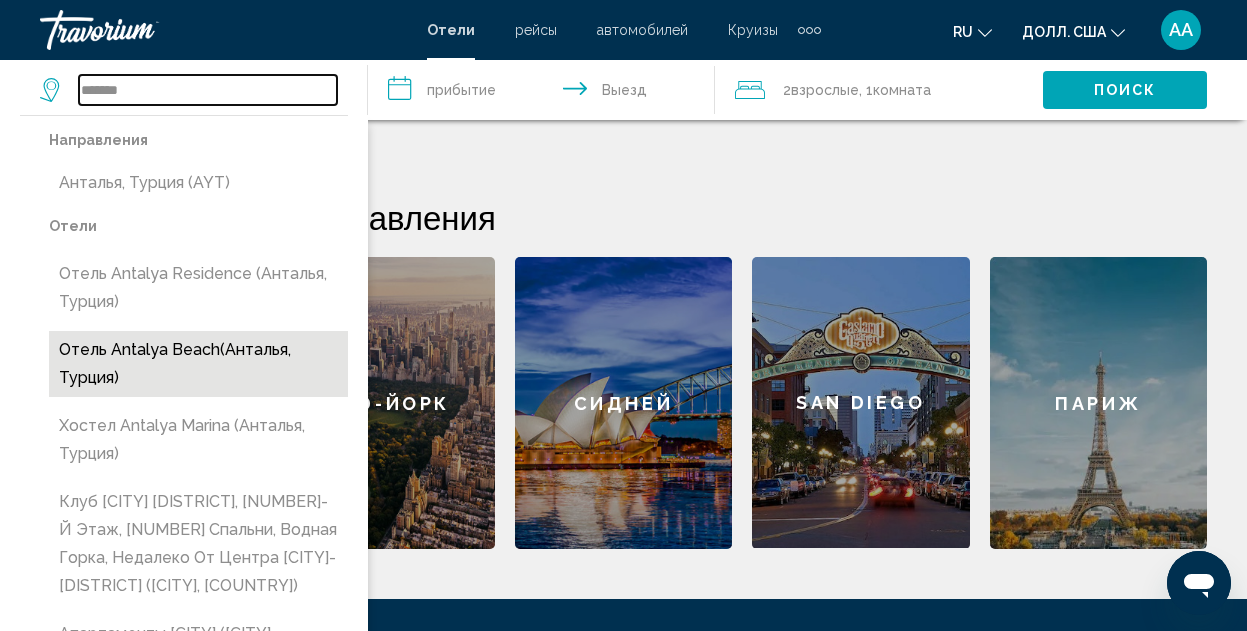 scroll, scrollTop: 694, scrollLeft: 0, axis: vertical 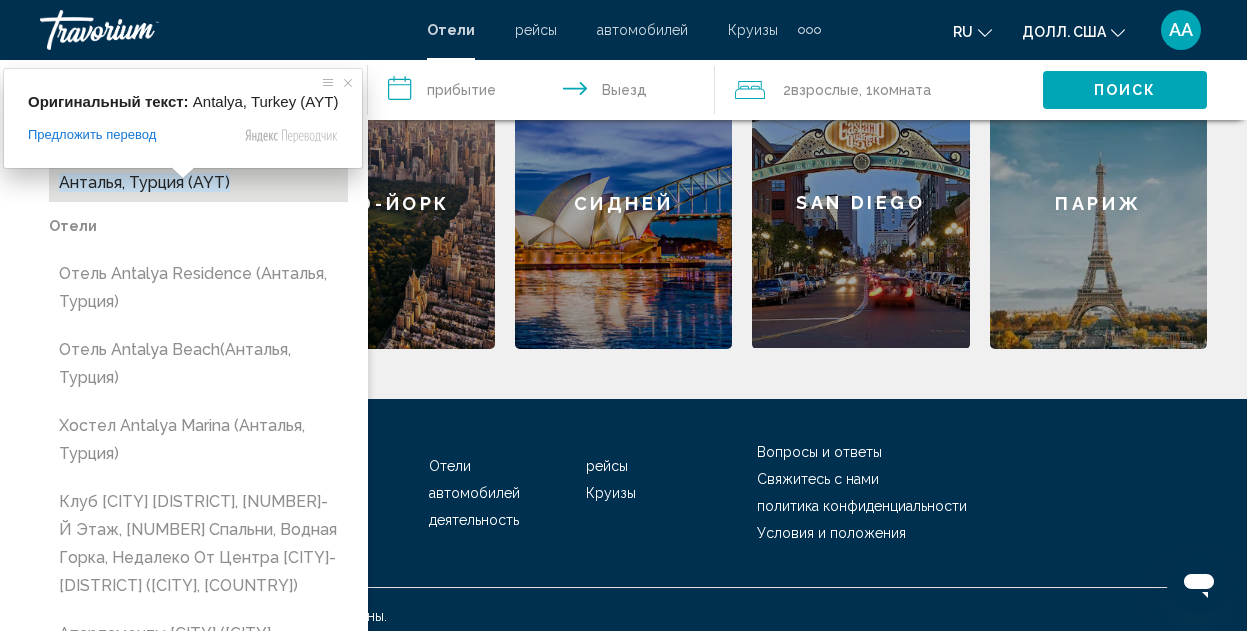 click on "Анталья, Турция (AYT)" at bounding box center (144, 182) 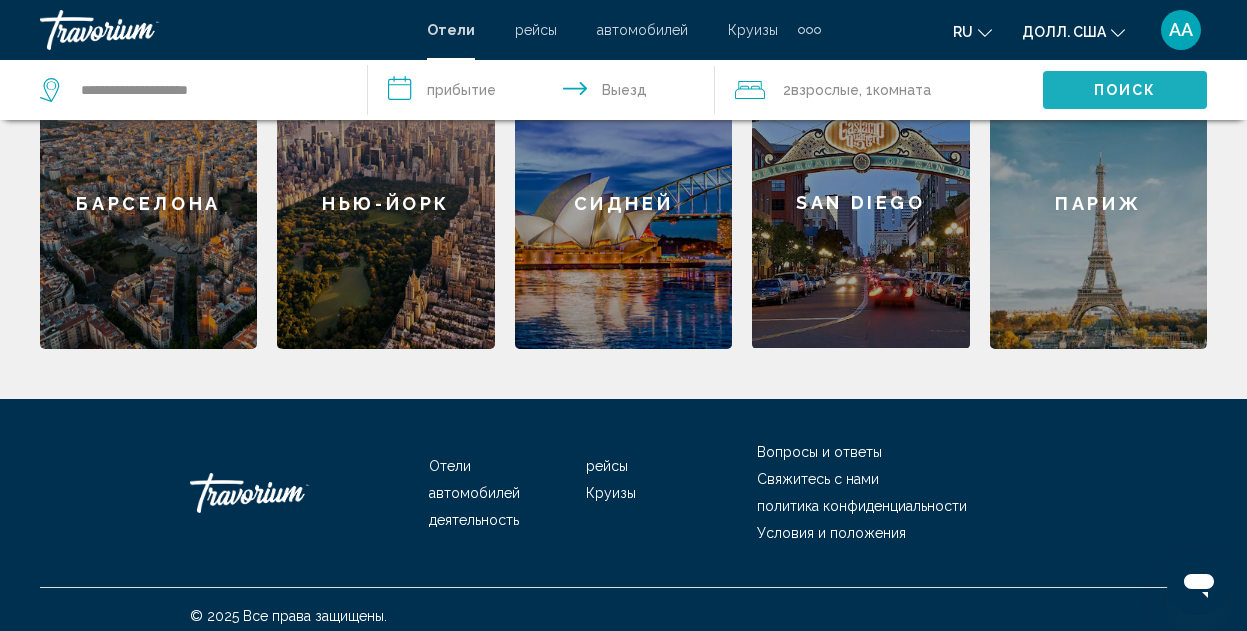 click on "Поиск" at bounding box center (1125, 89) 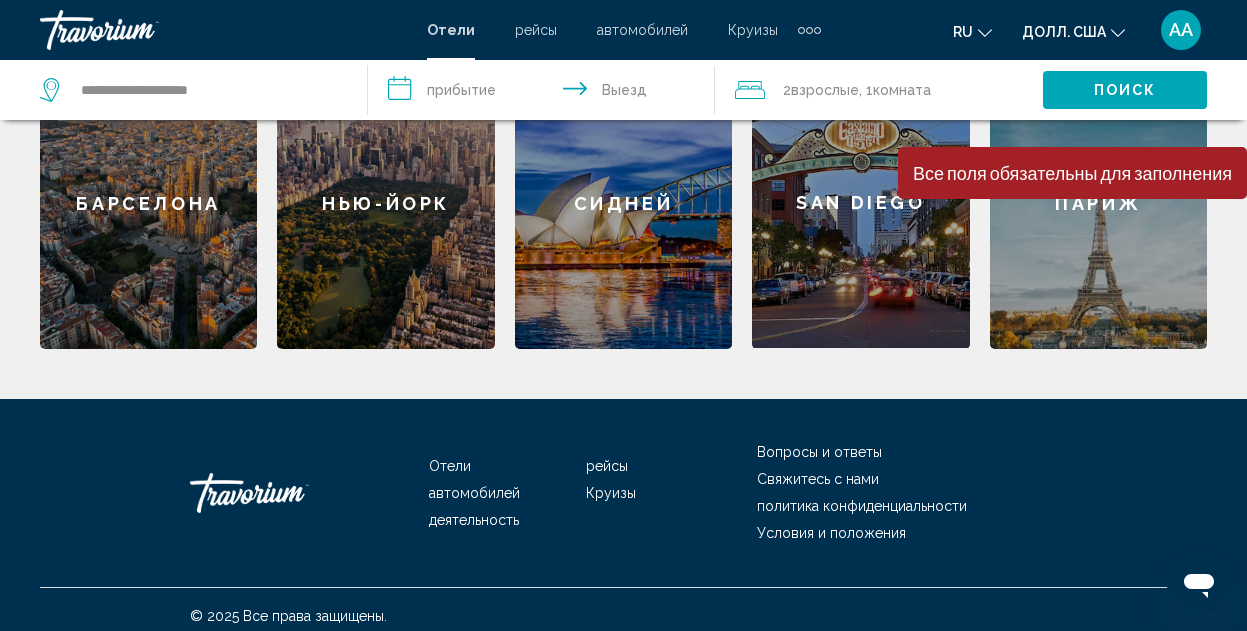 click on "**********" at bounding box center [546, 93] 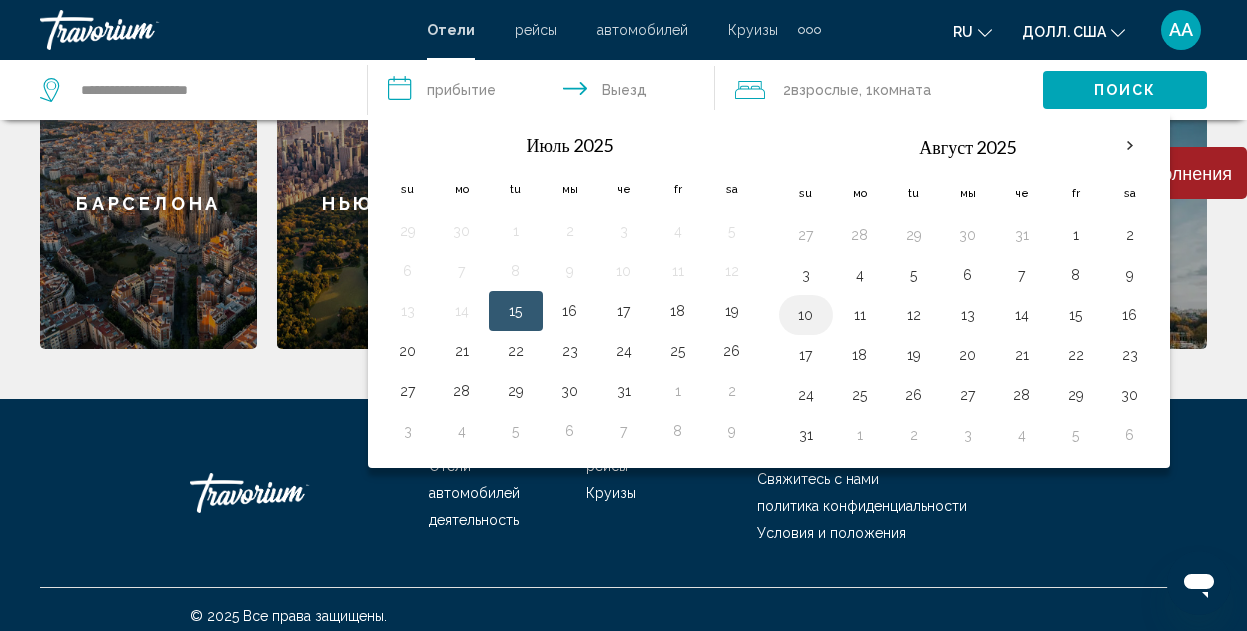 click on "10" at bounding box center (806, 315) 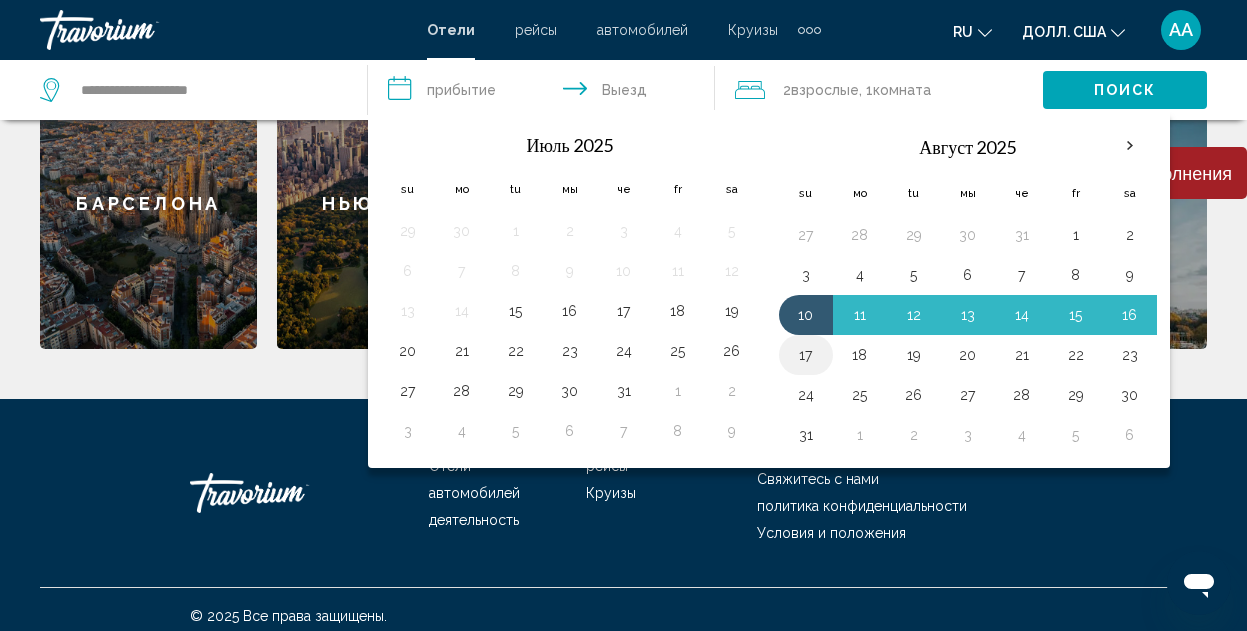 click on "17" at bounding box center [806, 355] 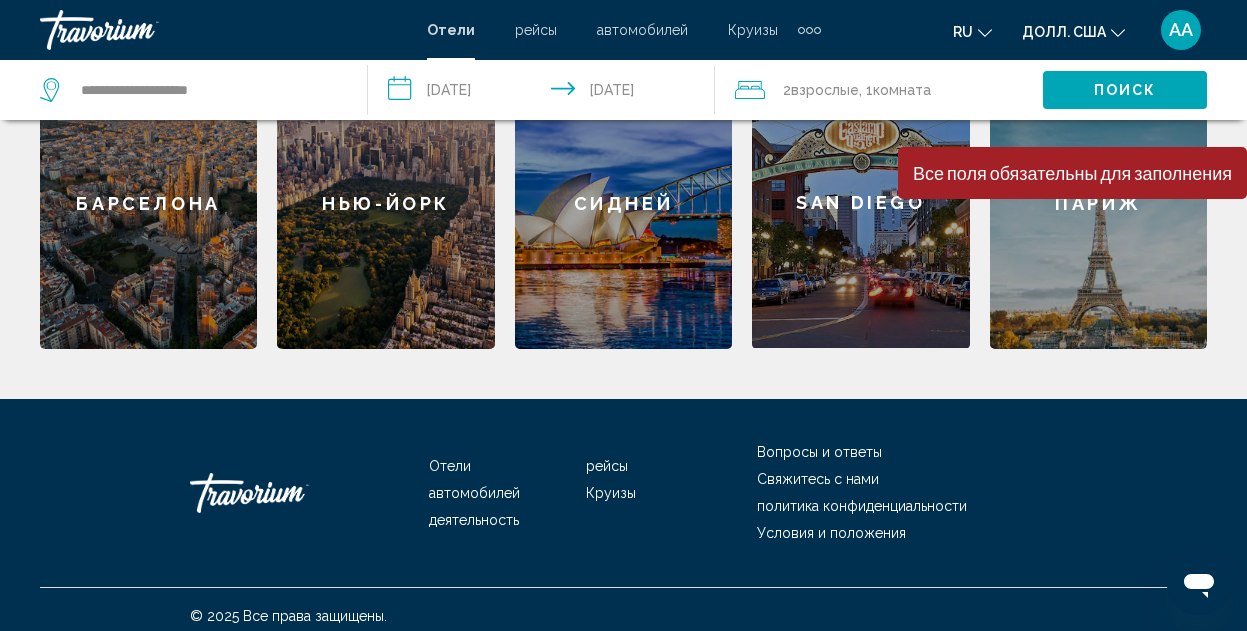 click 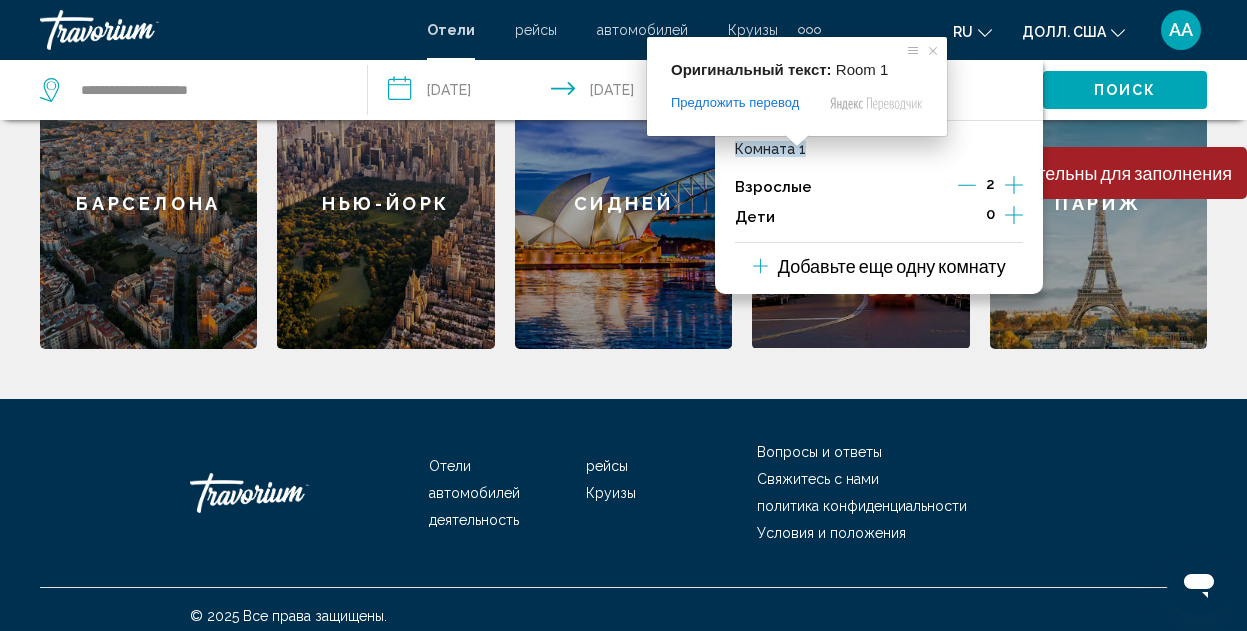 click on "Комната 1" at bounding box center [770, 149] 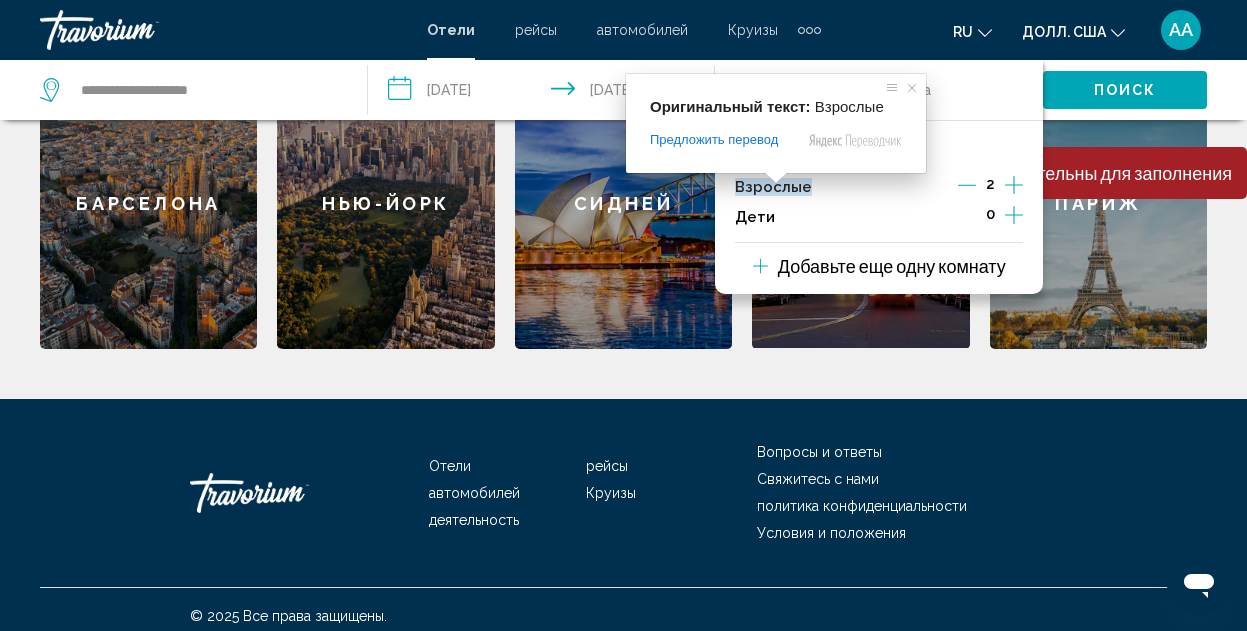 click at bounding box center [776, 178] 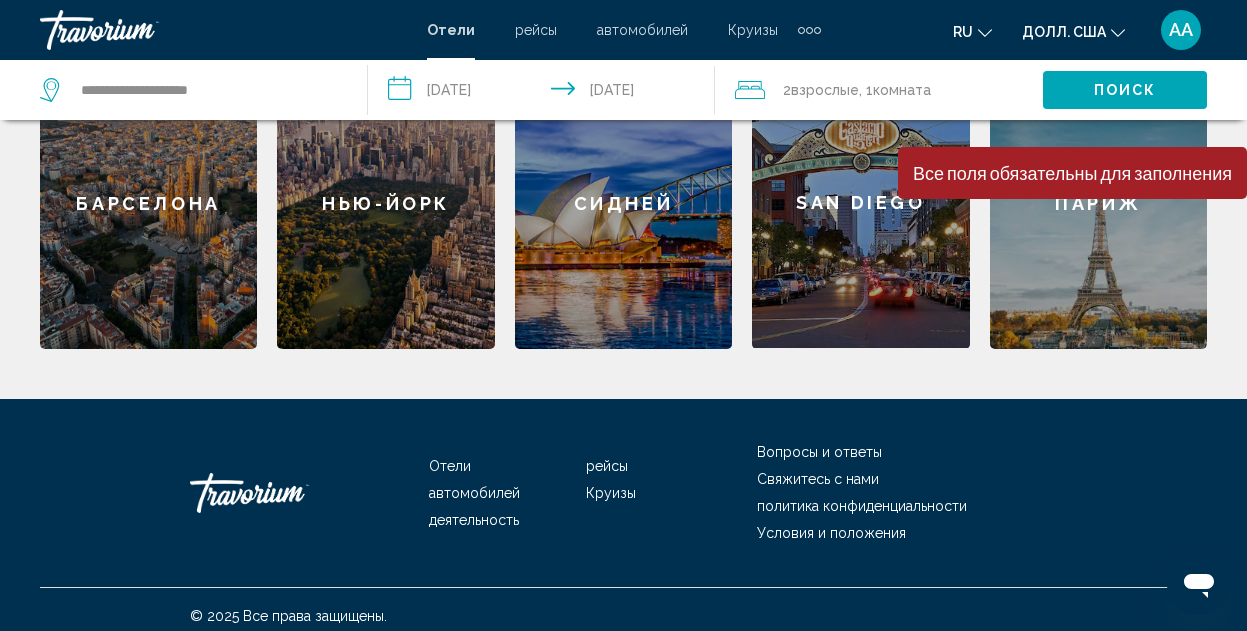 click on "2  Взрослый Взрослые , 1  Комната номера" 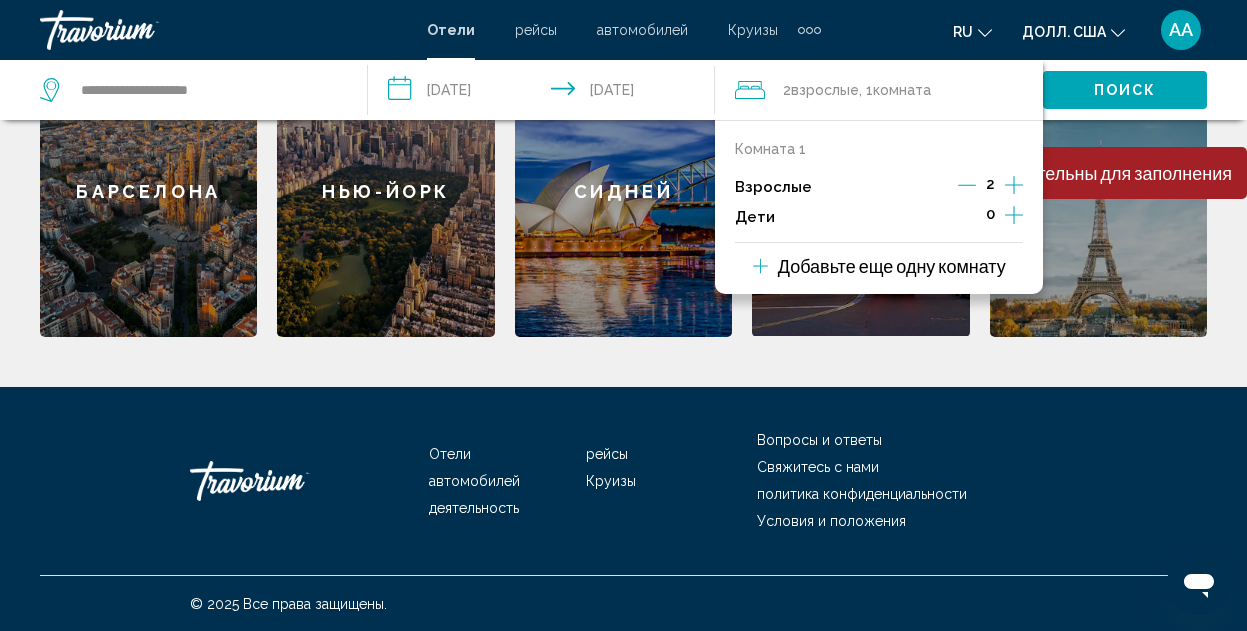 scroll, scrollTop: 707, scrollLeft: 0, axis: vertical 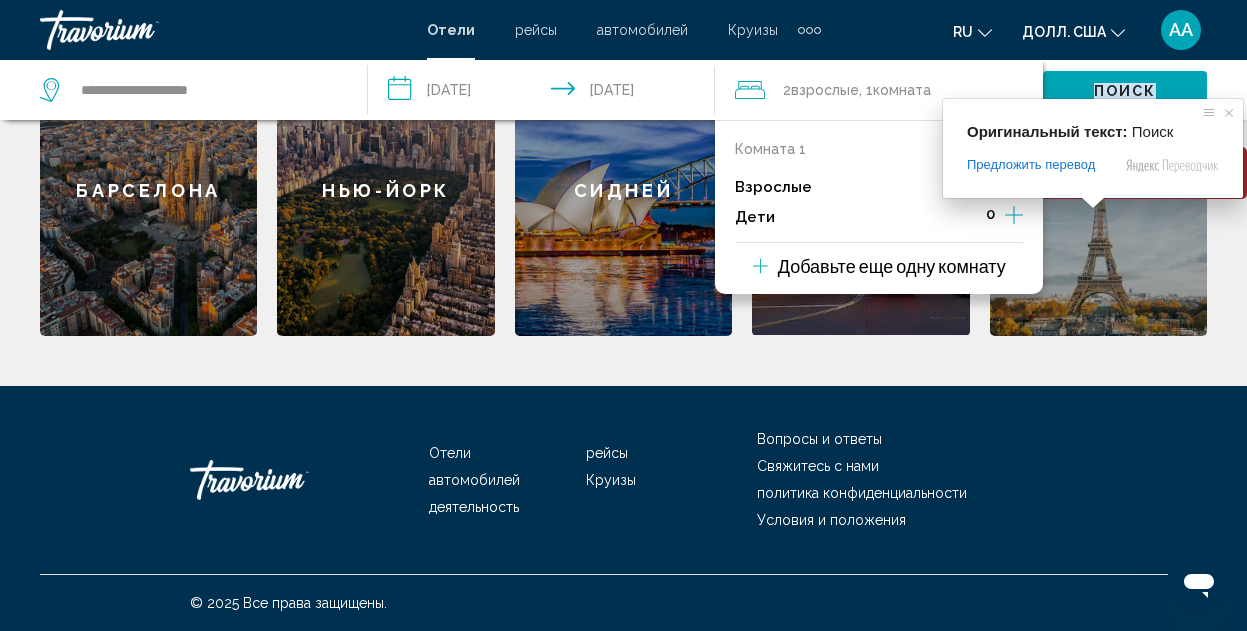 click on "Поиск" at bounding box center (1125, 91) 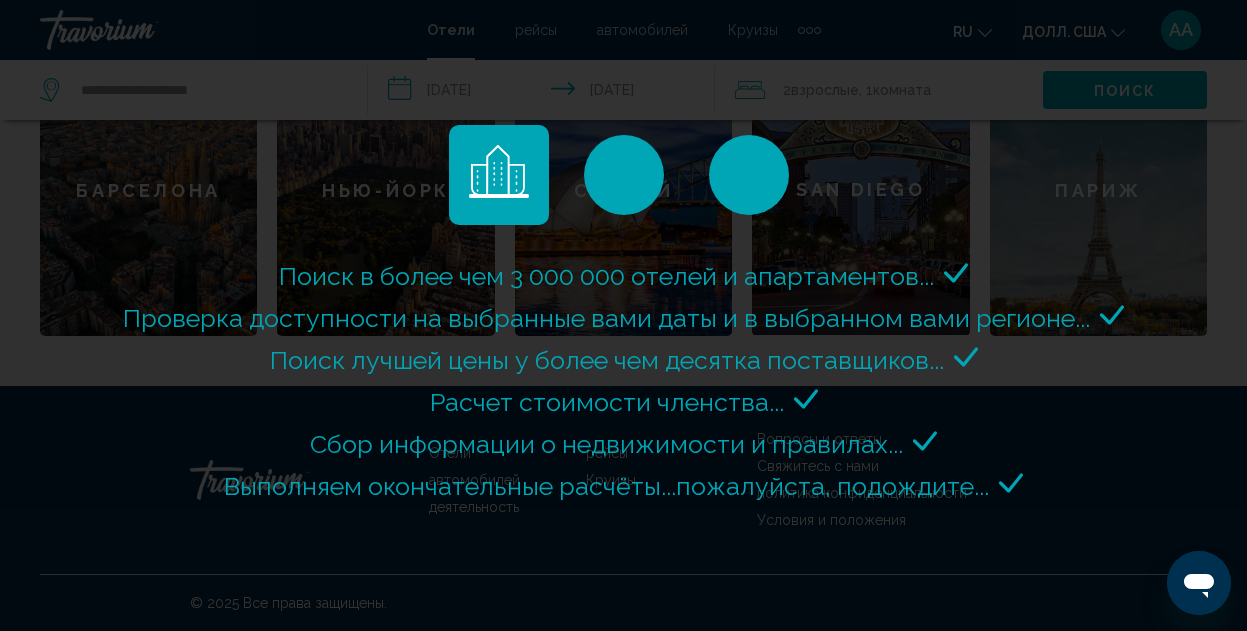 scroll, scrollTop: 0, scrollLeft: 0, axis: both 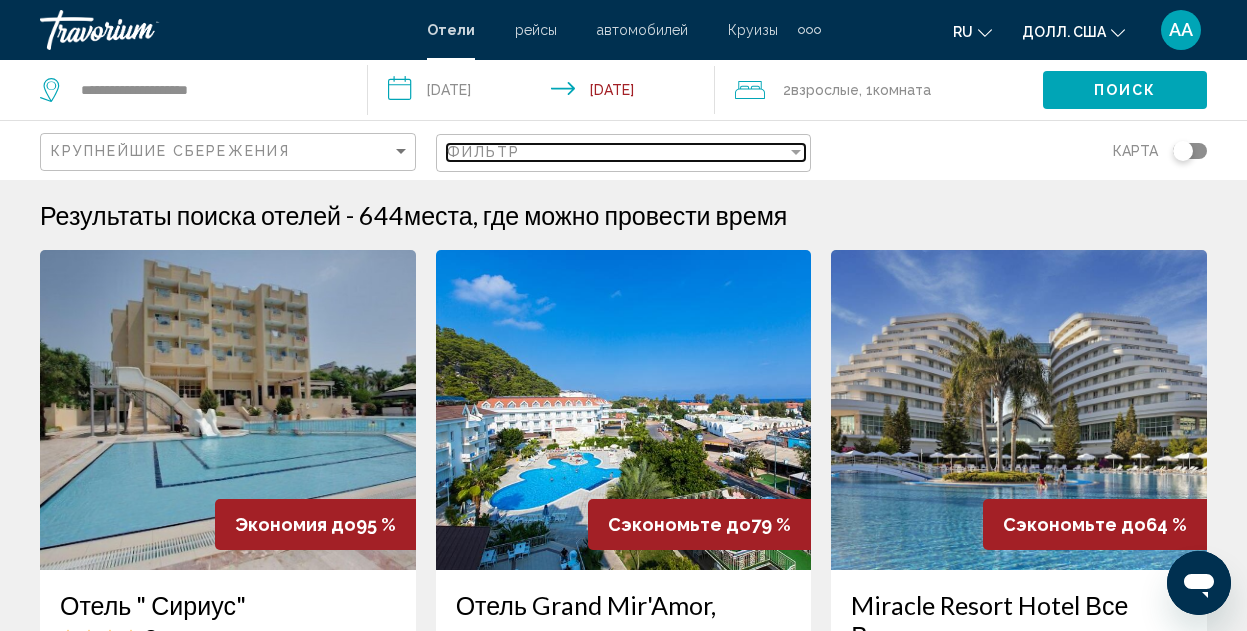 click at bounding box center (796, 152) 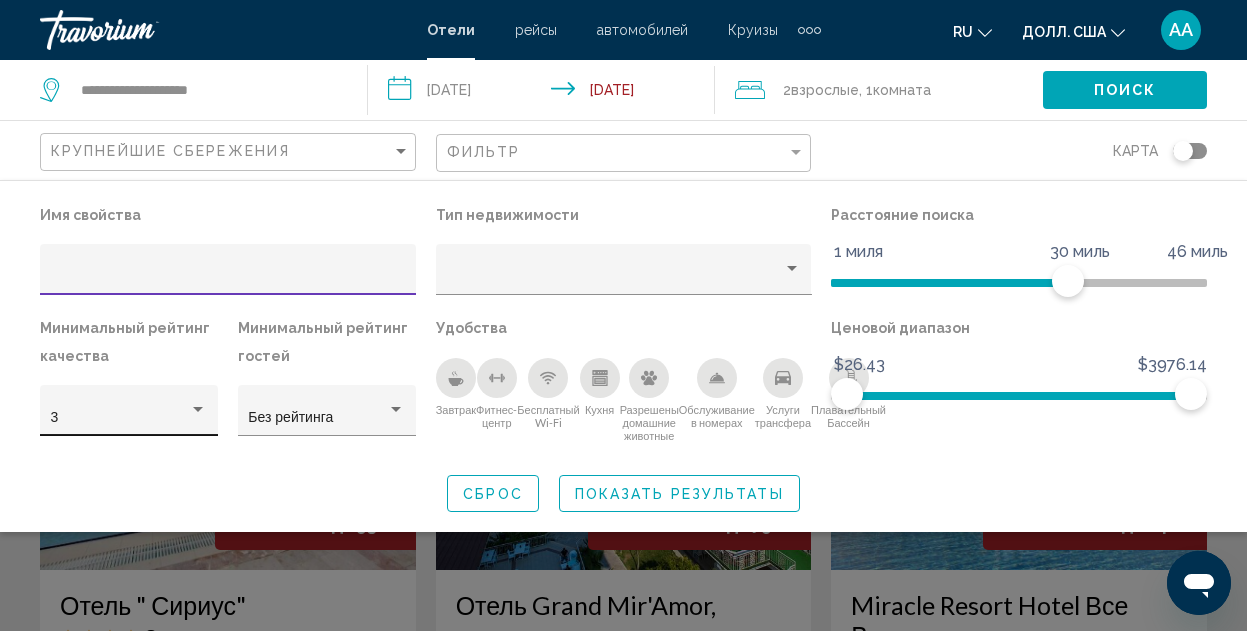 click at bounding box center [198, 409] 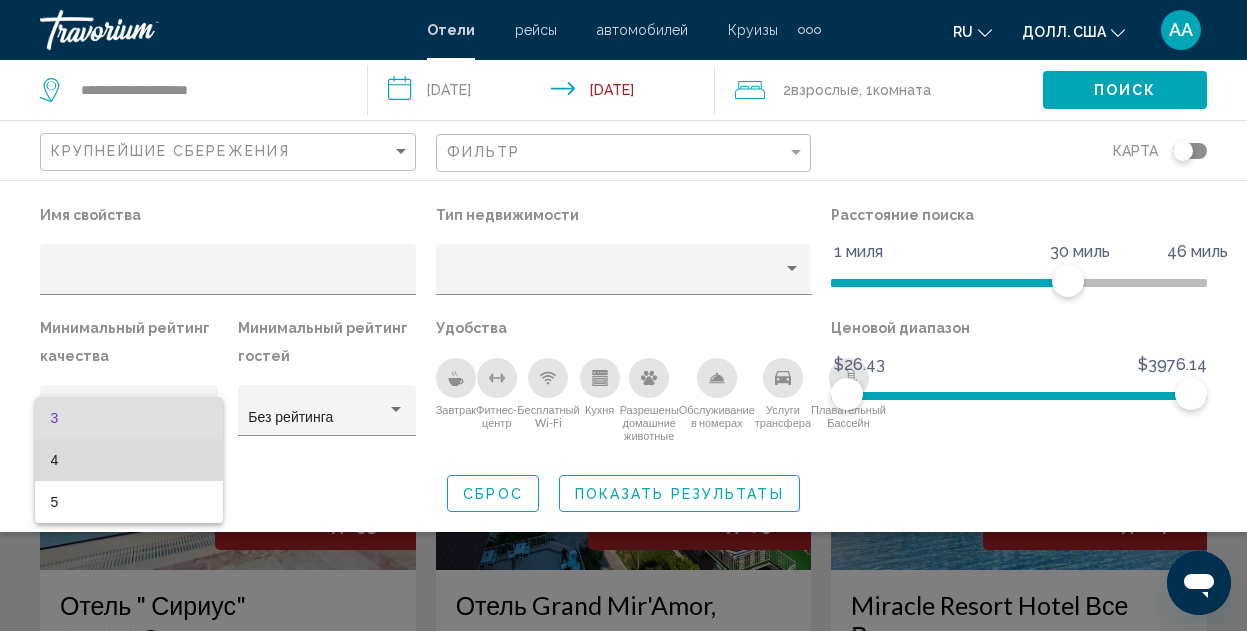 click on "4" at bounding box center (129, 460) 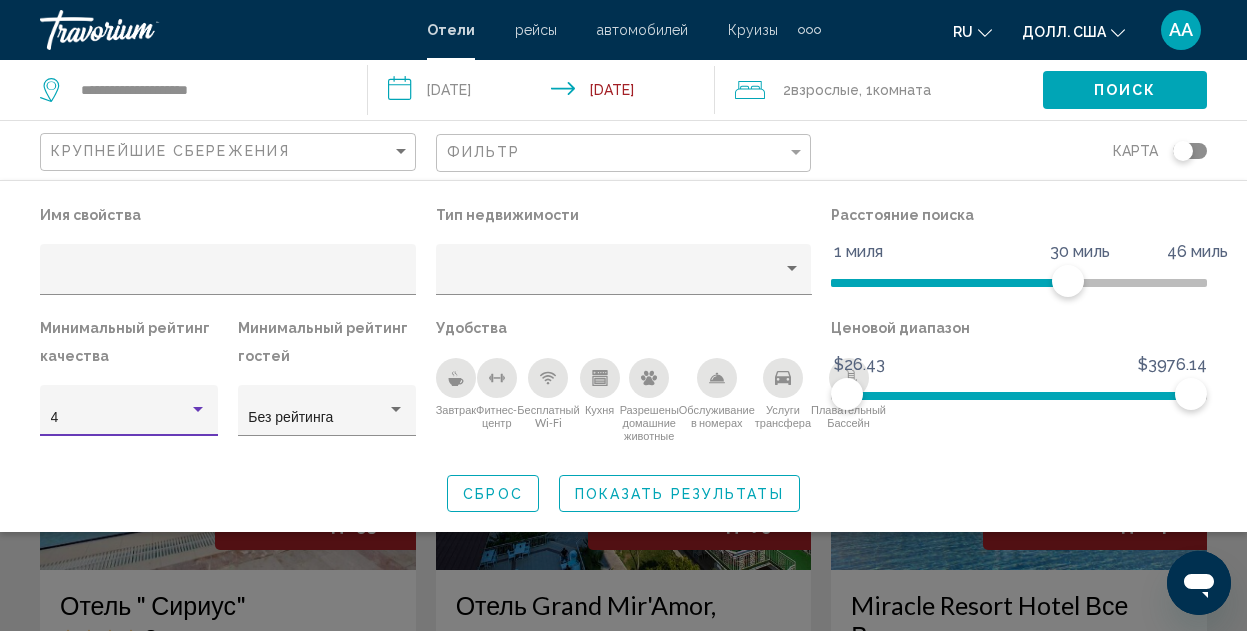 scroll, scrollTop: 200, scrollLeft: 0, axis: vertical 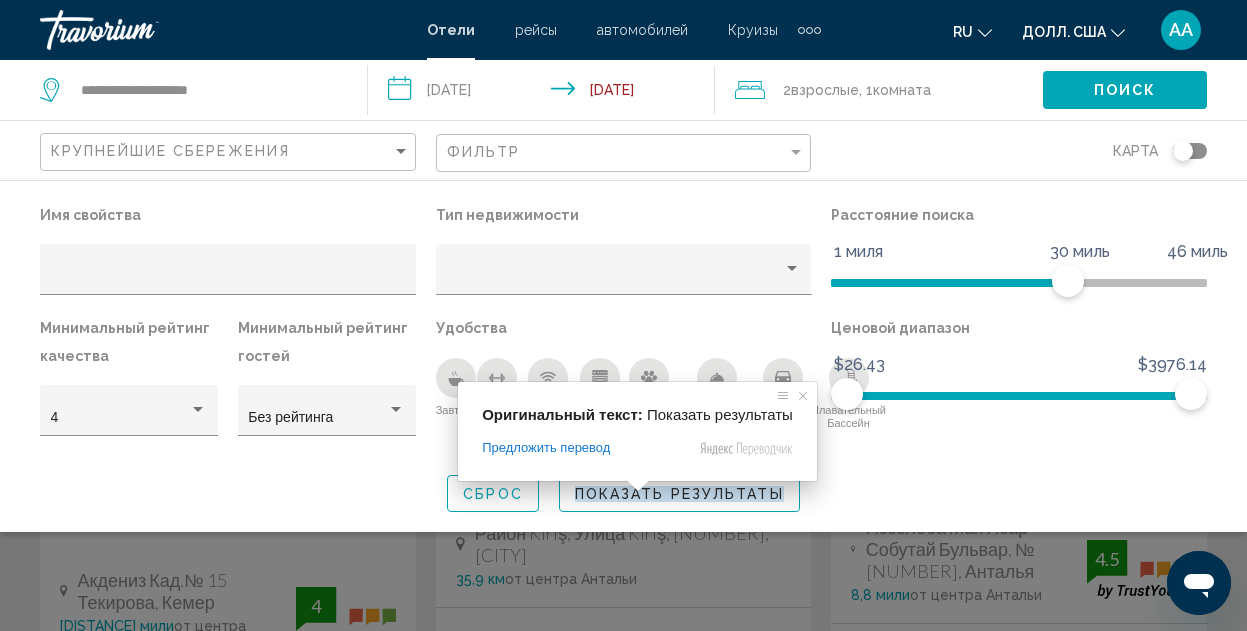 click at bounding box center [638, 486] 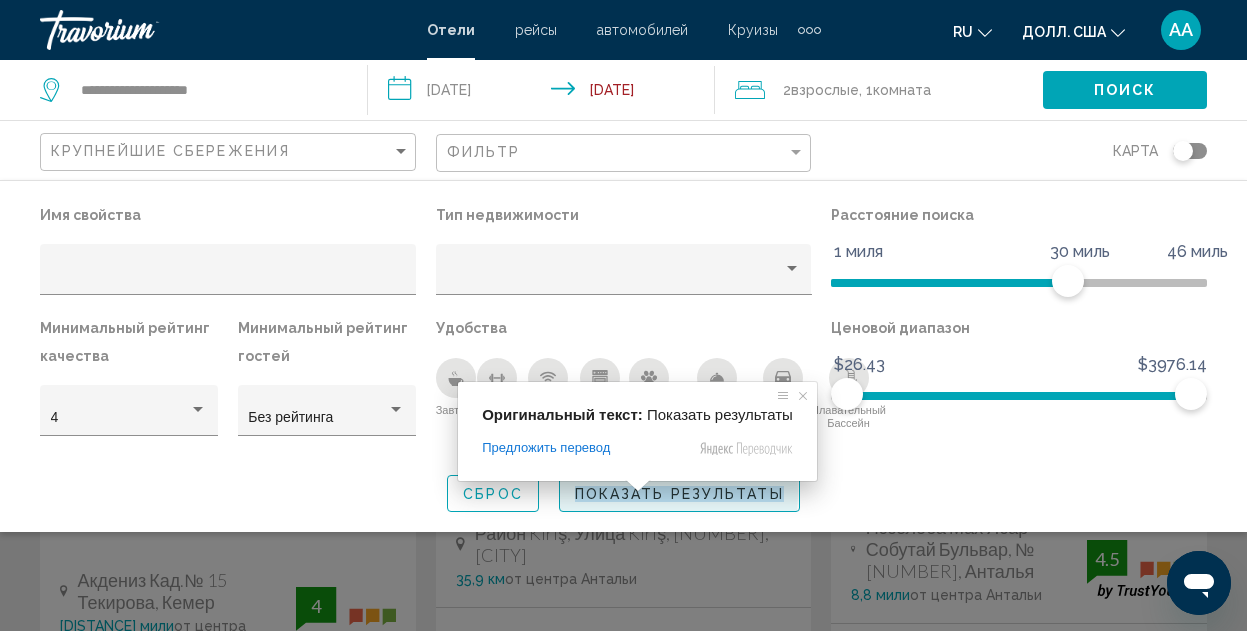 click on "Показать результаты" 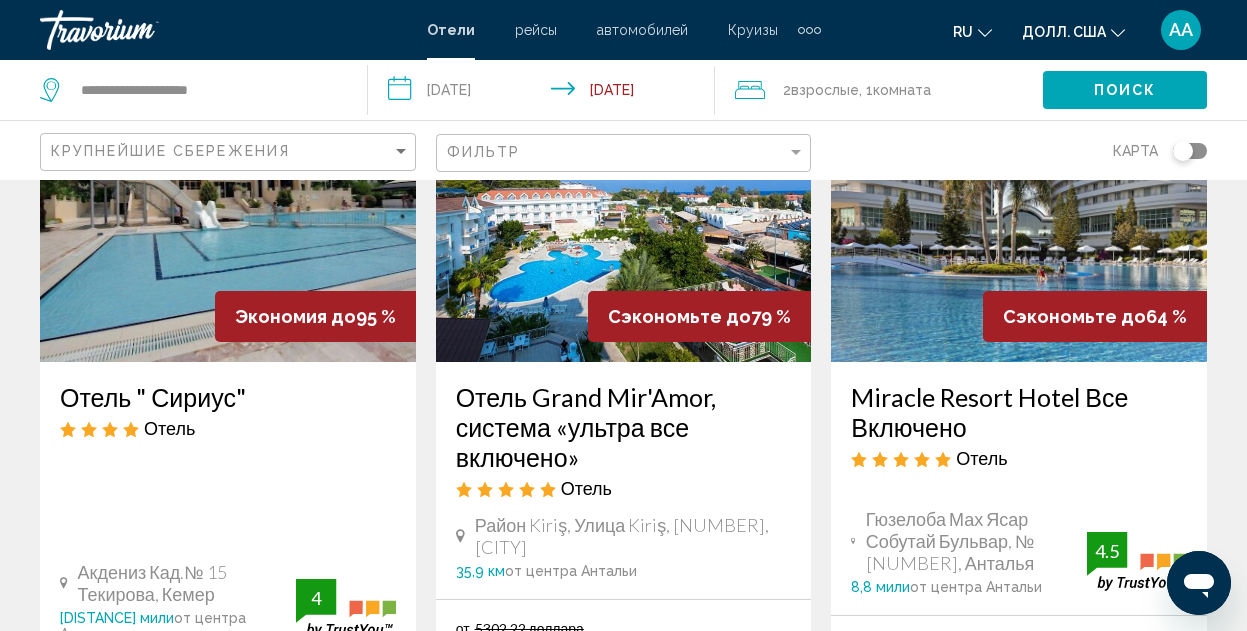 scroll, scrollTop: 200, scrollLeft: 0, axis: vertical 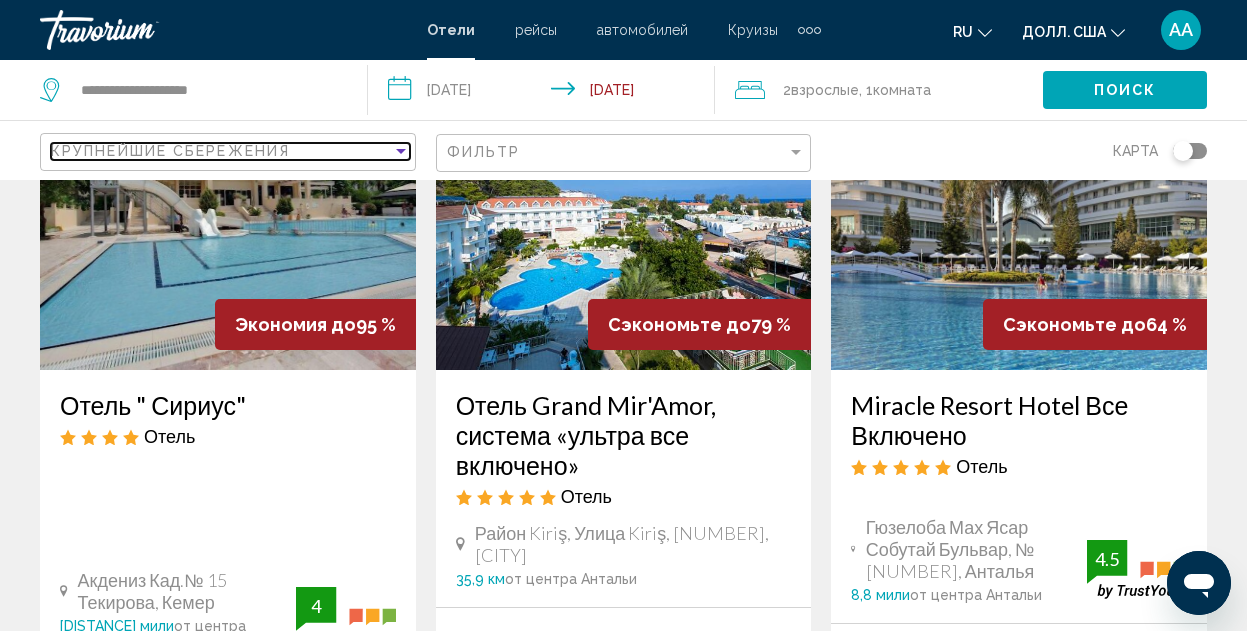 click at bounding box center [401, 151] 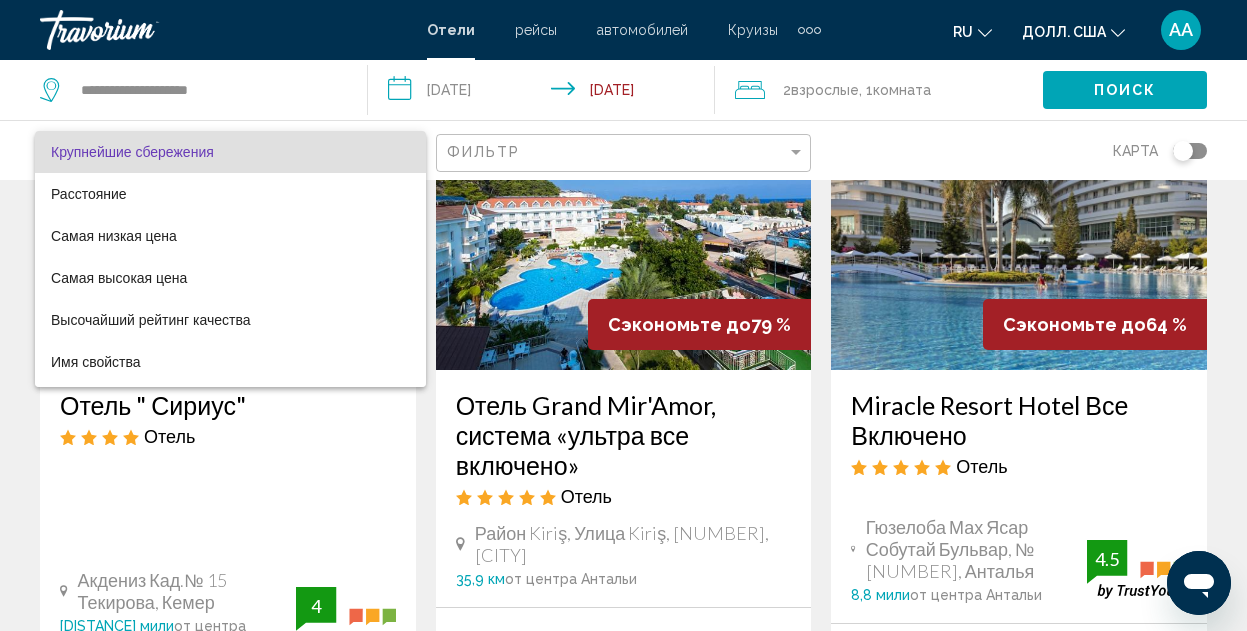 click at bounding box center [623, 315] 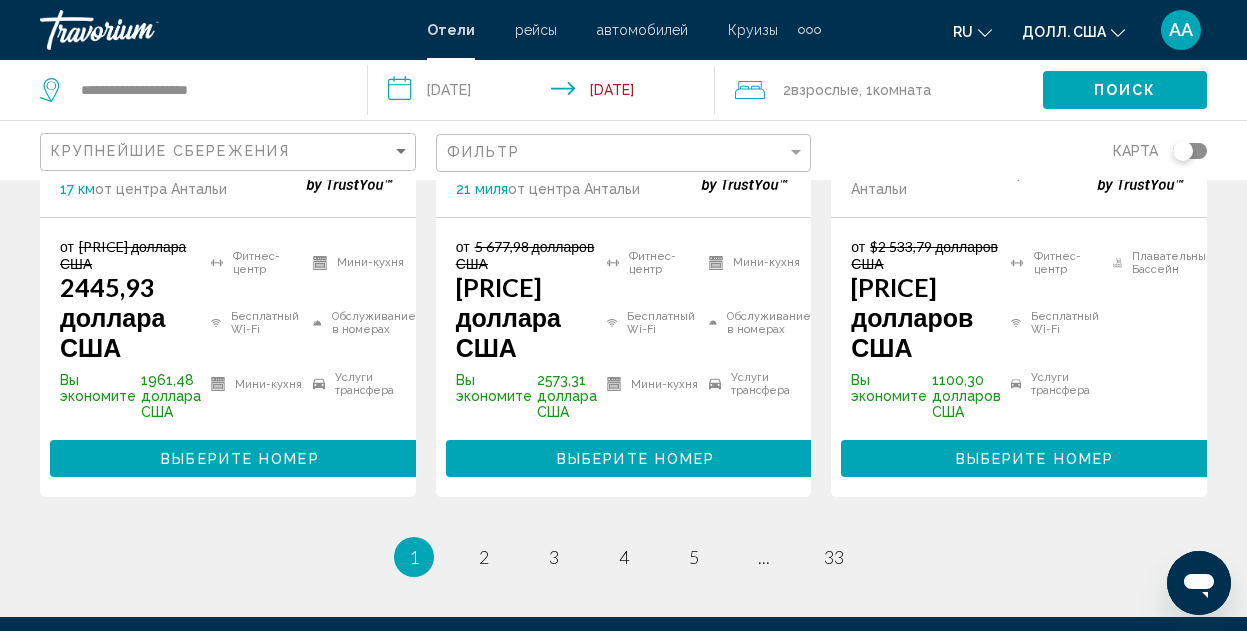 scroll, scrollTop: 3300, scrollLeft: 0, axis: vertical 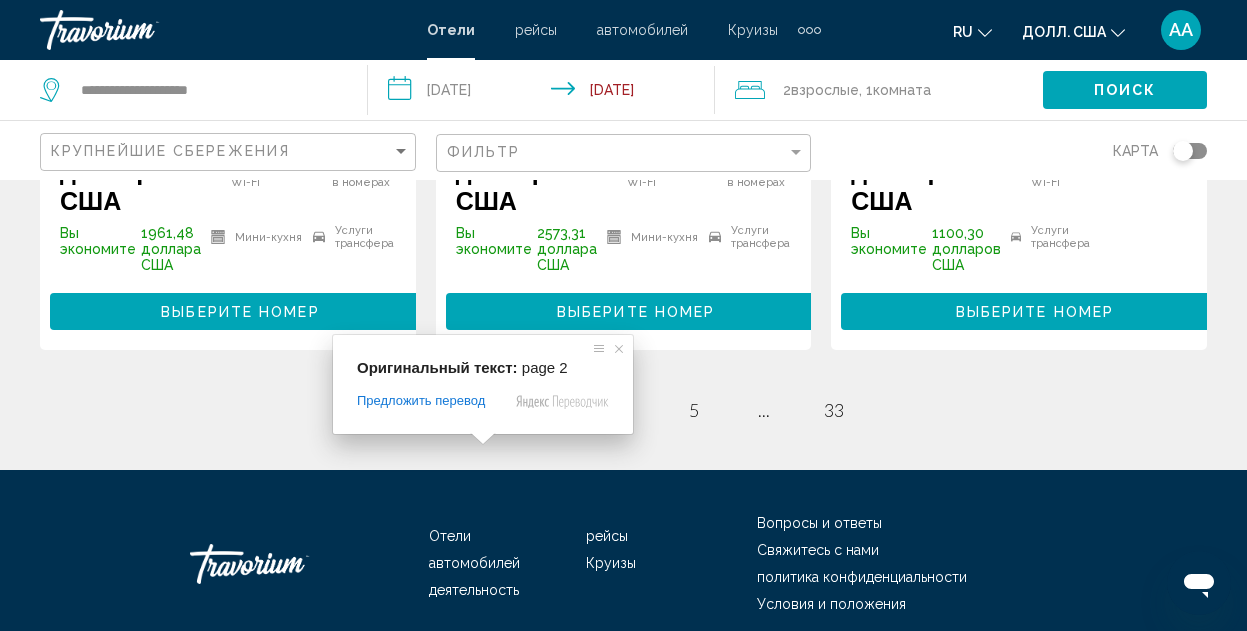 click at bounding box center [483, 439] 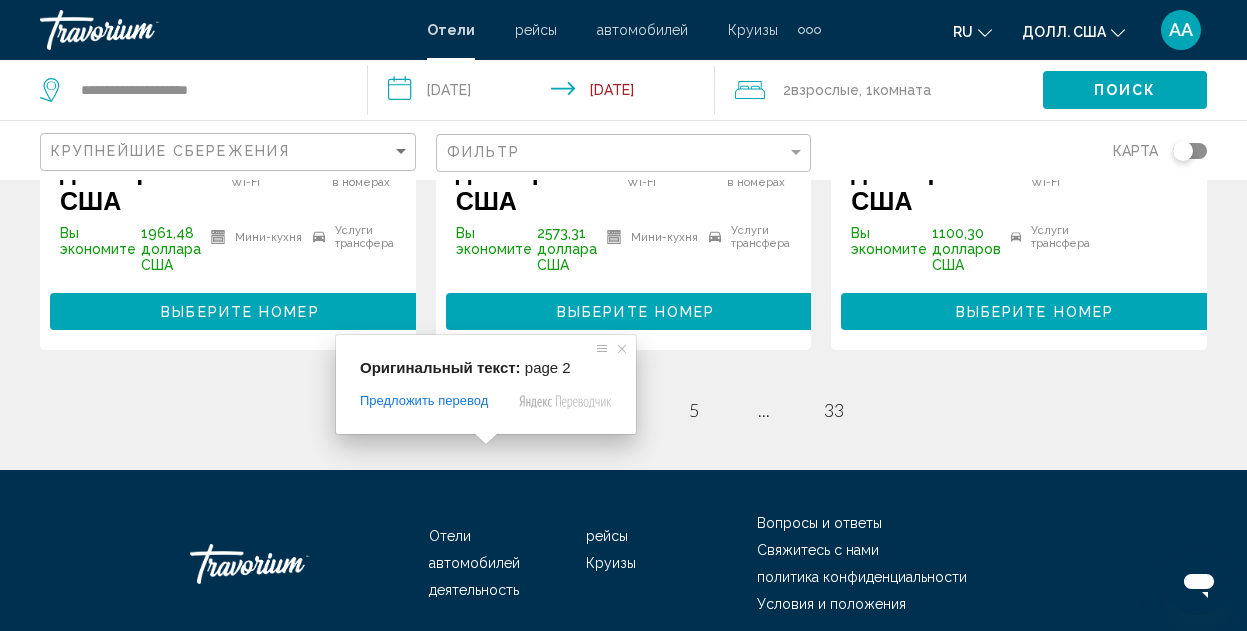click at bounding box center [486, 439] 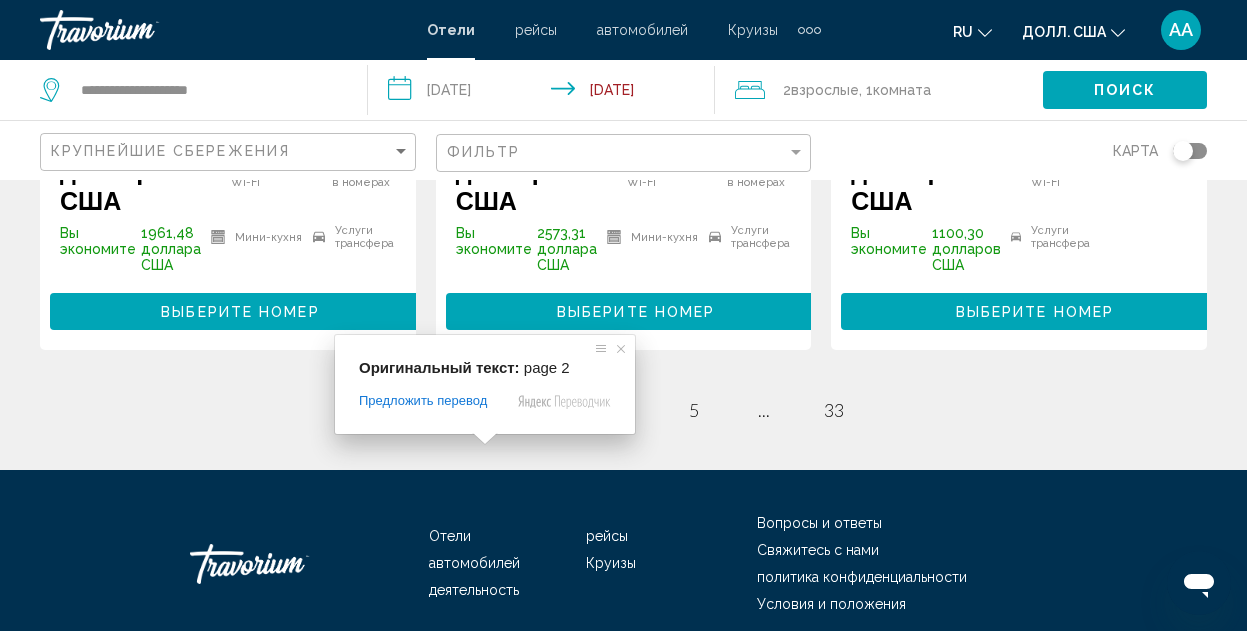 click on "**********" at bounding box center [623, -2985] 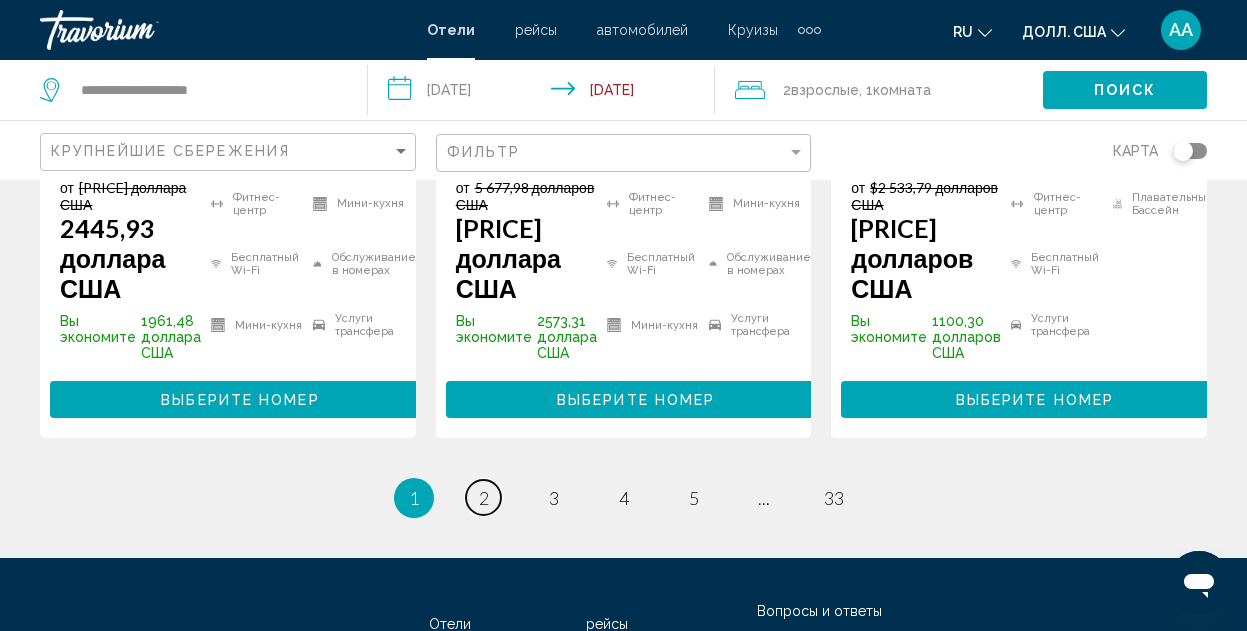 scroll, scrollTop: 3100, scrollLeft: 0, axis: vertical 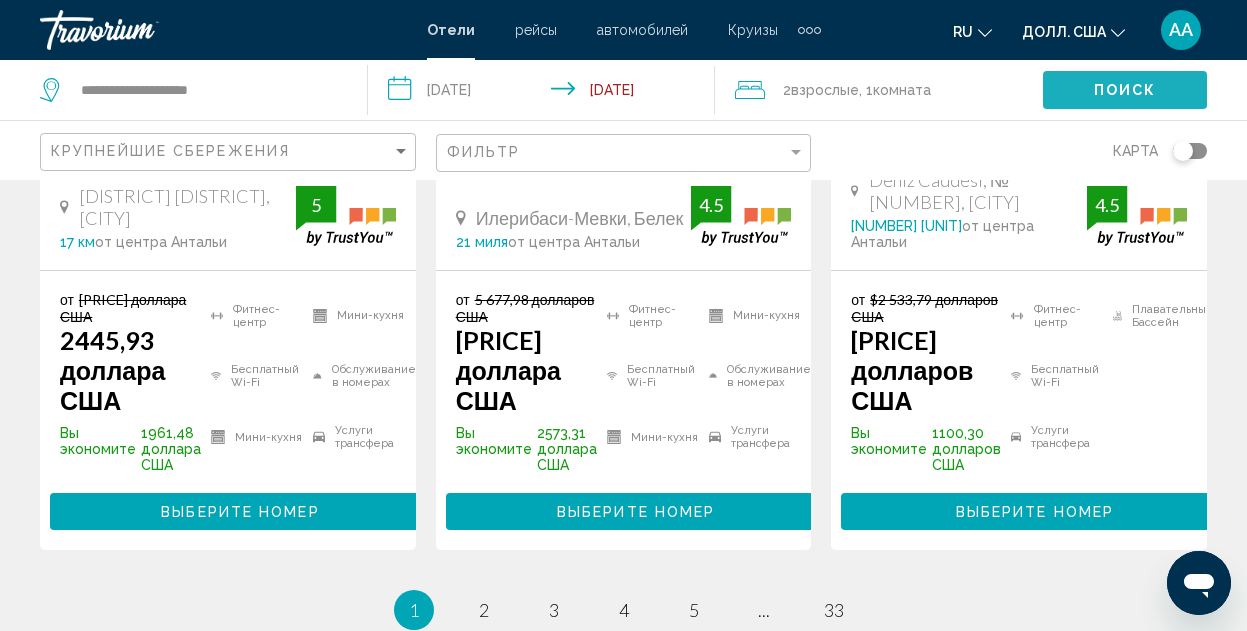 click on "Поиск" 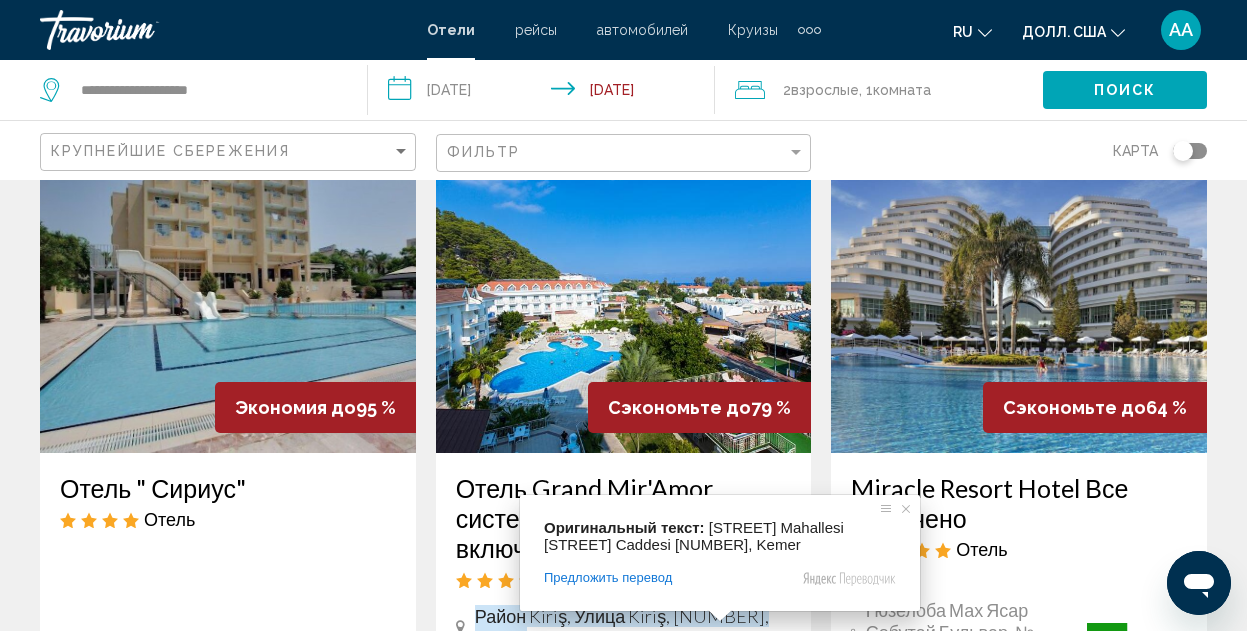scroll, scrollTop: 0, scrollLeft: 0, axis: both 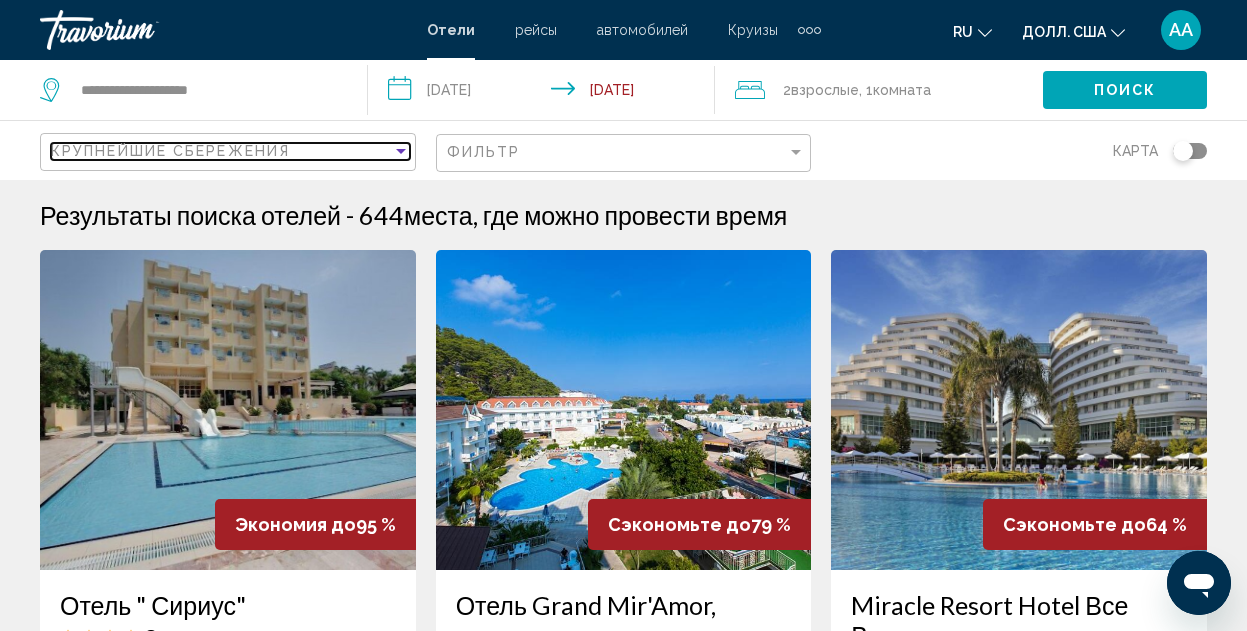 click at bounding box center [401, 151] 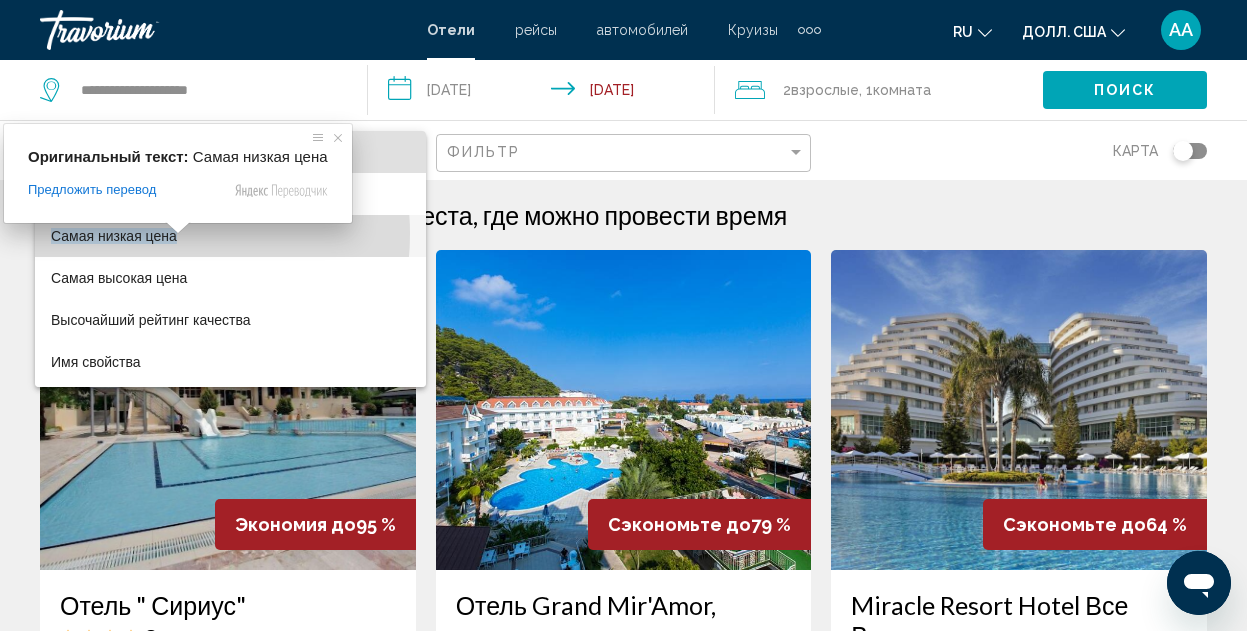 click on "Самая низкая цена" at bounding box center (114, 236) 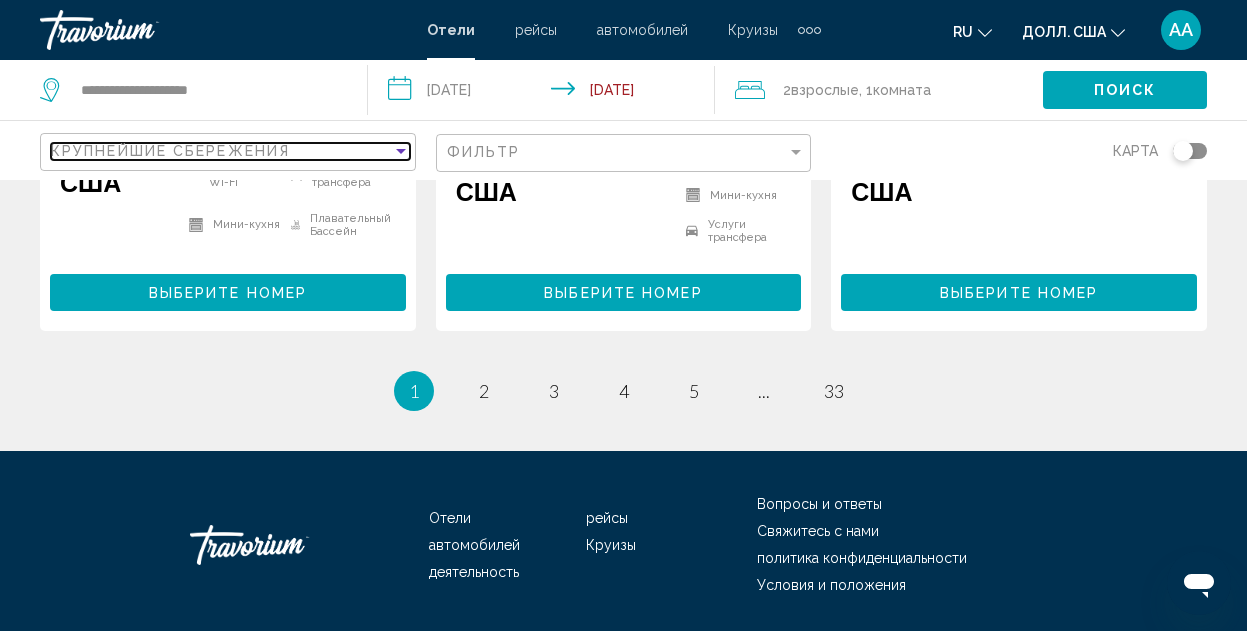 scroll, scrollTop: 3059, scrollLeft: 0, axis: vertical 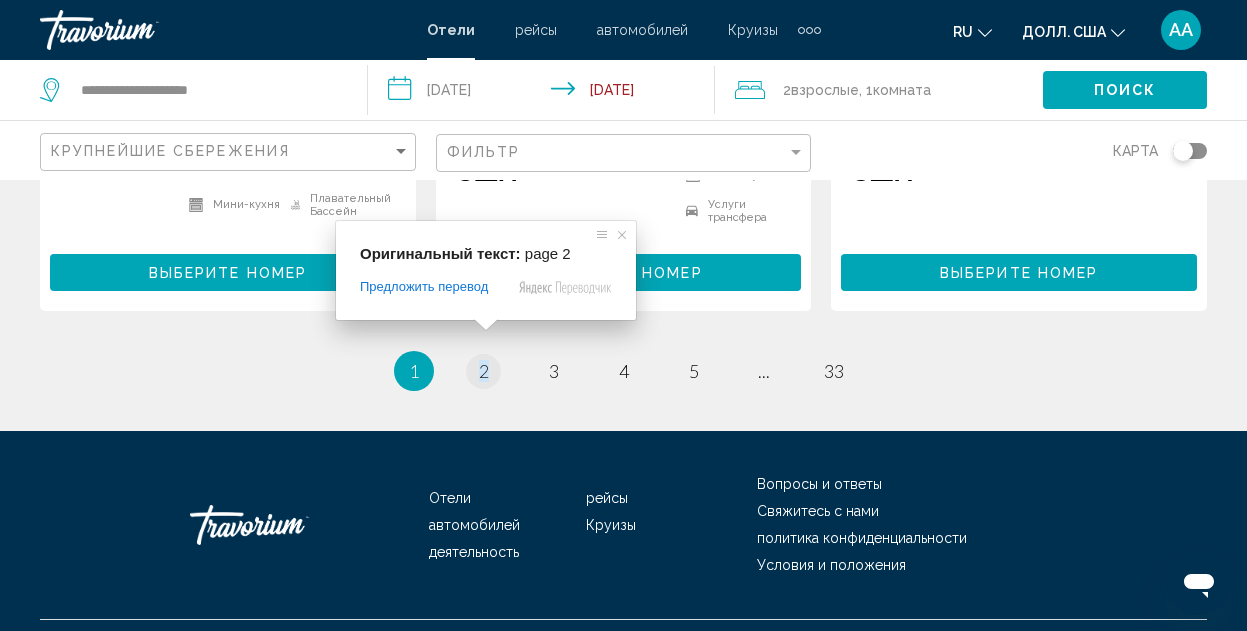 click at bounding box center (486, 325) 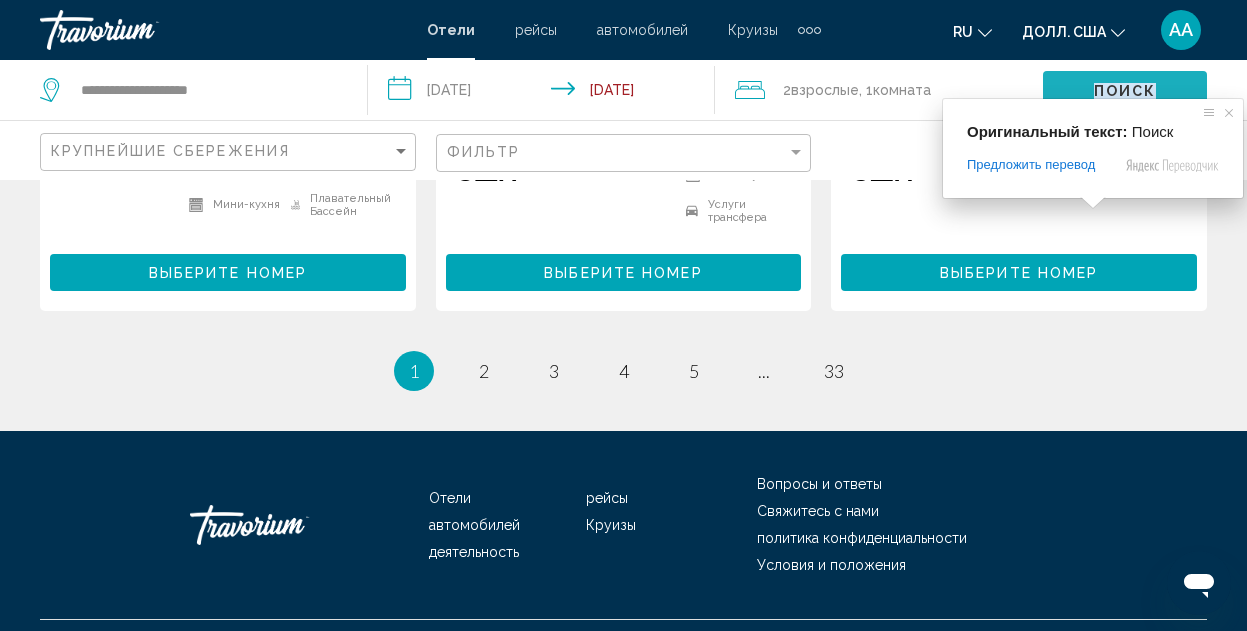 click on "Поиск" 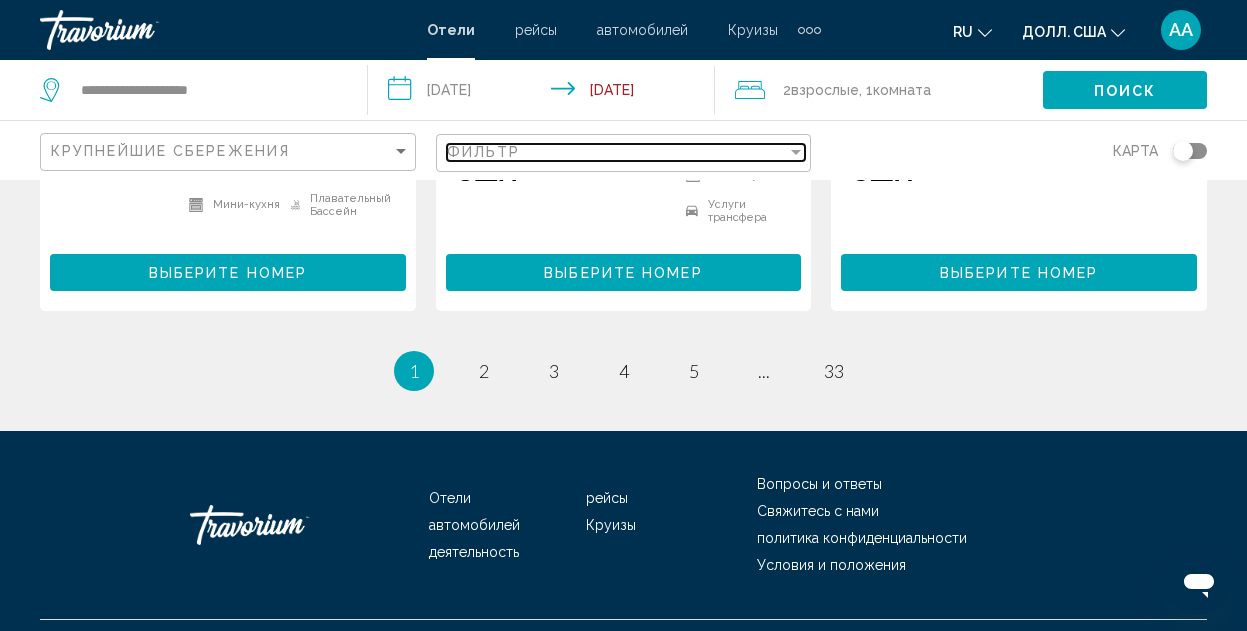click at bounding box center [796, 152] 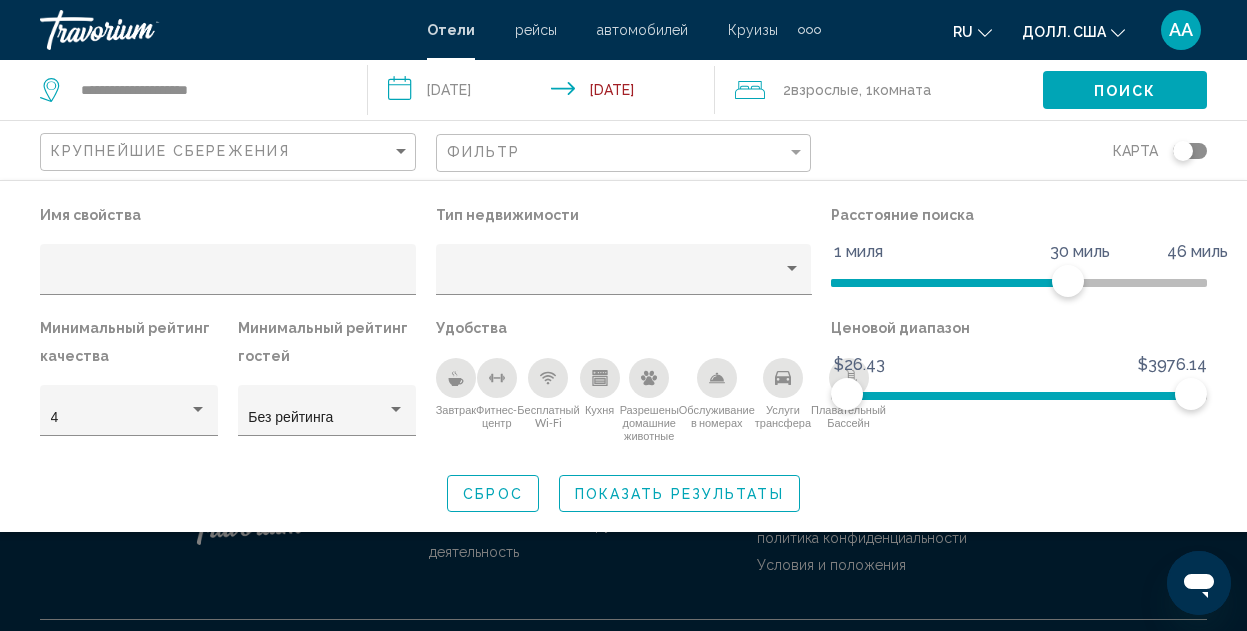 click 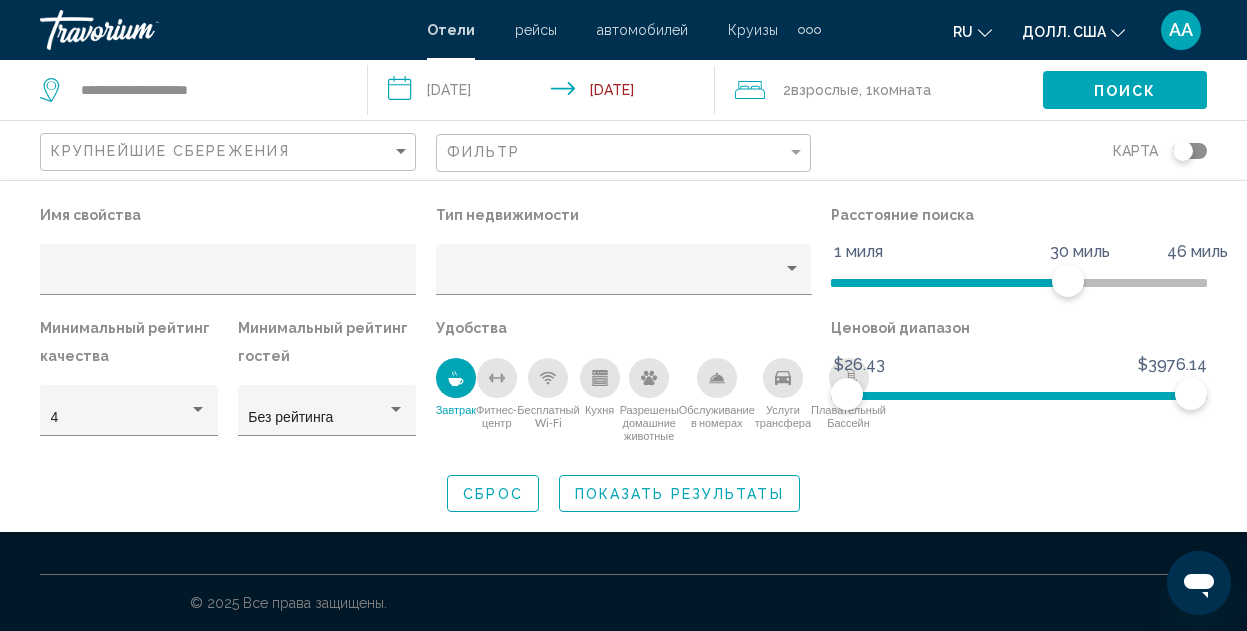 scroll, scrollTop: 726, scrollLeft: 0, axis: vertical 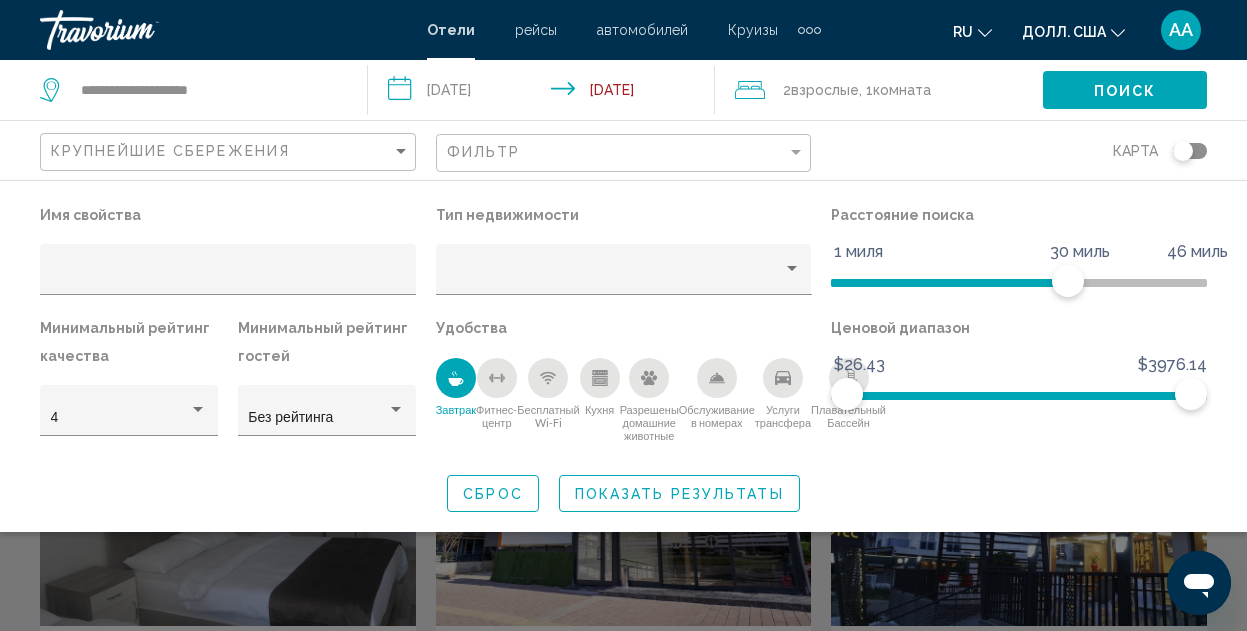 click on "Имя свойства Тип недвижимости Расстояние поиска 1 миля 46 миль 30 миль Минимальный рейтинг качества 4 Минимальный рейтинг гостей Без рейтинга Удобства
Завтрак
Фитнес-центр
Бесплатный Wi-Fi
Кухня
Разрешены домашние животные
Обслуживание в номерах
Услуги трансфера
Плавательный Бассейн Ценовой диапазон $26.43 $3976.14 $26.43 $3976.14" 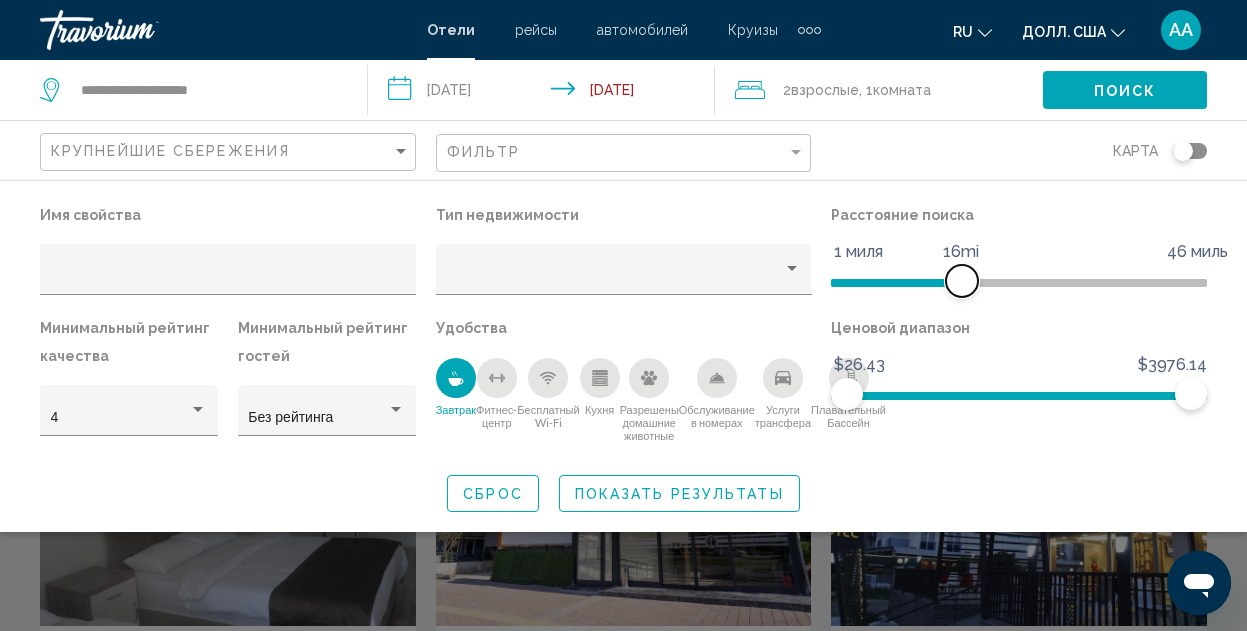drag, startPoint x: 1071, startPoint y: 278, endPoint x: 965, endPoint y: 286, distance: 106.30146 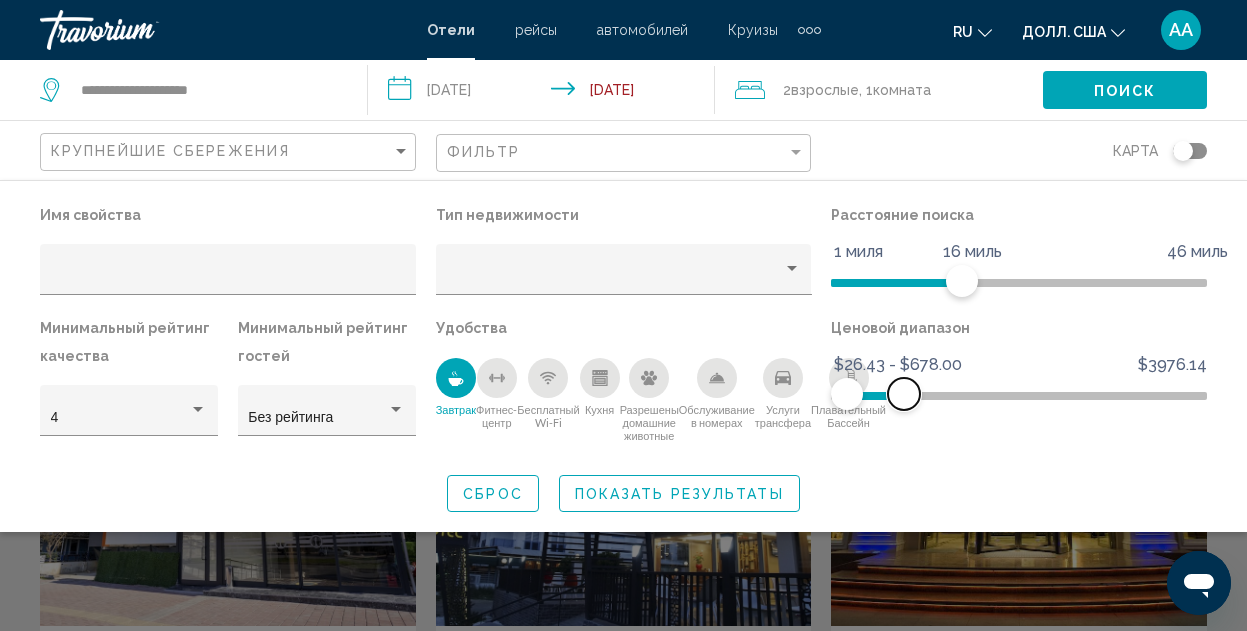 drag, startPoint x: 1190, startPoint y: 402, endPoint x: 904, endPoint y: 412, distance: 286.17477 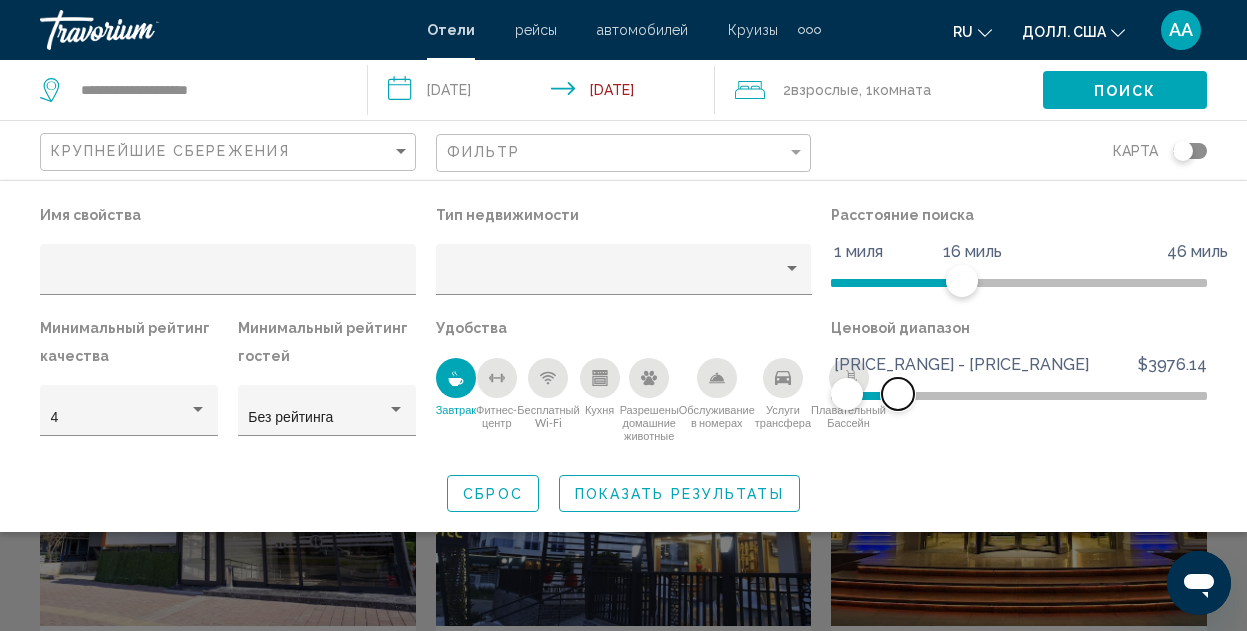 click 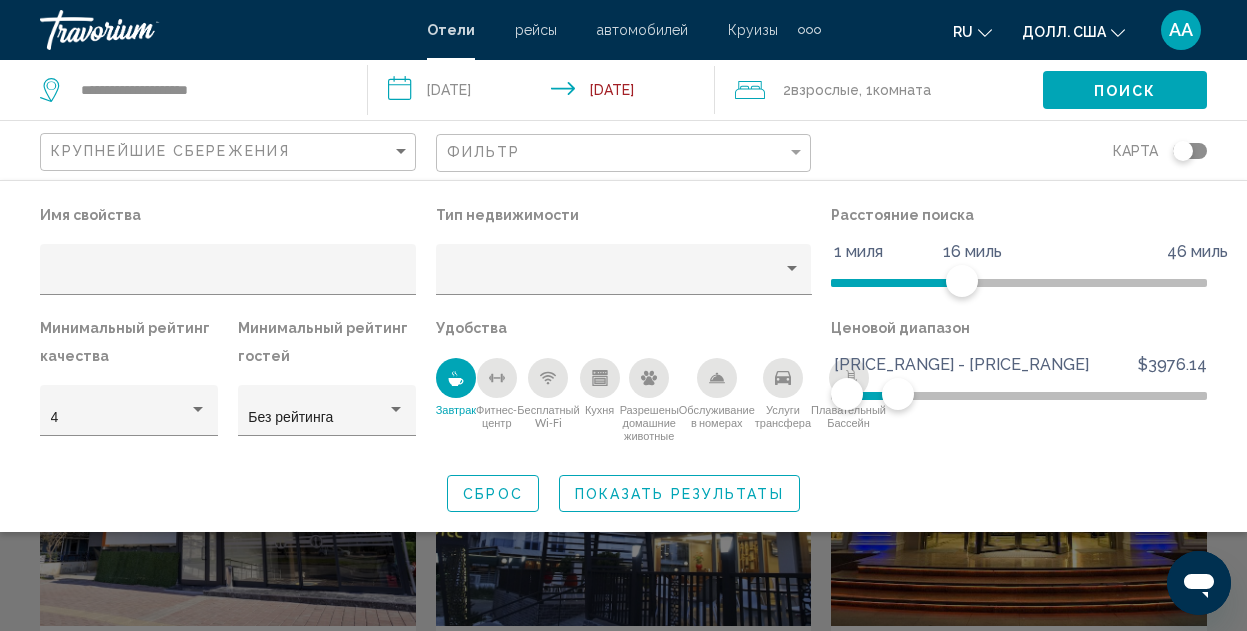 click on "[PRICE_RANGE] [PRICE_RANGE] [PRICE_RANGE] [PRICE_RANGE] [PRICE_RANGE] - [PRICE_RANGE]" 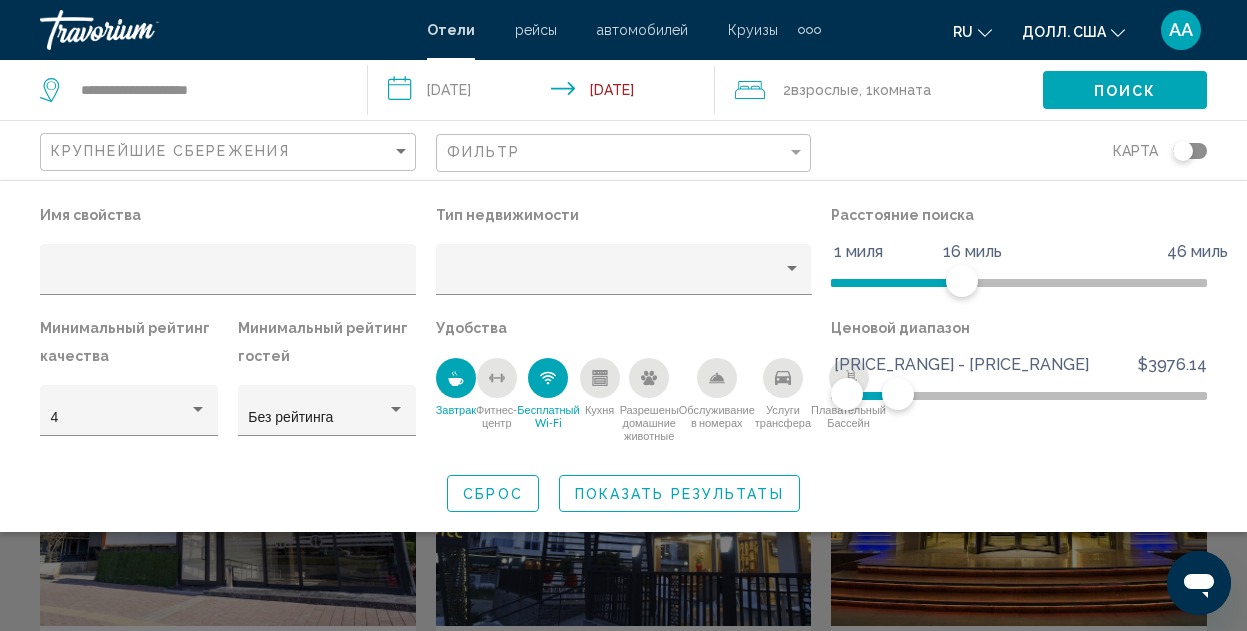 click 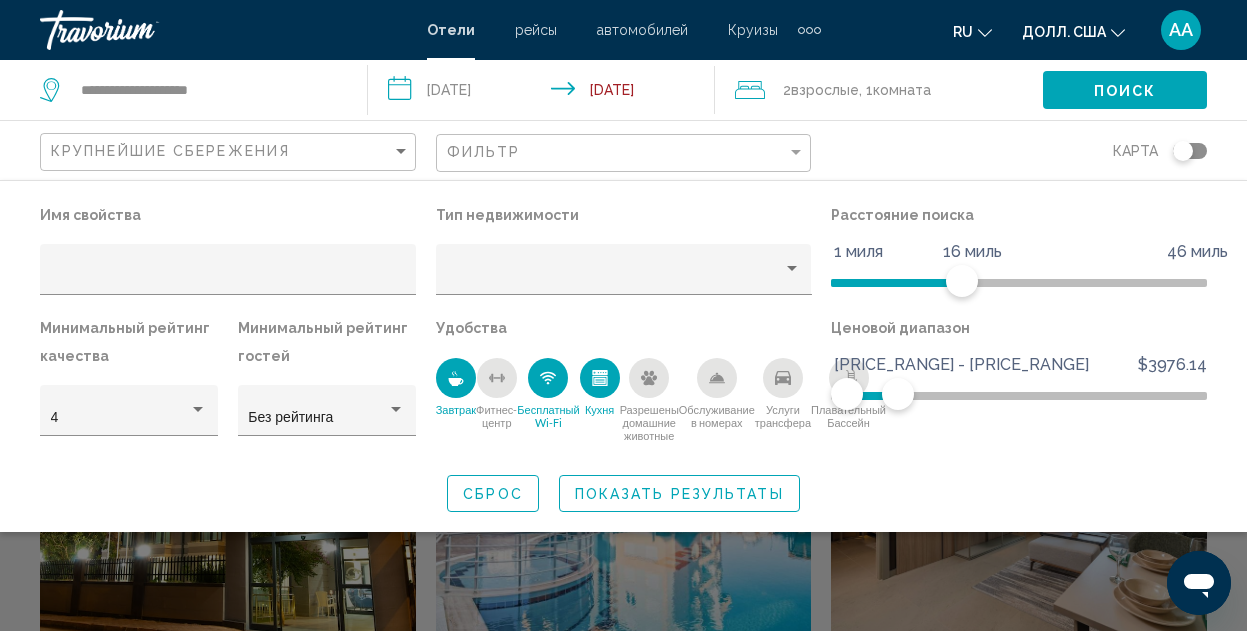click 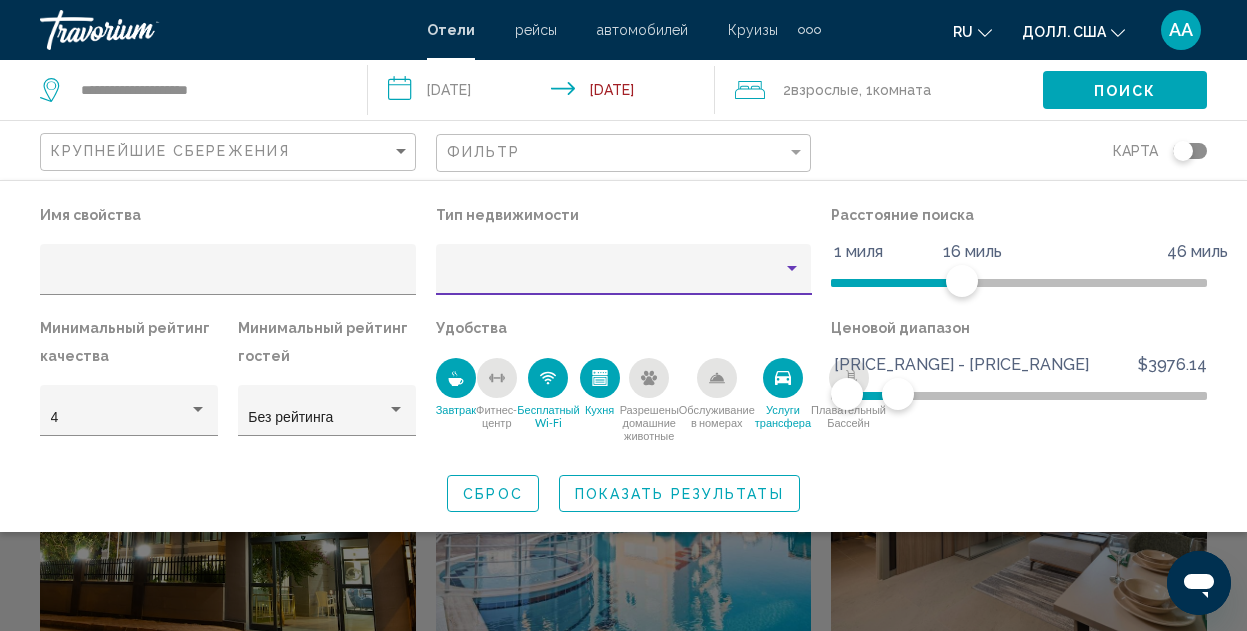 click at bounding box center (792, 269) 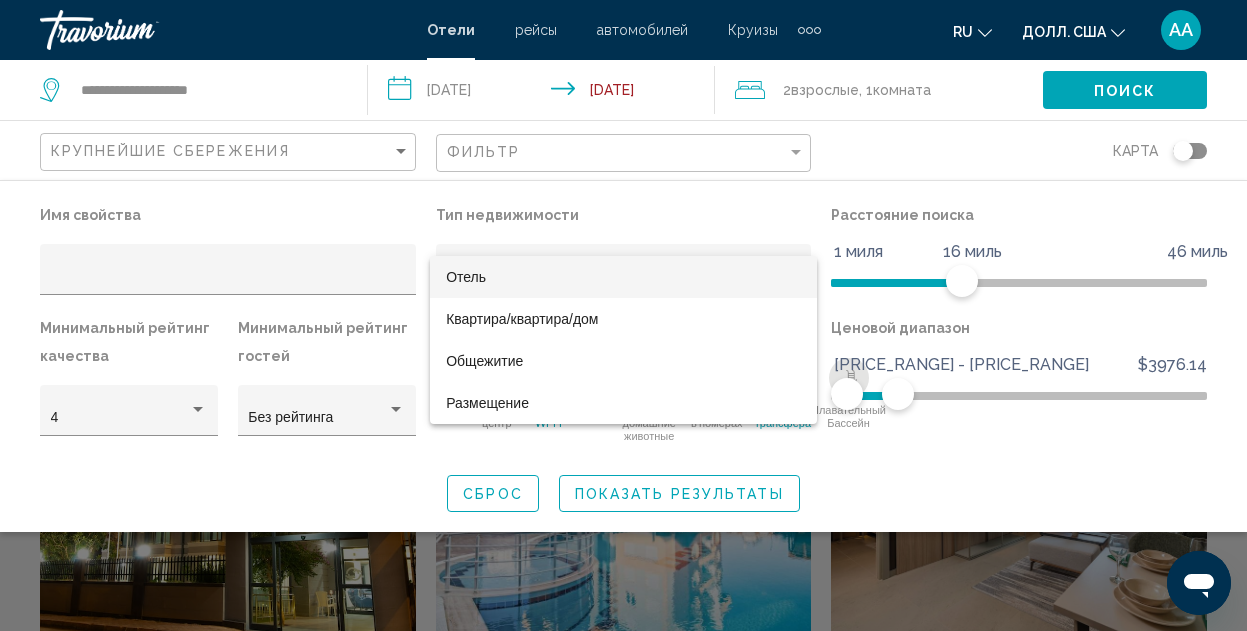 click at bounding box center (623, 315) 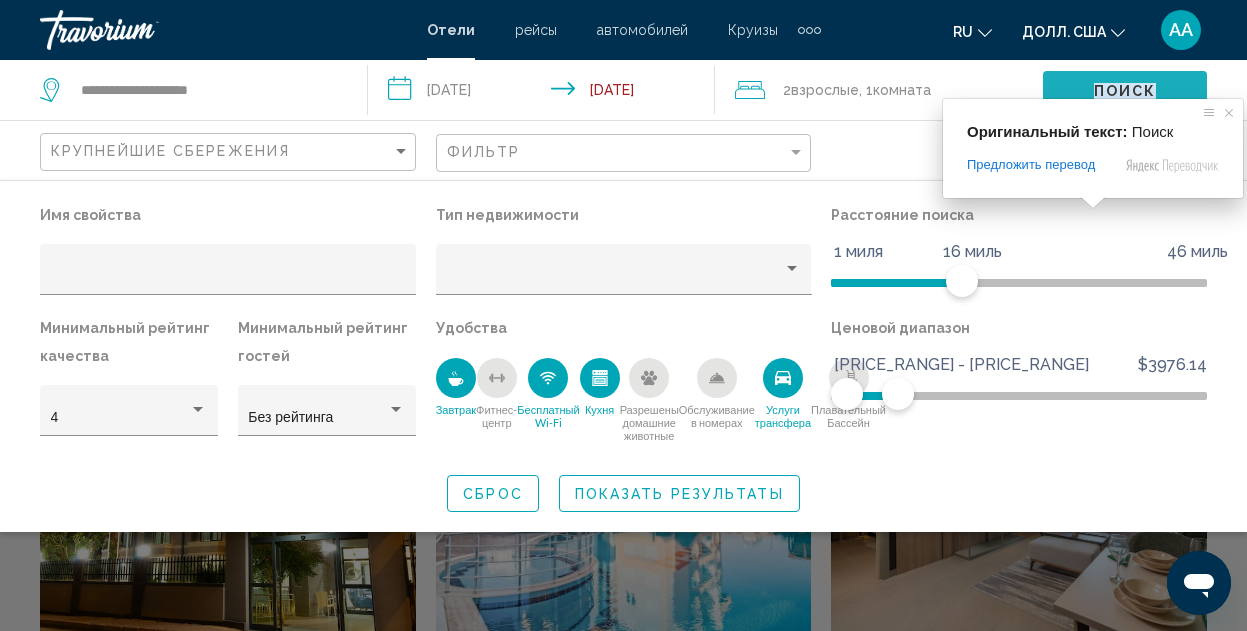 click on "Поиск" 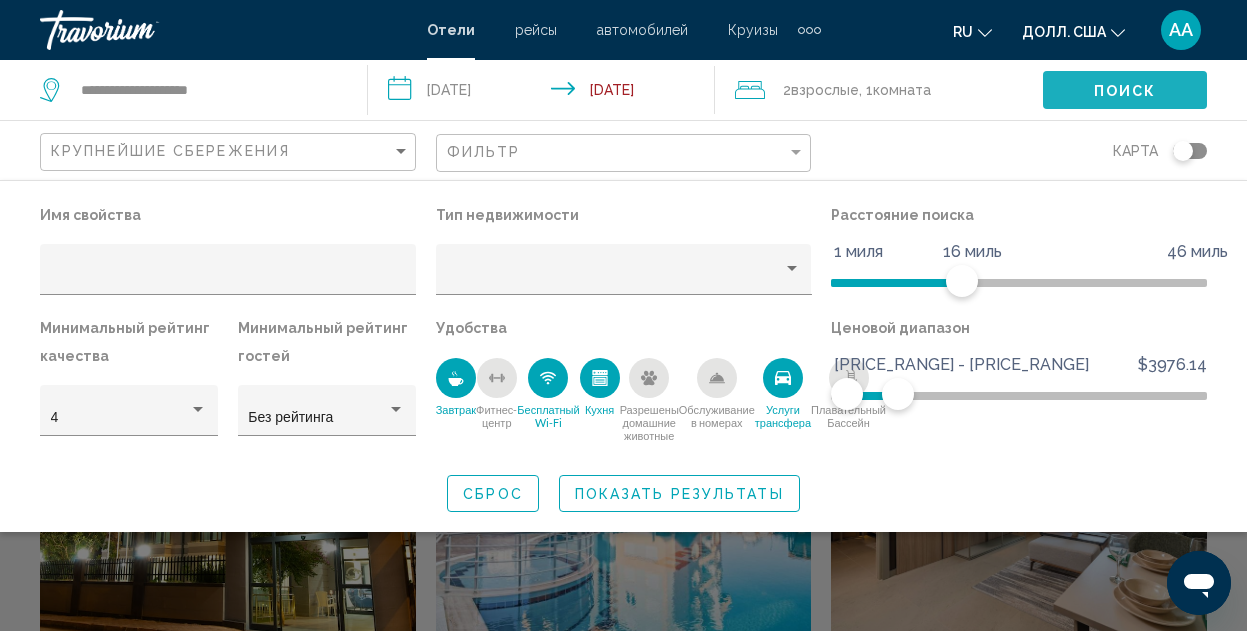 click on "Поиск" 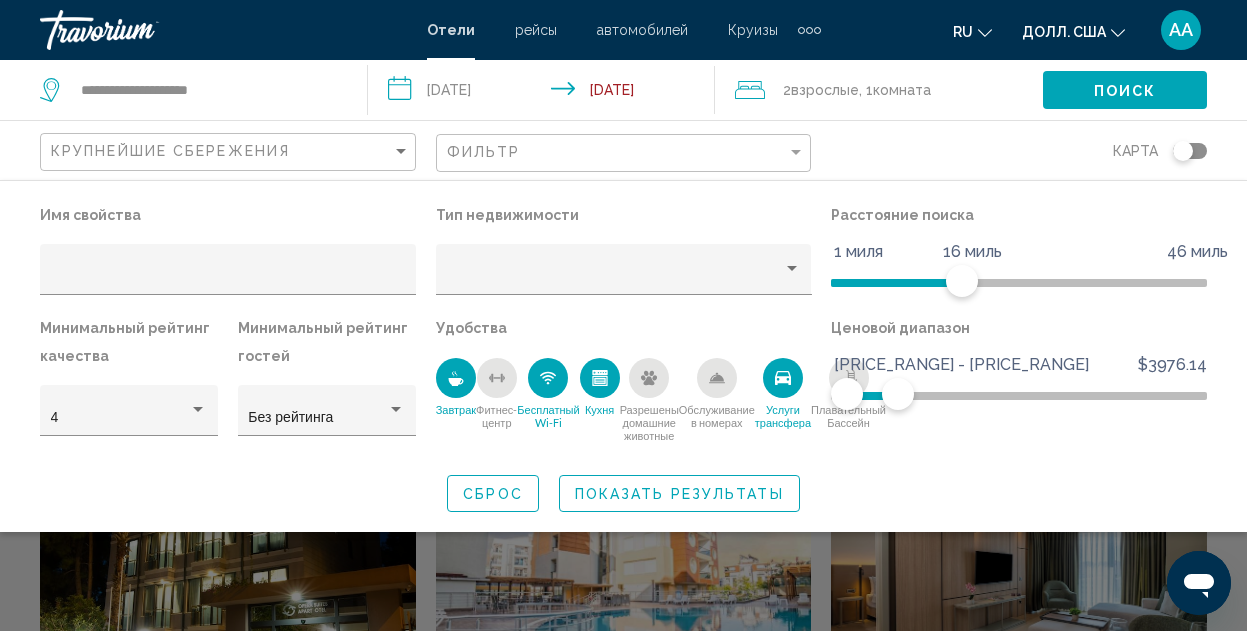 scroll, scrollTop: 626, scrollLeft: 0, axis: vertical 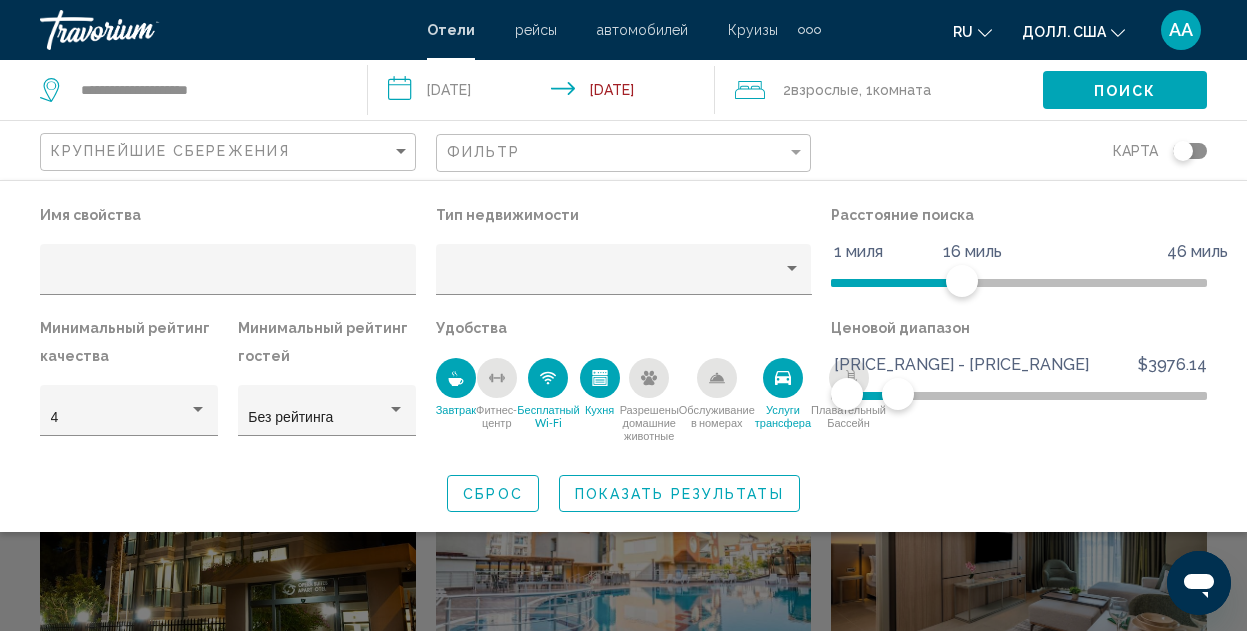 click 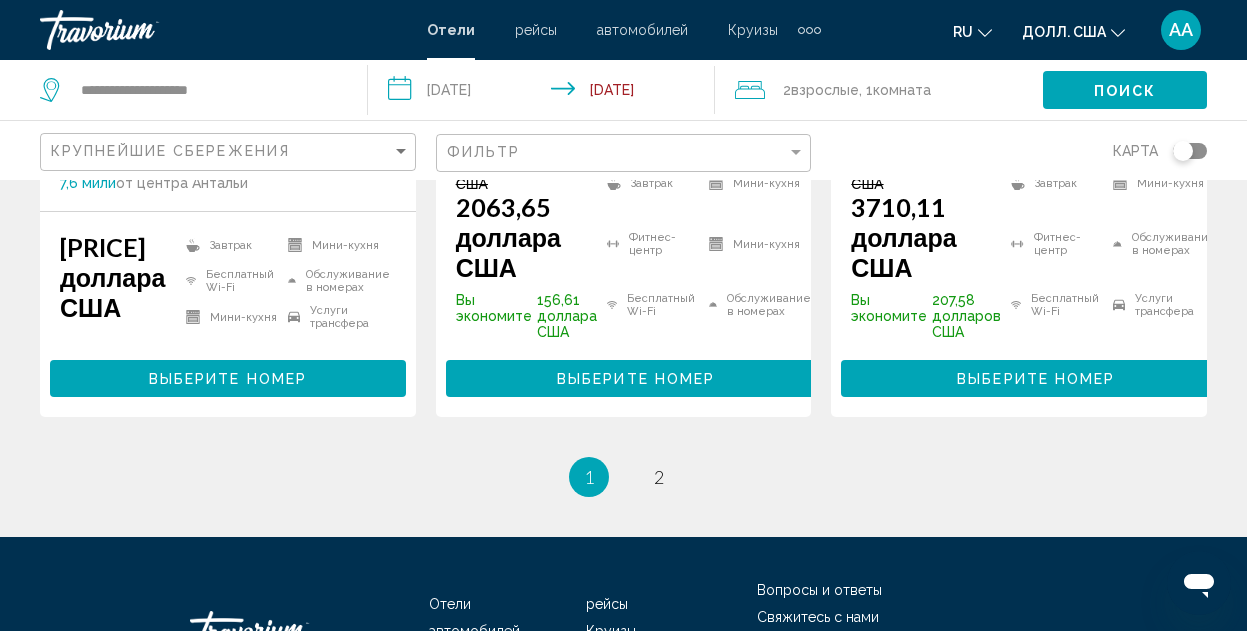 scroll, scrollTop: 3100, scrollLeft: 0, axis: vertical 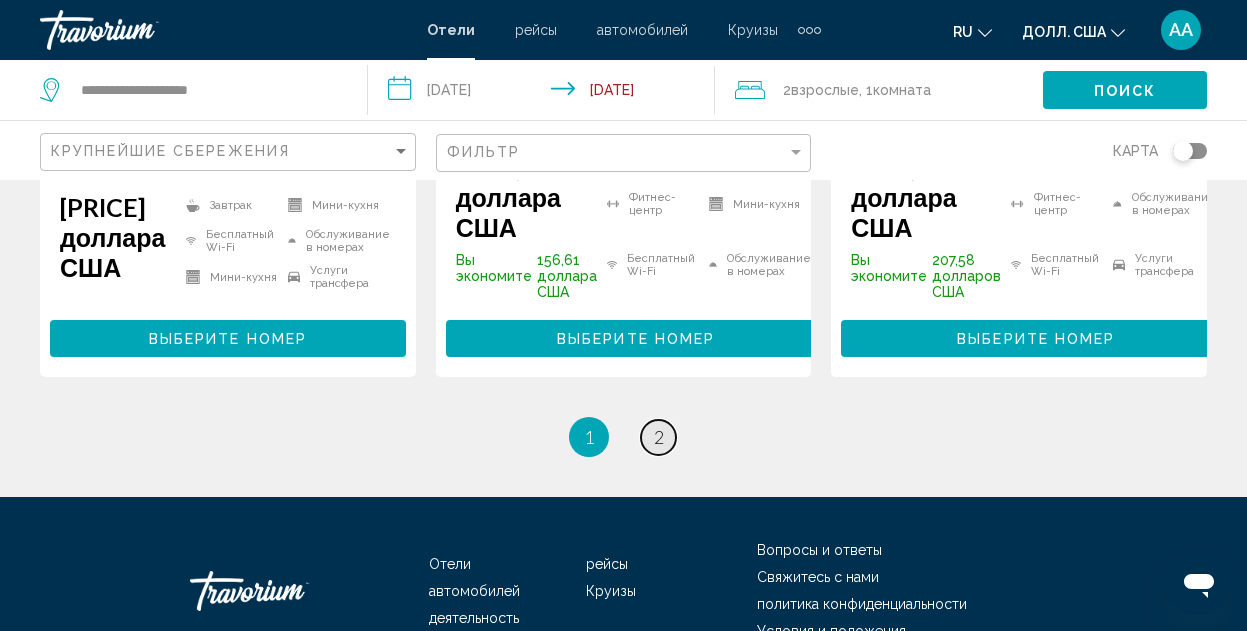 click on "страница  2" at bounding box center [658, 437] 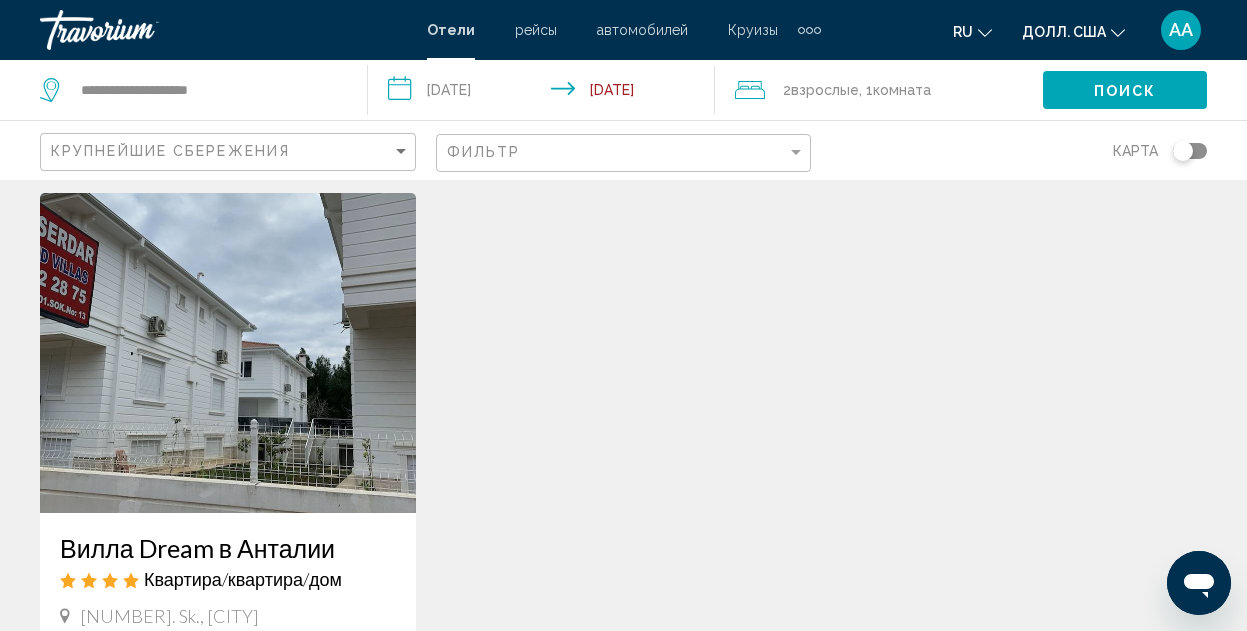 scroll, scrollTop: 0, scrollLeft: 0, axis: both 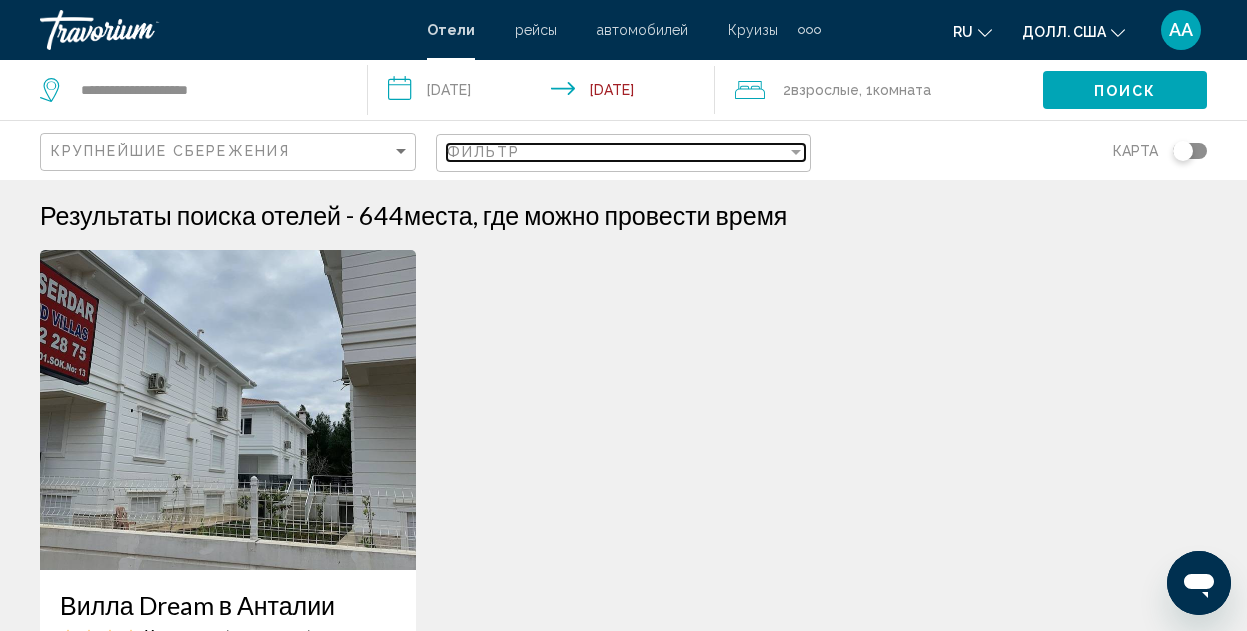 click at bounding box center [796, 152] 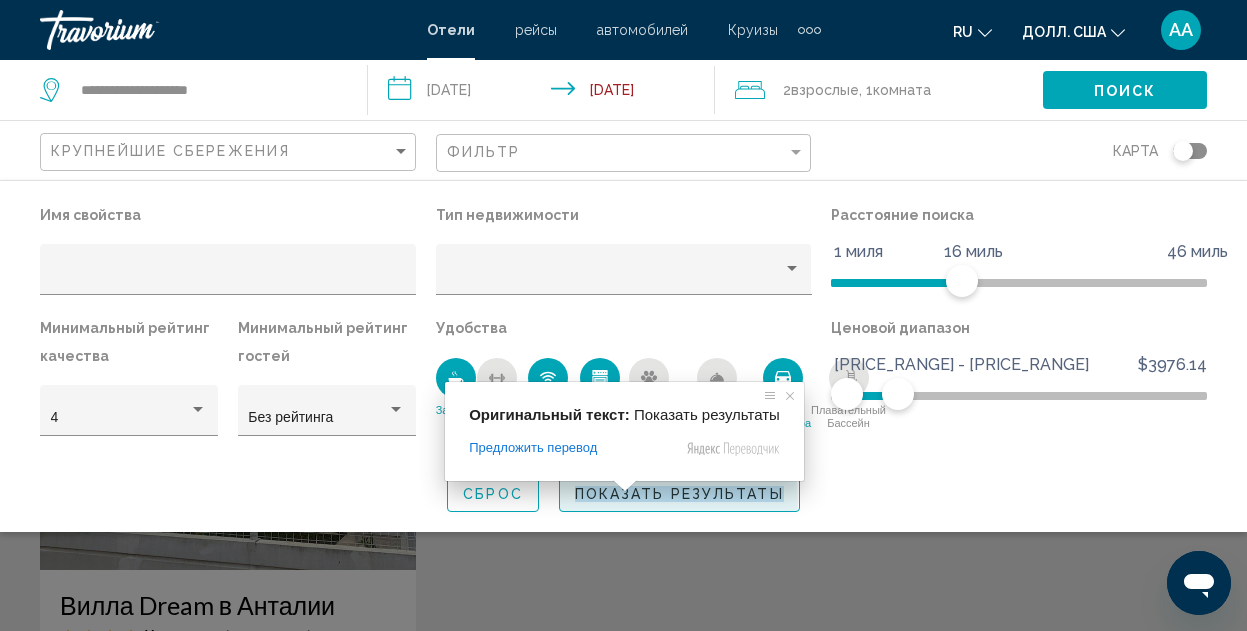 click on "Показать результаты" 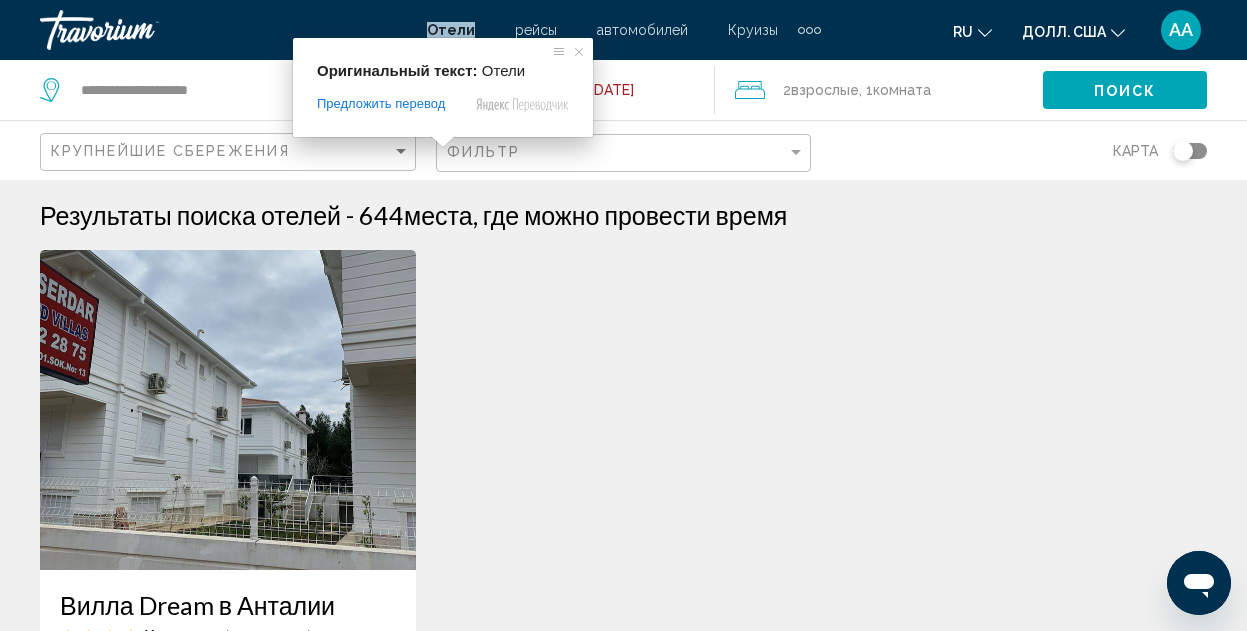 click on "Отели" at bounding box center (451, 30) 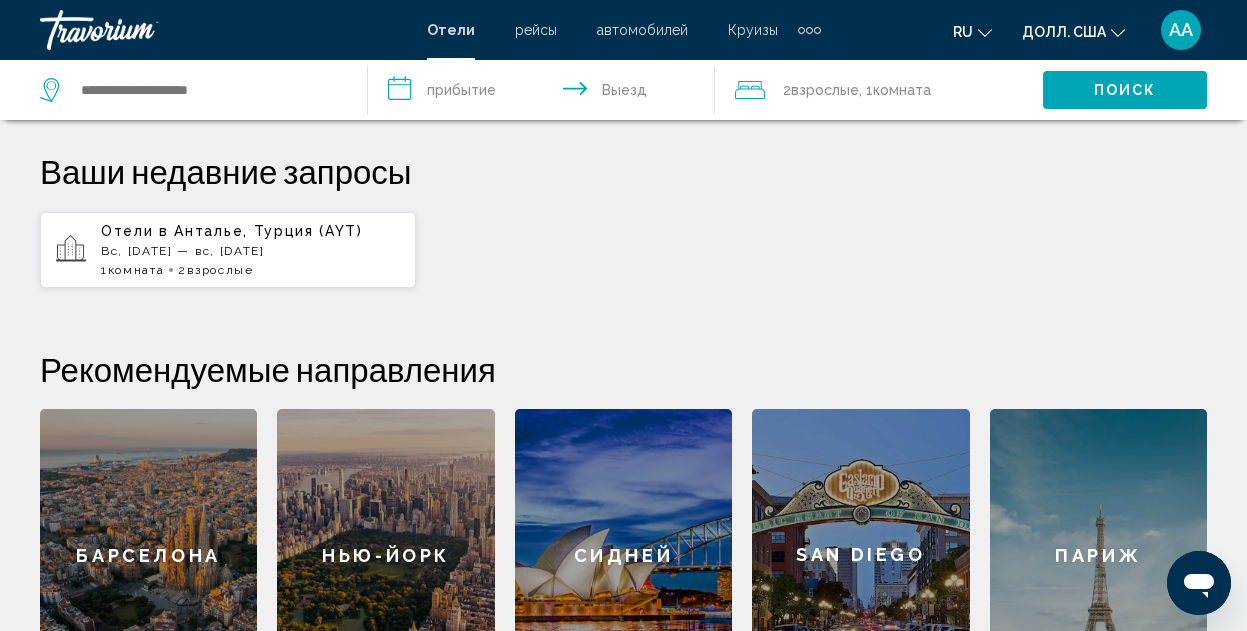 scroll, scrollTop: 500, scrollLeft: 0, axis: vertical 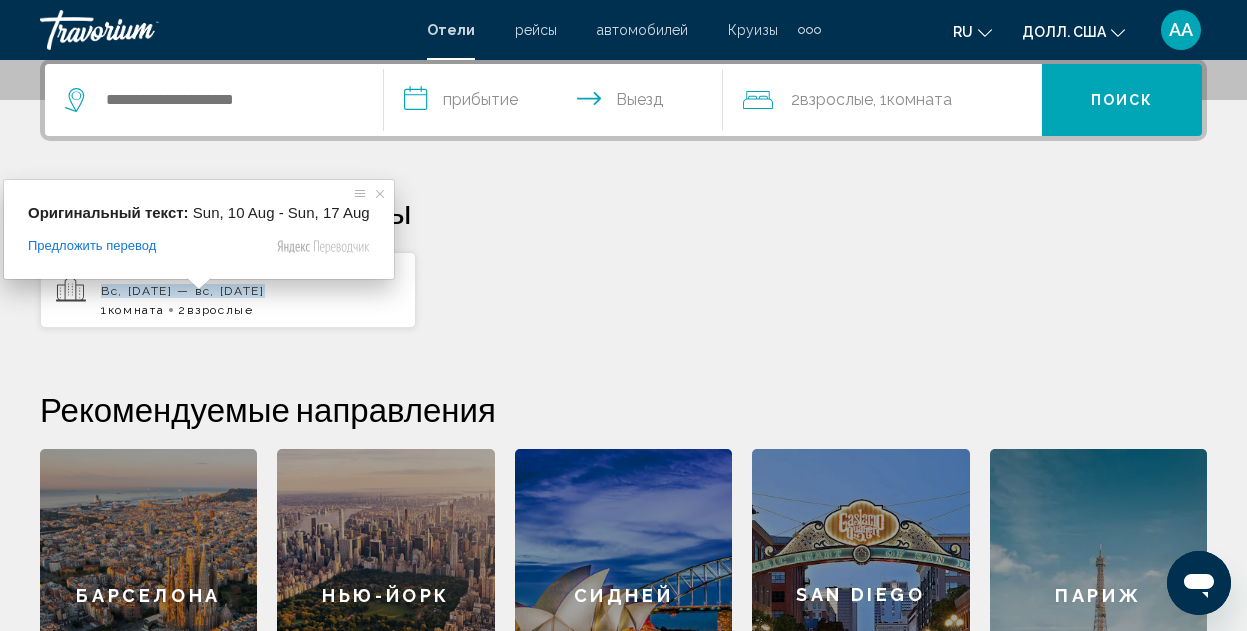 click on "Вс, [DATE] — вс, [DATE]" at bounding box center (183, 291) 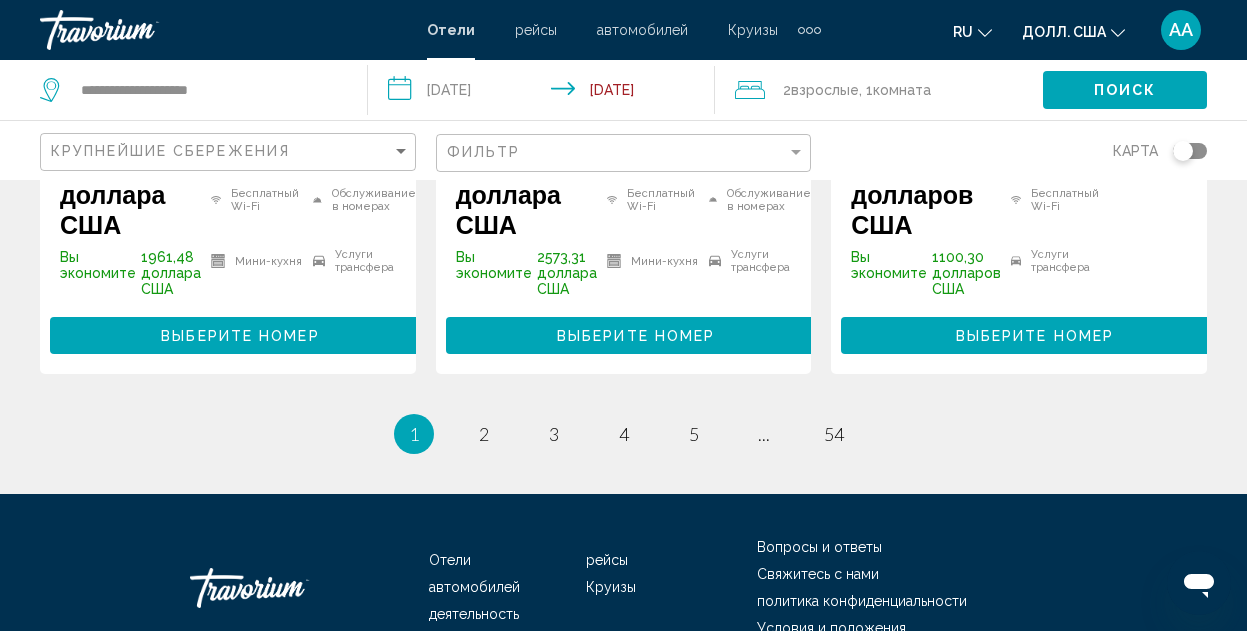 scroll, scrollTop: 3300, scrollLeft: 0, axis: vertical 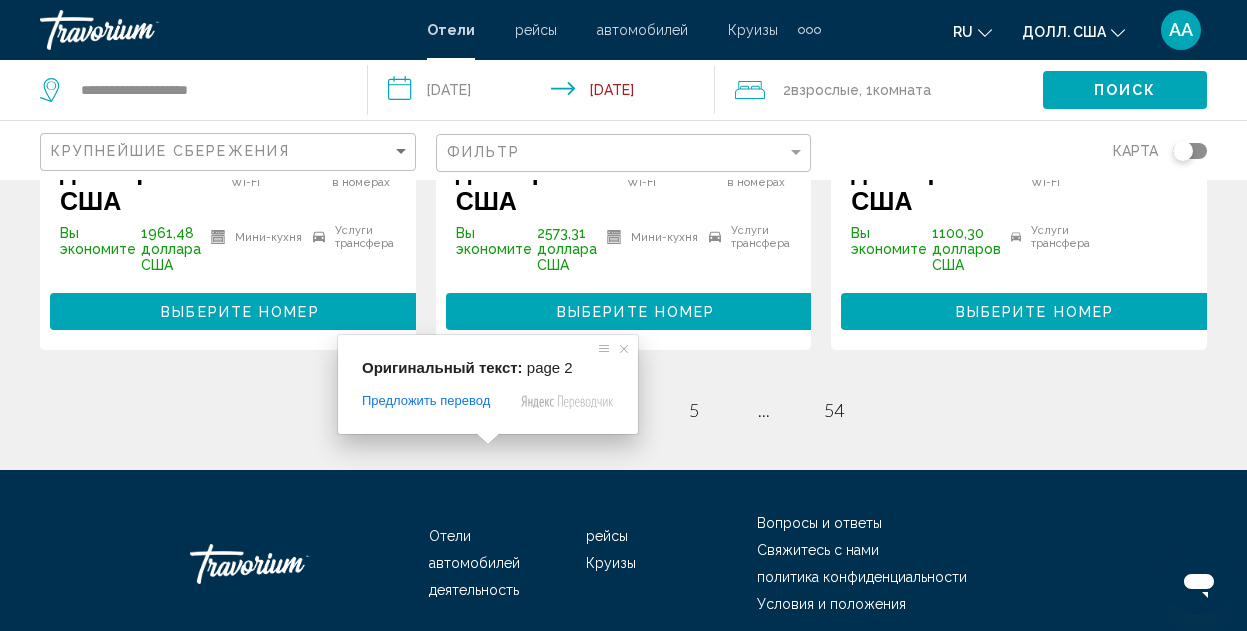 click on "**********" at bounding box center (623, -2985) 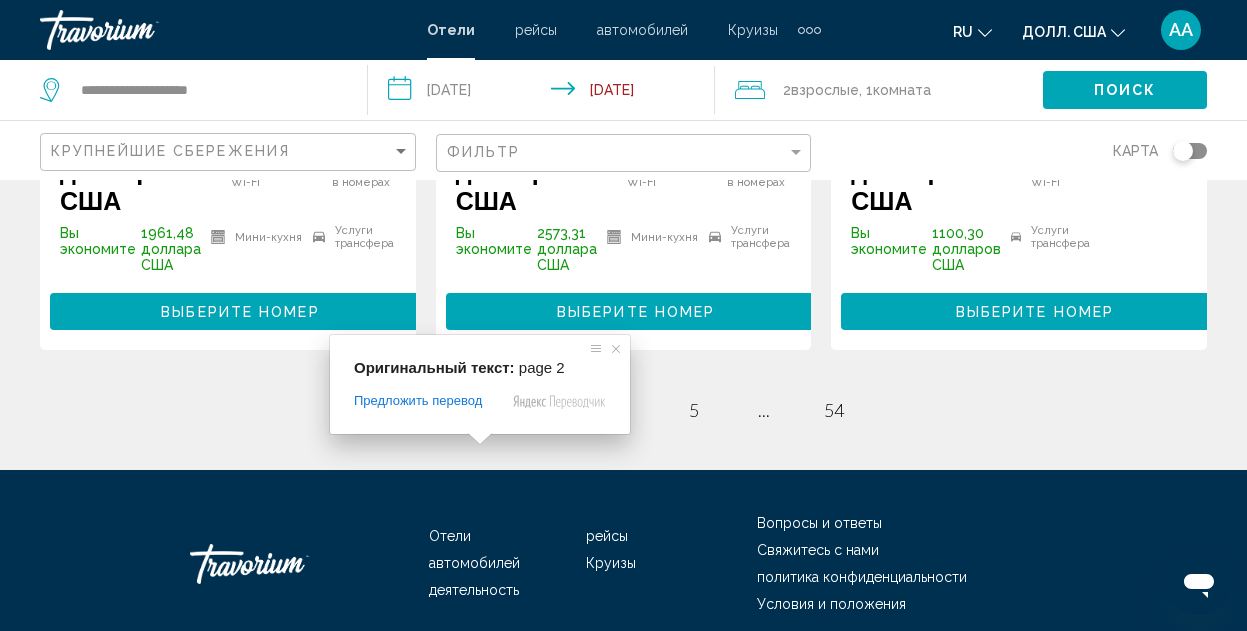 click on "**********" at bounding box center [623, -2985] 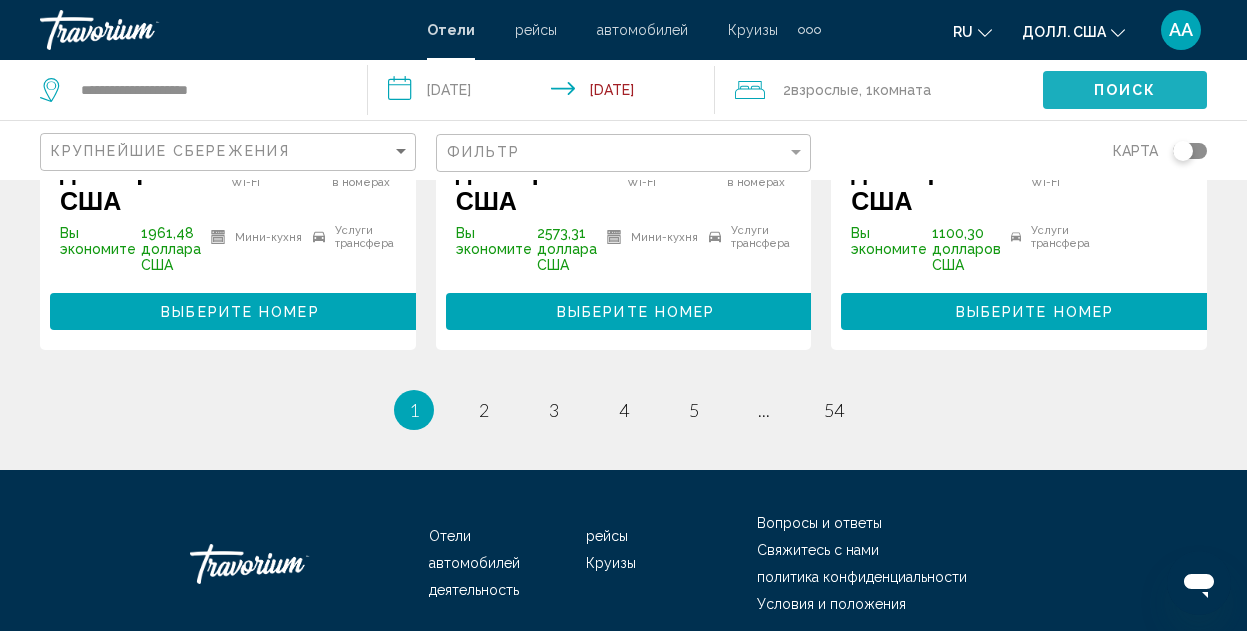 click on "Поиск" 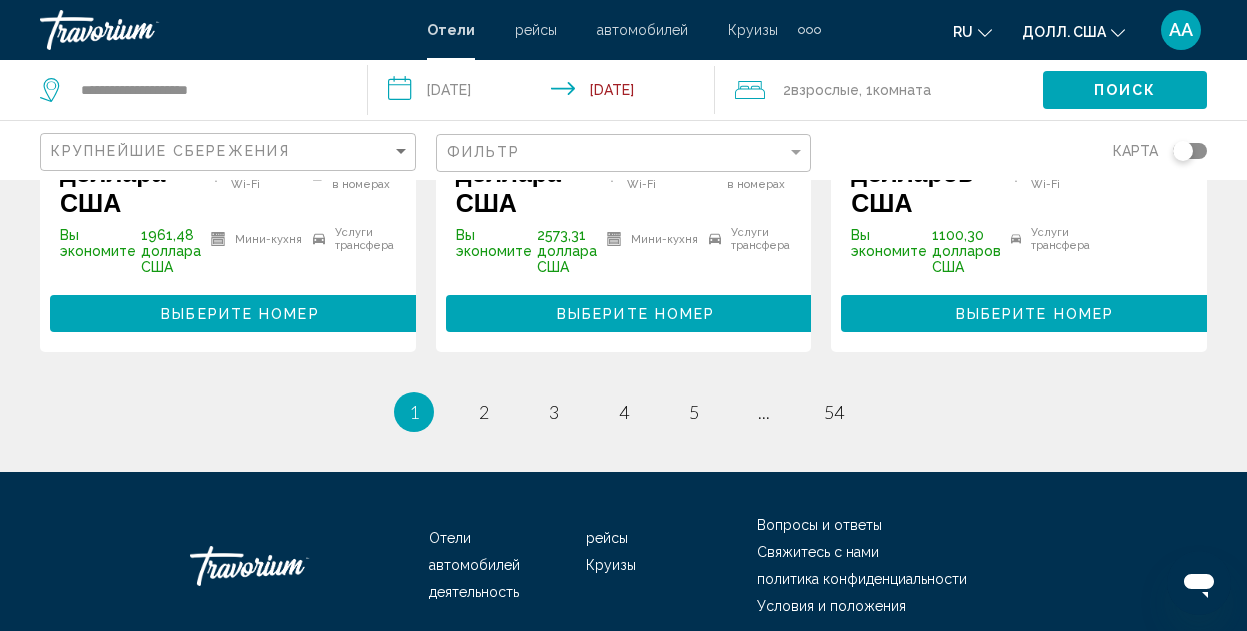 scroll, scrollTop: 3300, scrollLeft: 0, axis: vertical 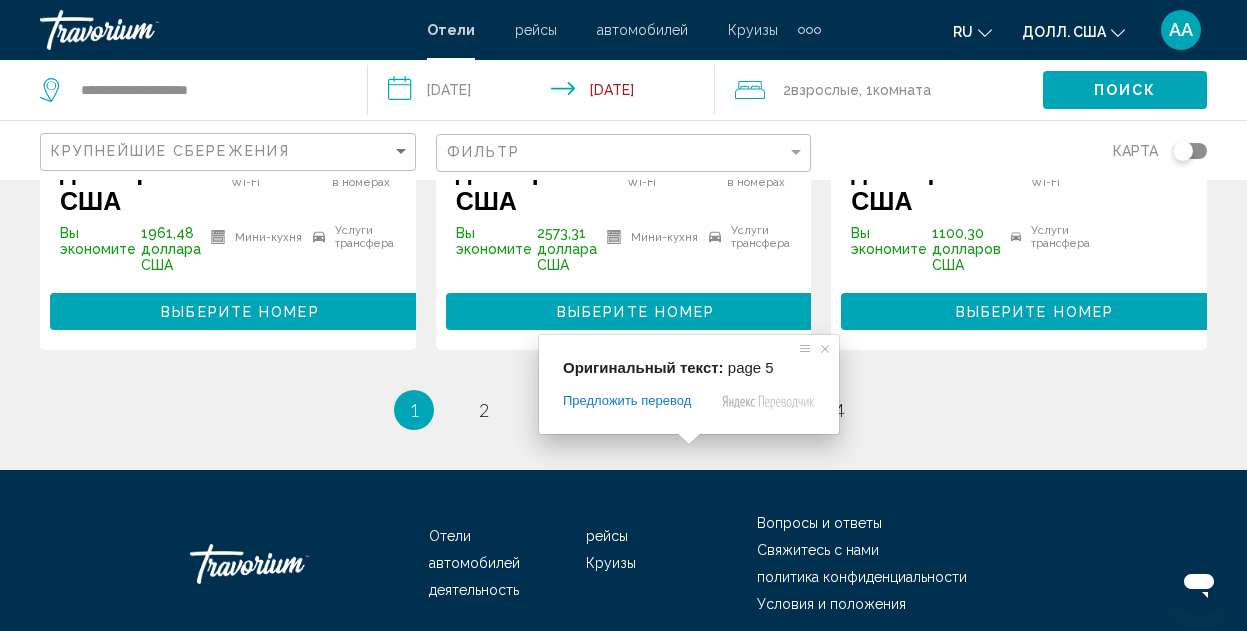 click on "**********" at bounding box center [623, -2985] 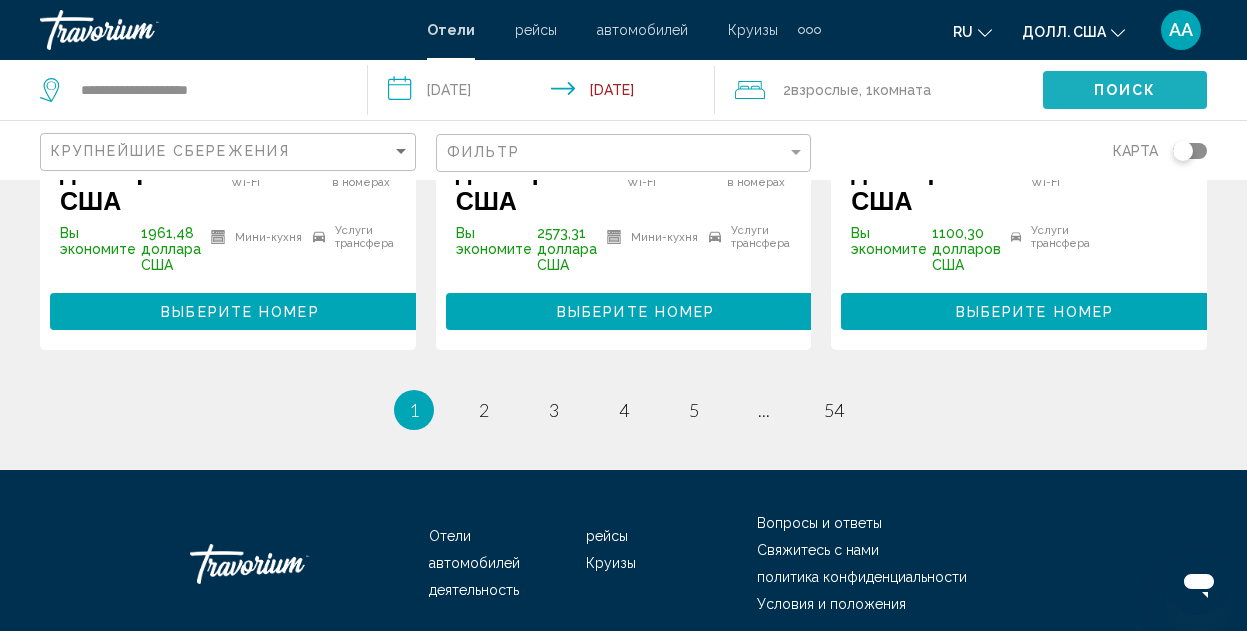 click on "Поиск" 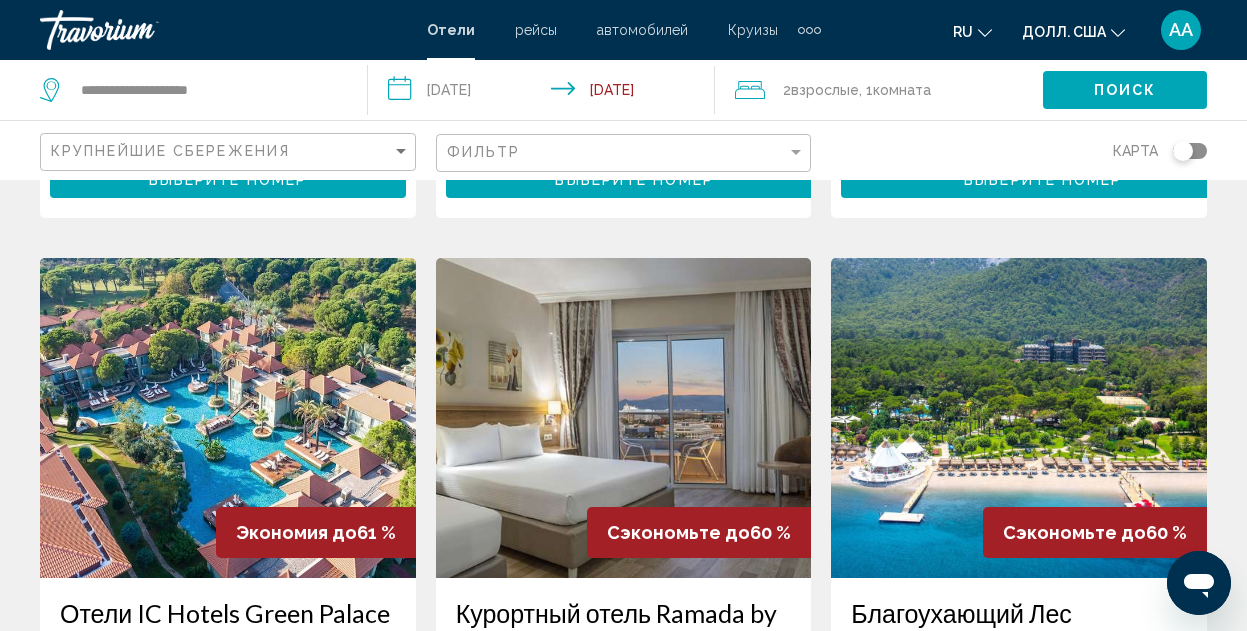 scroll, scrollTop: 800, scrollLeft: 0, axis: vertical 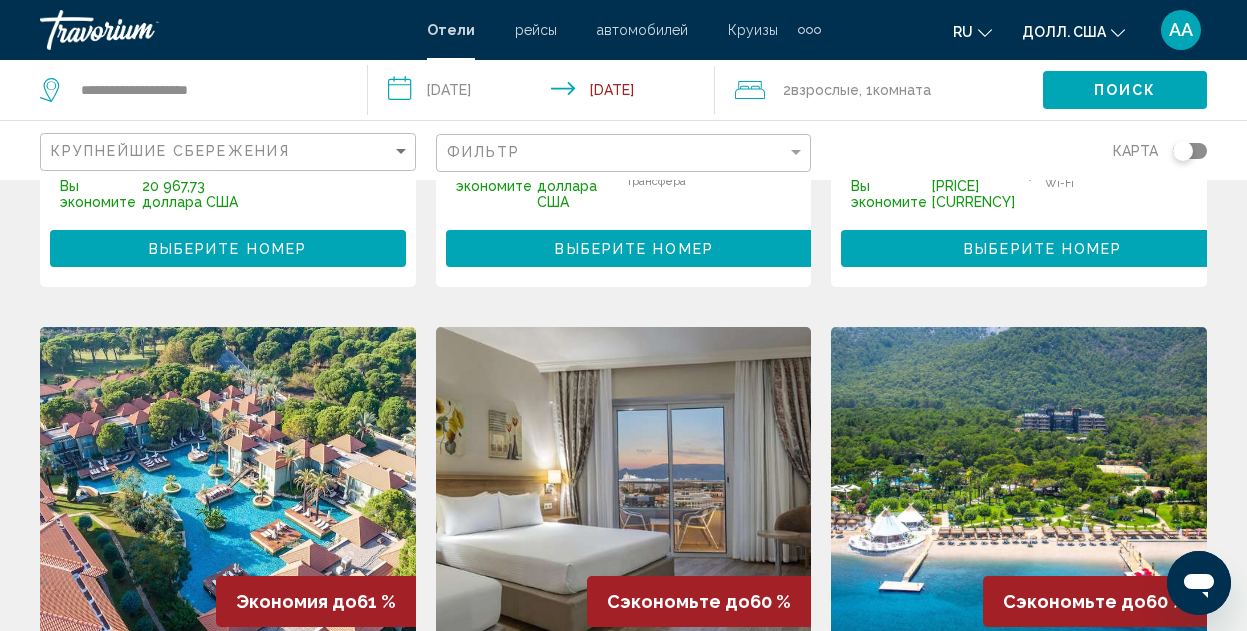 click 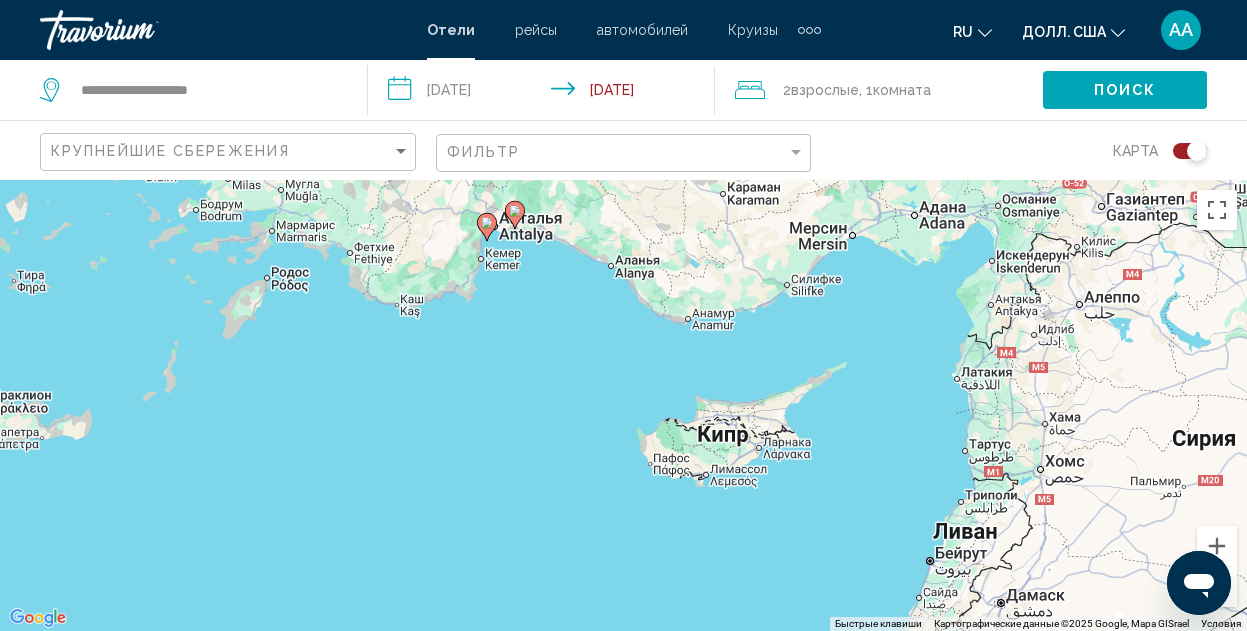 click on "Чтобы активировать перетаскивание с помощью клавиатуры, нажмите Alt + Enter.  После этого перемещайте маркер с помощью клавиш со стрелками.  Чтобы завершить перетаскивание, нажмите клавишу Enter.  Чтобы отменить действие, нажмите клавишу Esc." at bounding box center (623, 405) 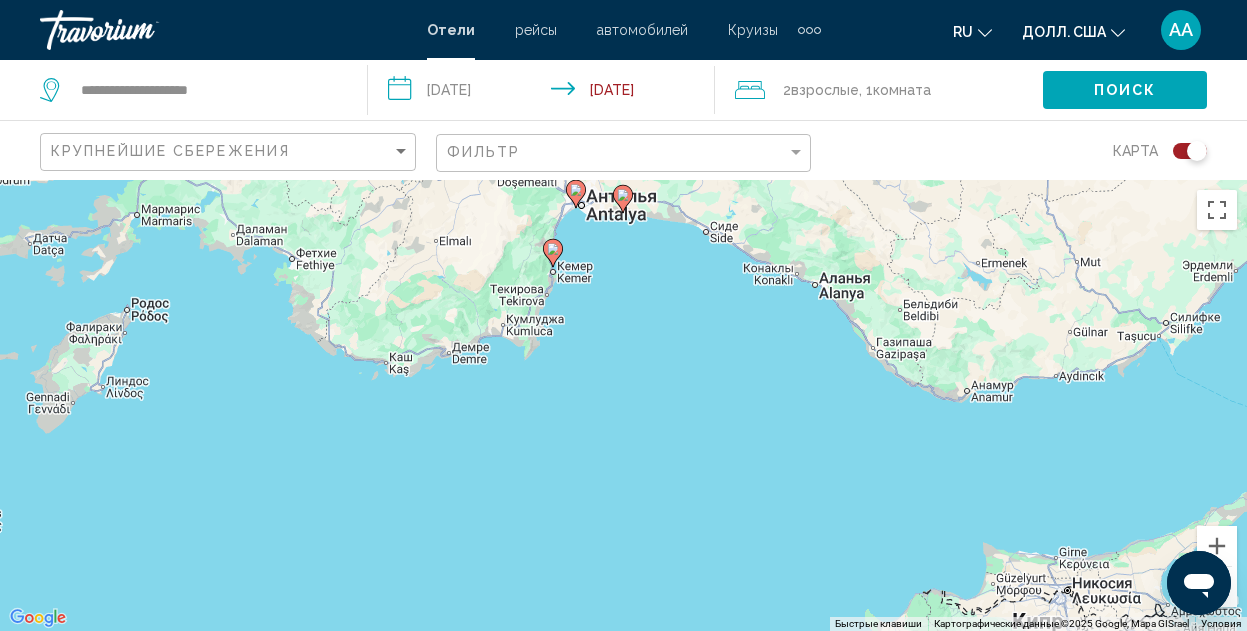 click 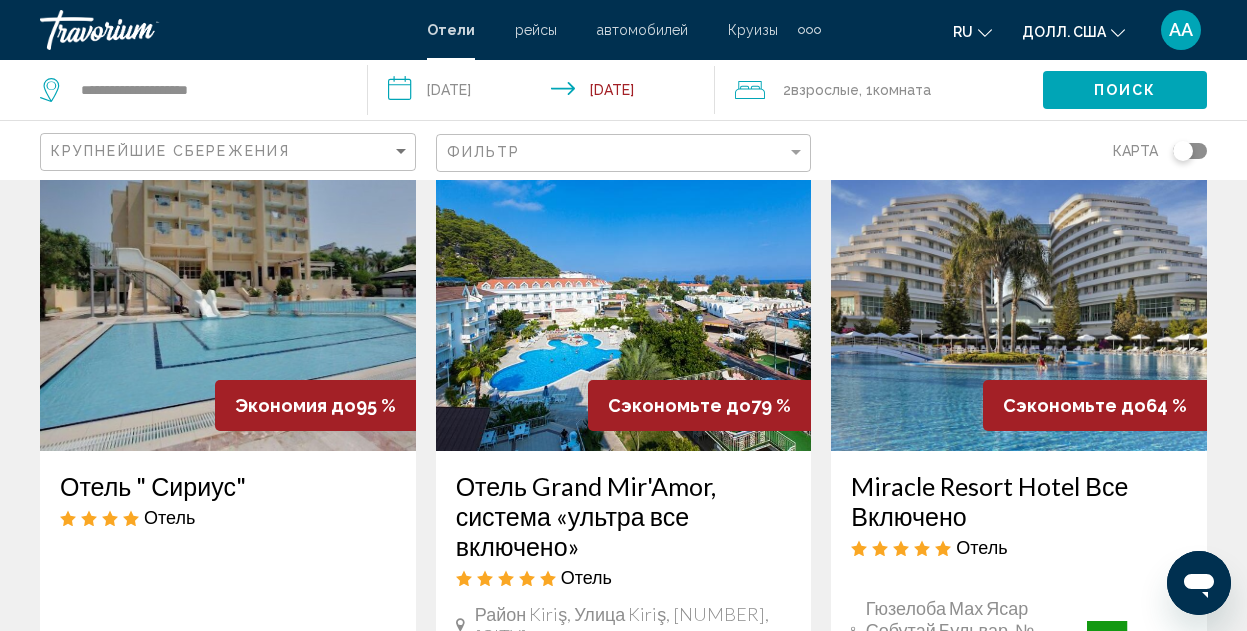 scroll, scrollTop: 0, scrollLeft: 0, axis: both 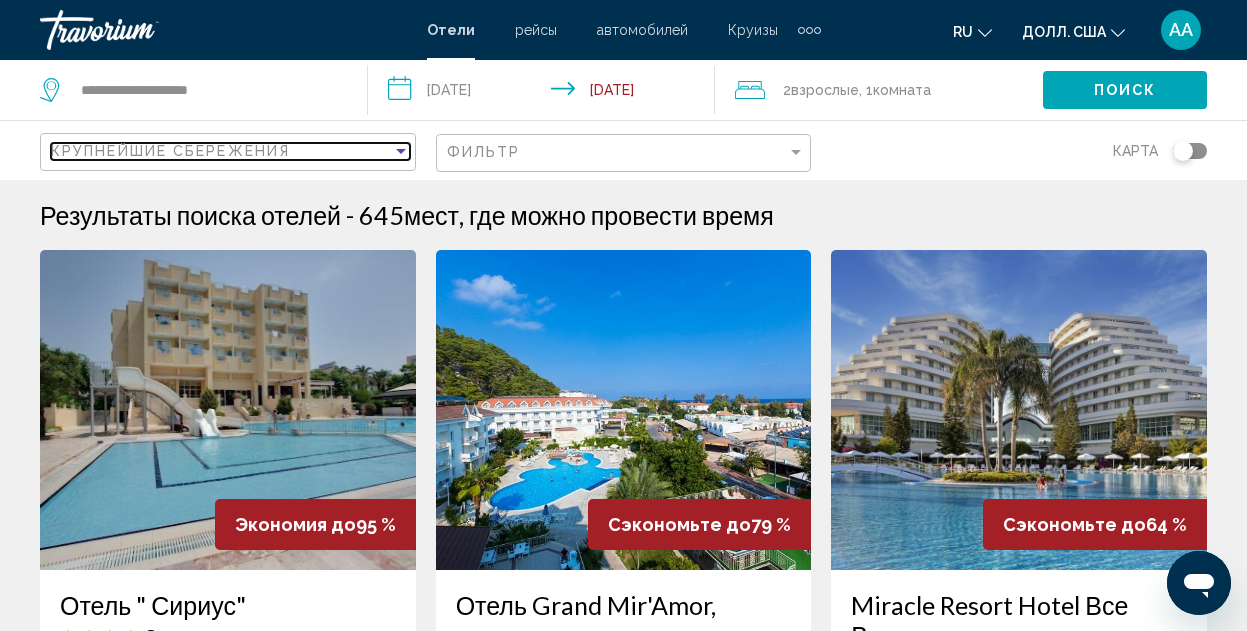 click at bounding box center [401, 151] 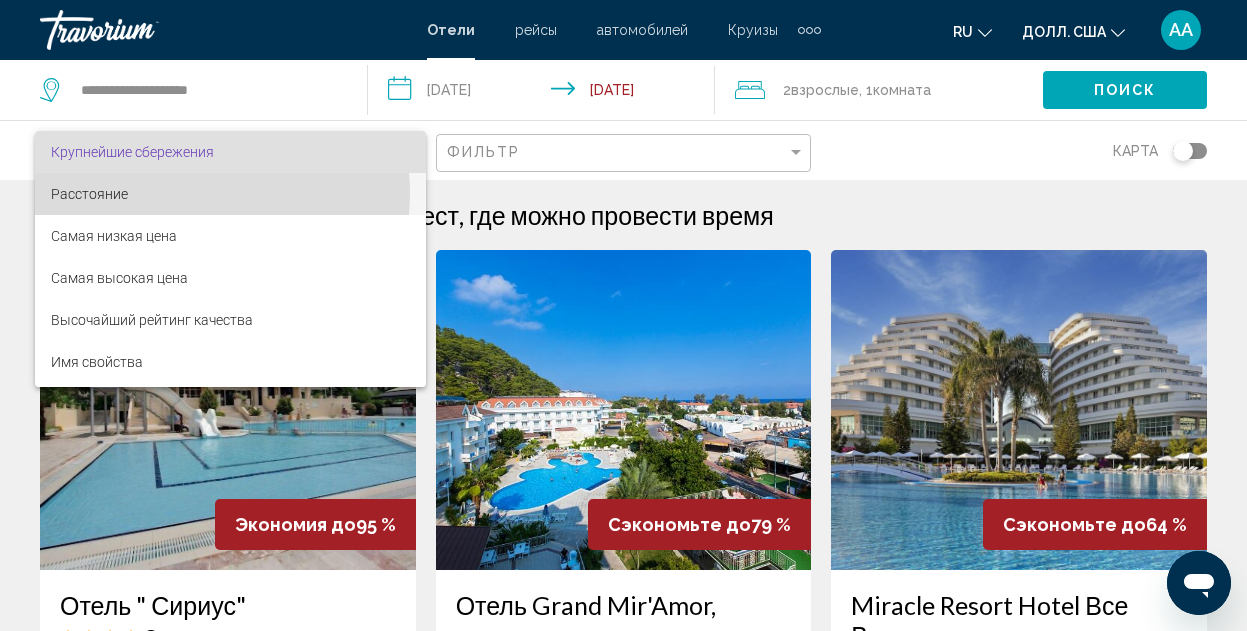 click on "Расстояние" at bounding box center [230, 194] 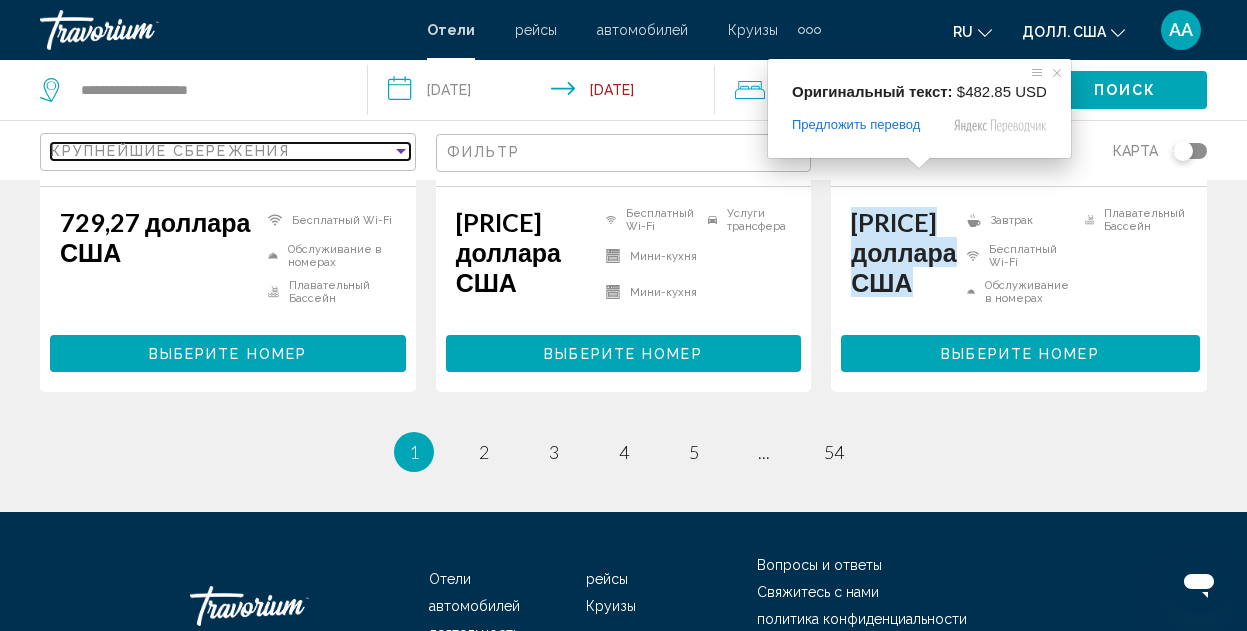 scroll, scrollTop: 3000, scrollLeft: 0, axis: vertical 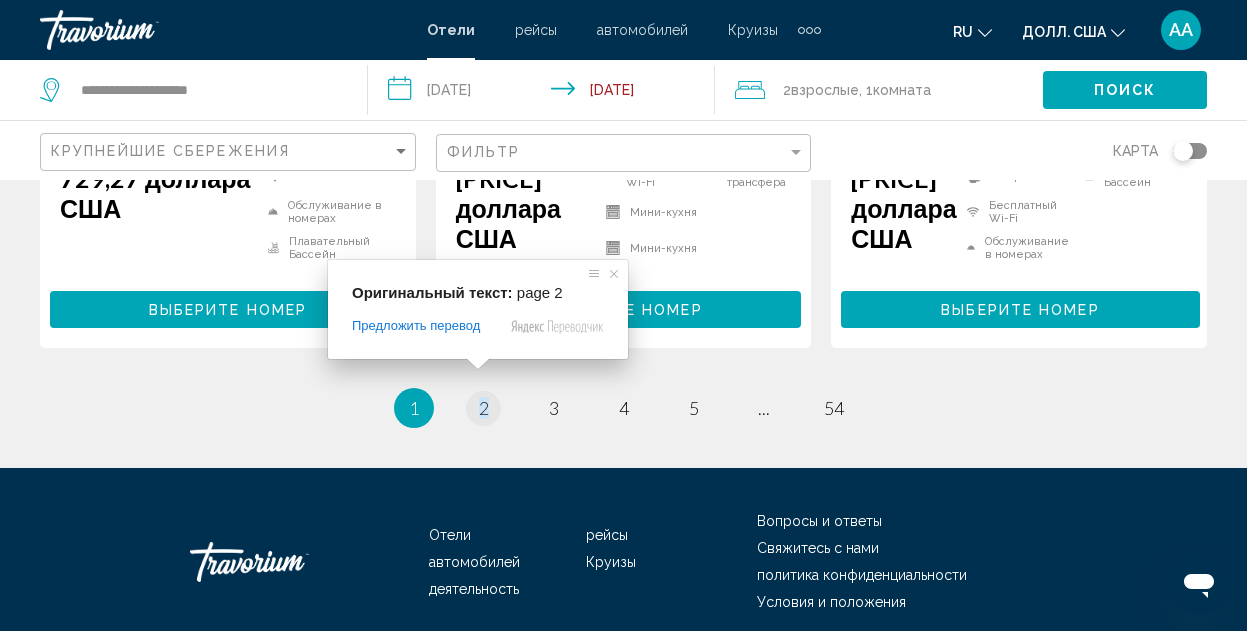 click at bounding box center (478, 364) 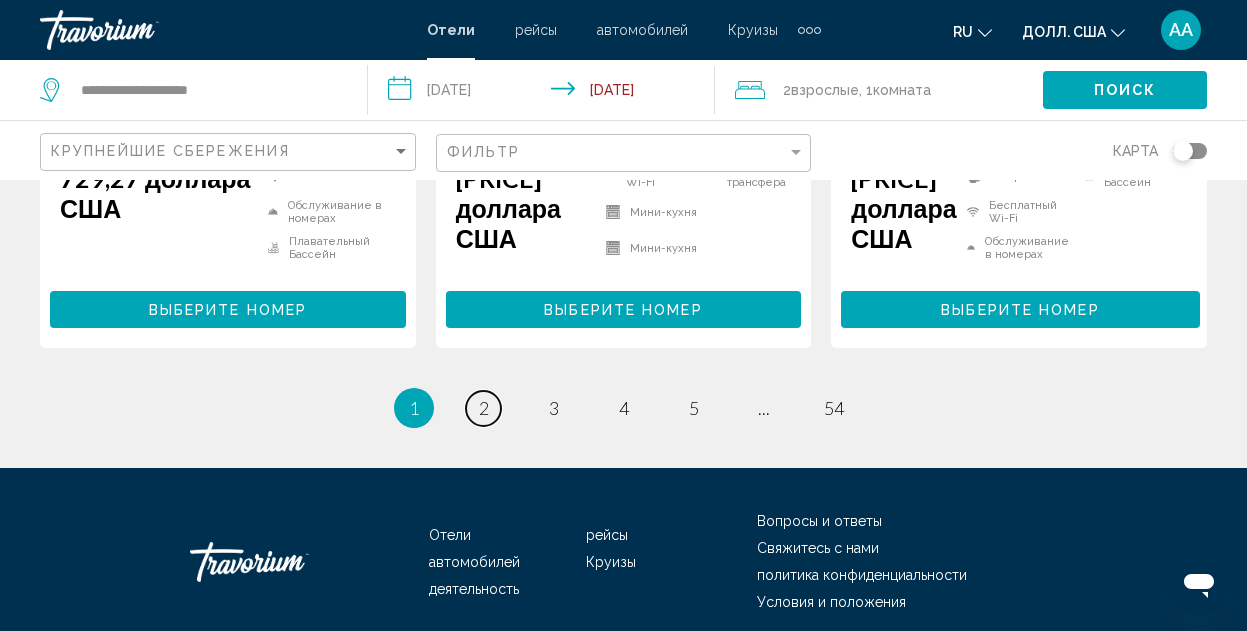drag, startPoint x: 488, startPoint y: 378, endPoint x: 488, endPoint y: 367, distance: 11 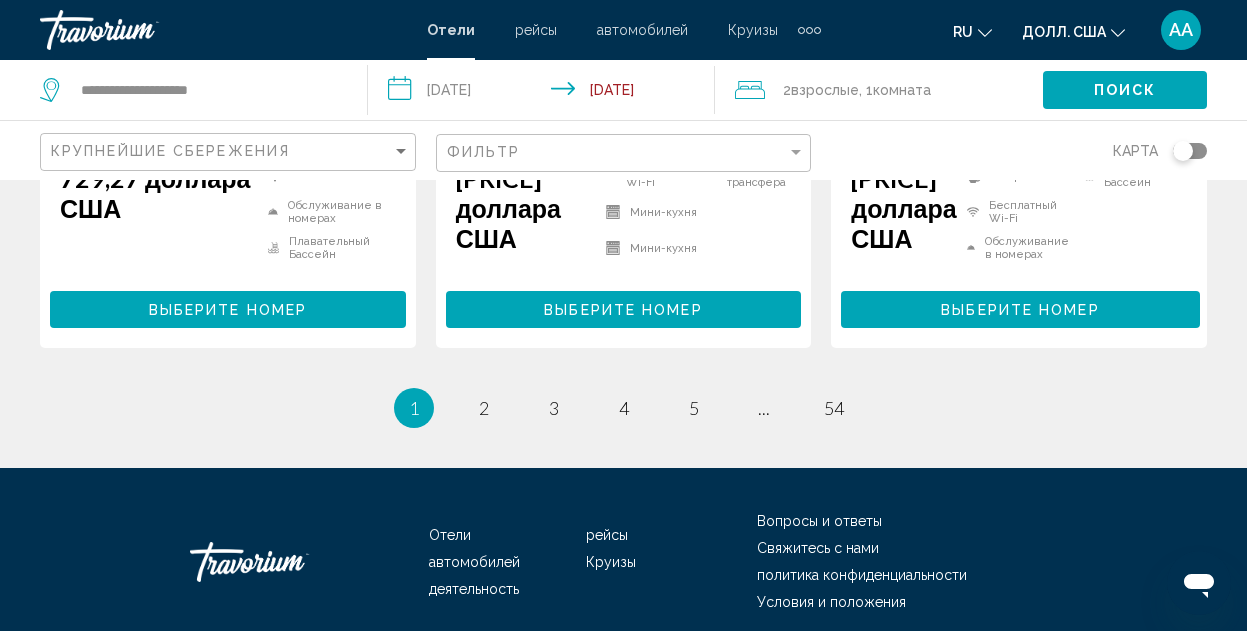 click on "**********" 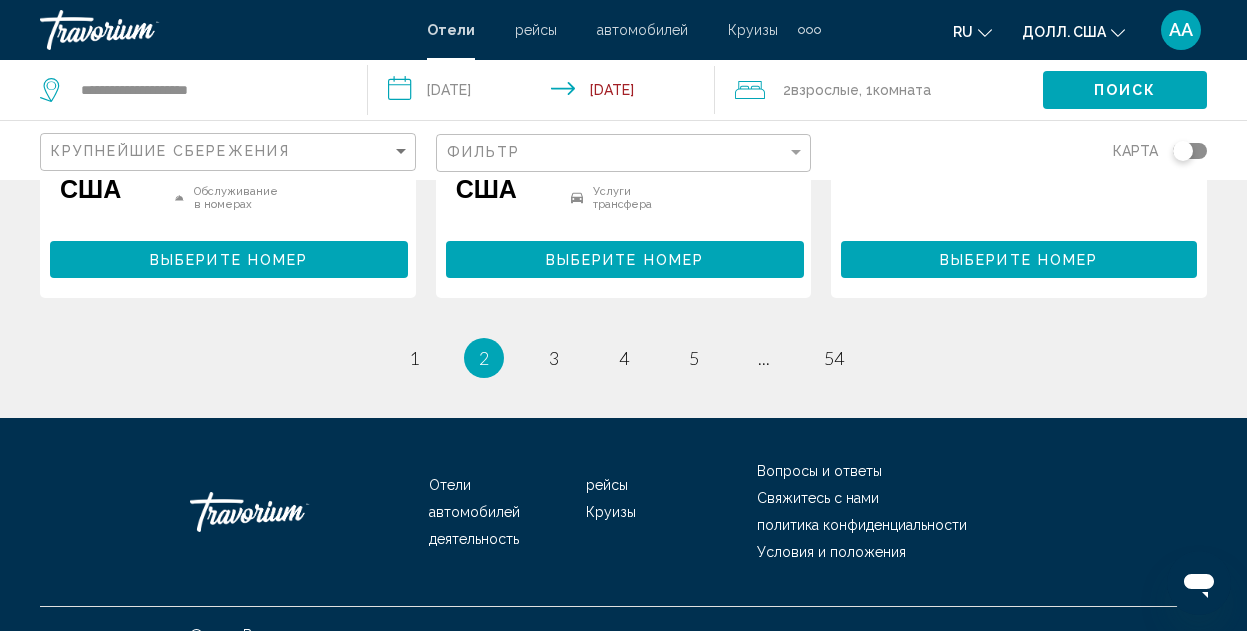 scroll, scrollTop: 3264, scrollLeft: 0, axis: vertical 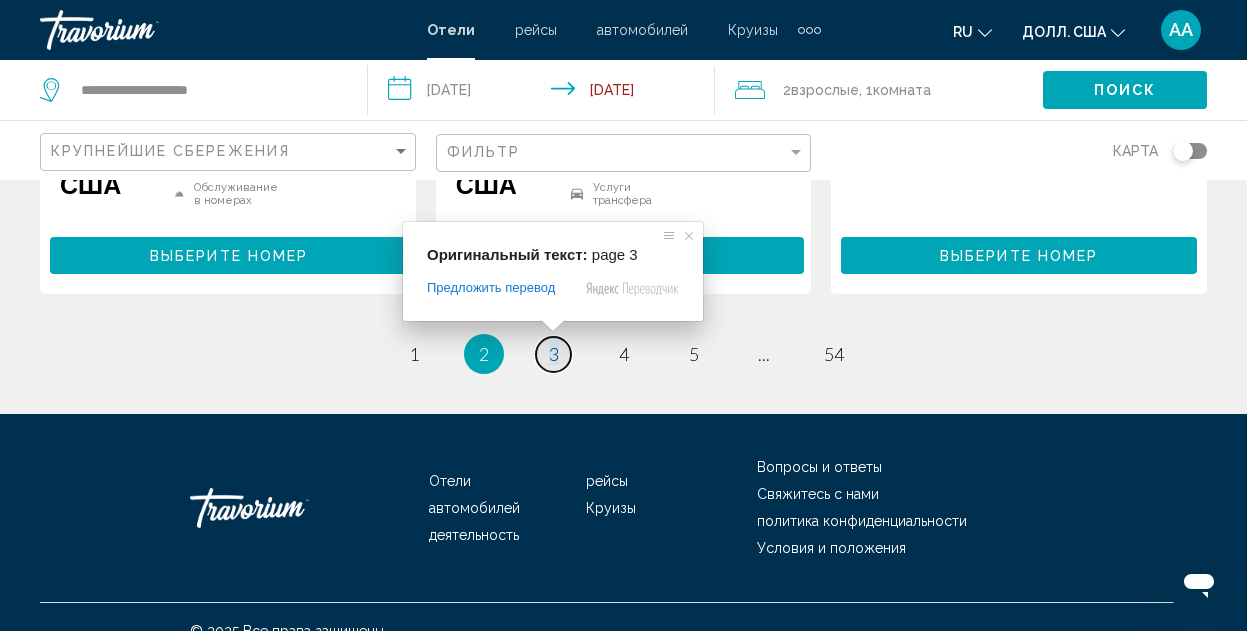 click on "**********" at bounding box center [623, -2949] 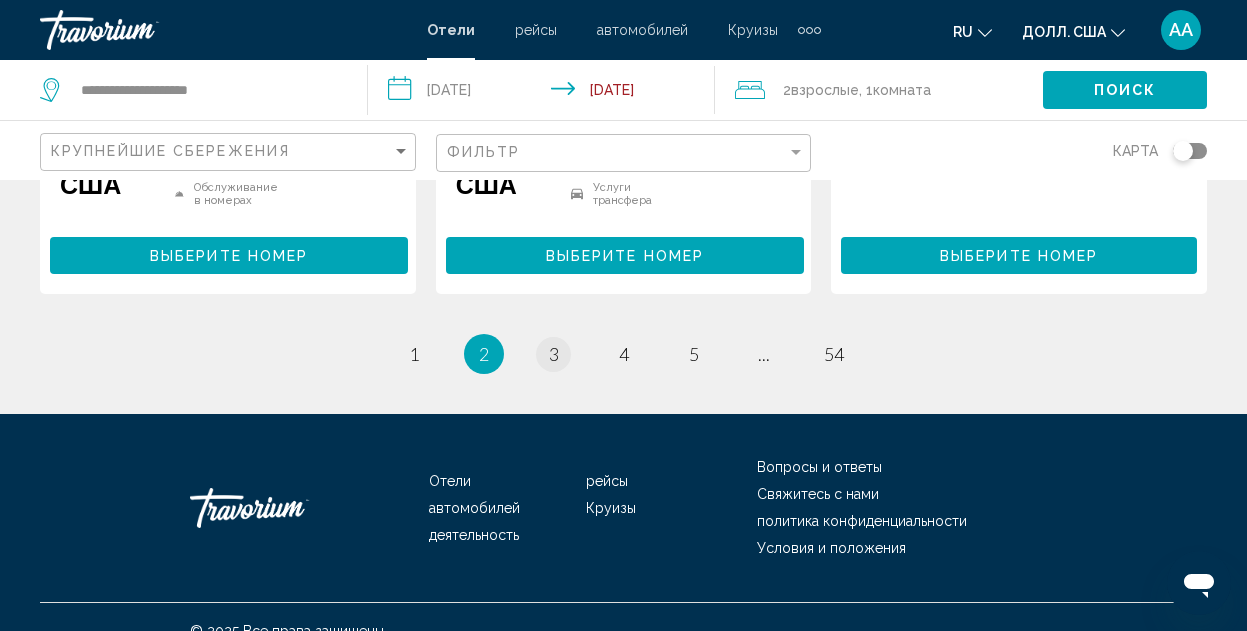 click on "**********" at bounding box center (623, -2949) 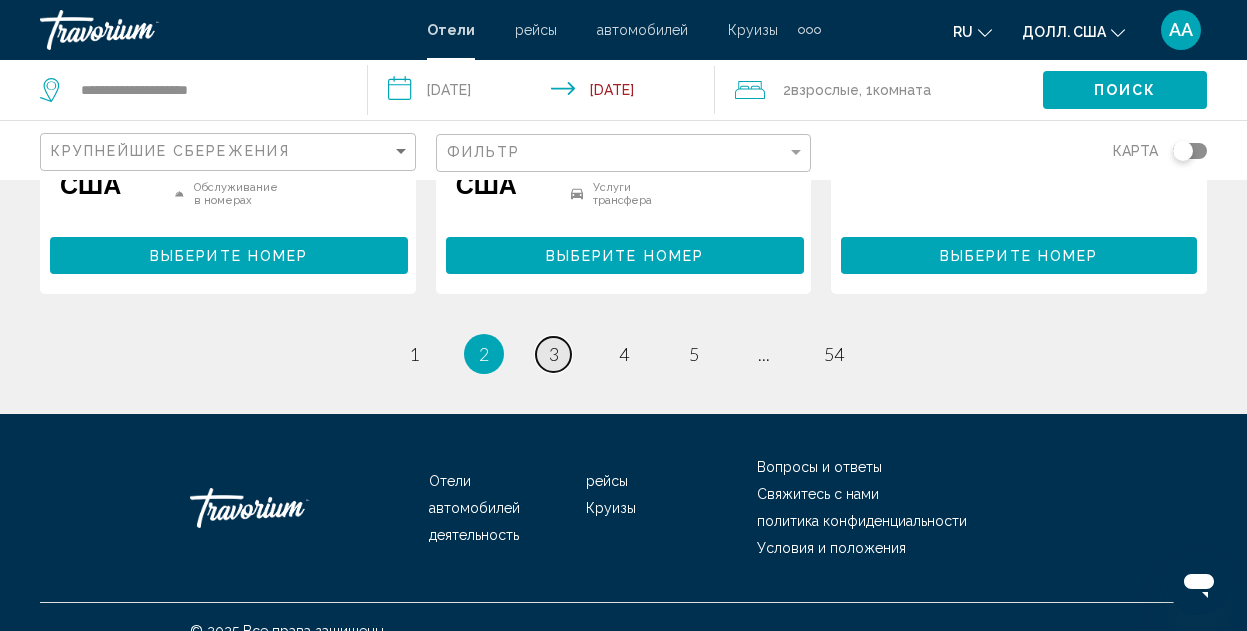 click on "3" at bounding box center (554, 354) 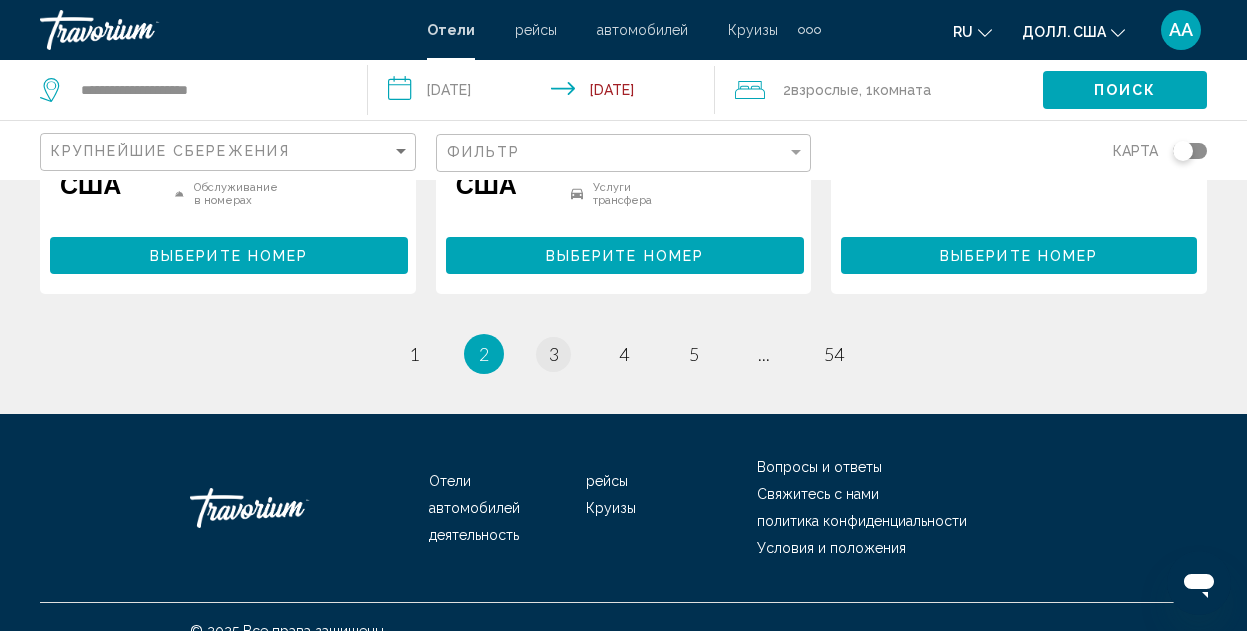 click on "Отели рейсы автомобилей Круизы деятельность Вопросы и ответы Свяжитесь с нами политика конфиденциальности Условия и положения" at bounding box center [623, 508] 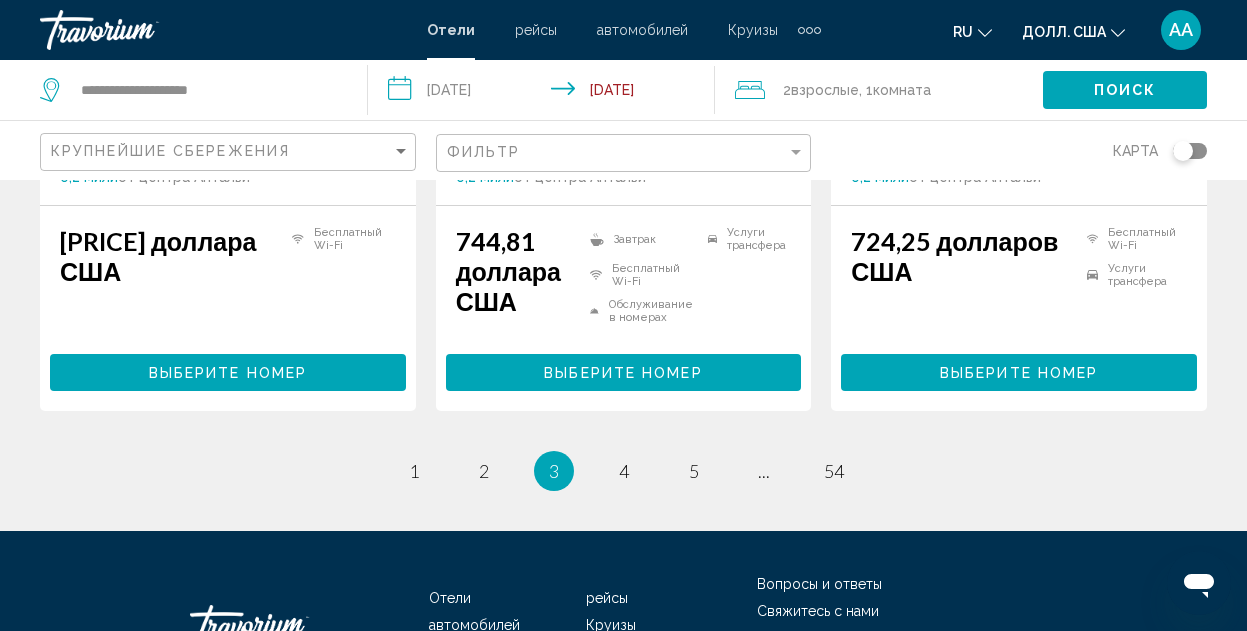 scroll, scrollTop: 2985, scrollLeft: 0, axis: vertical 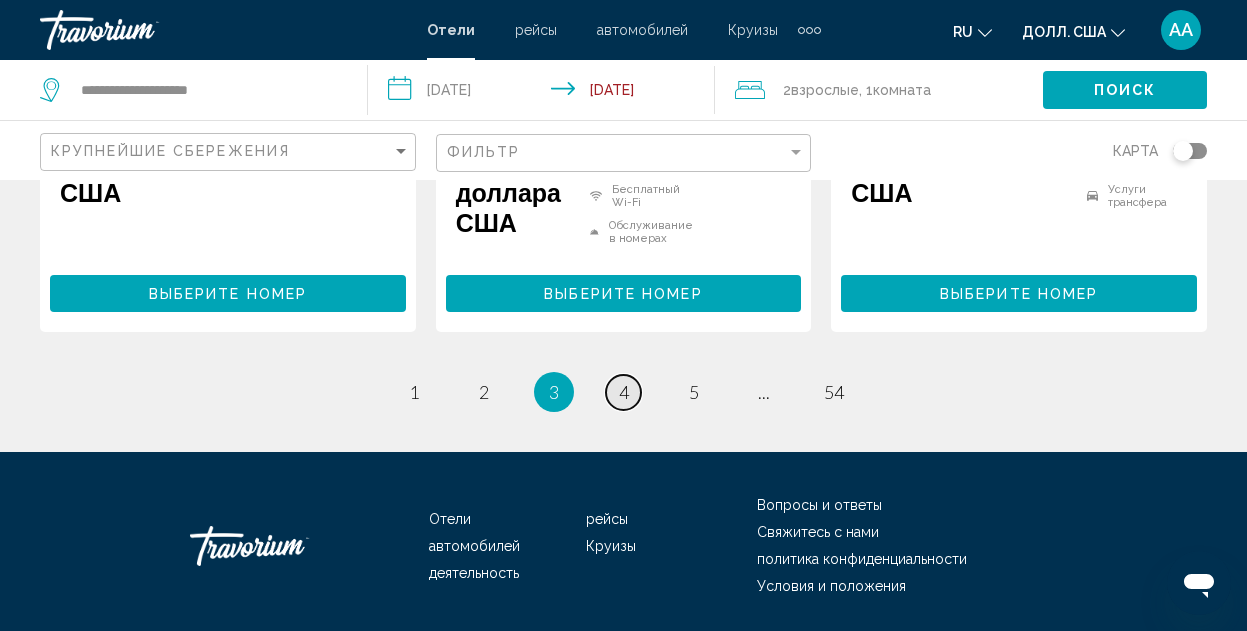 click on "**********" at bounding box center [623, -2670] 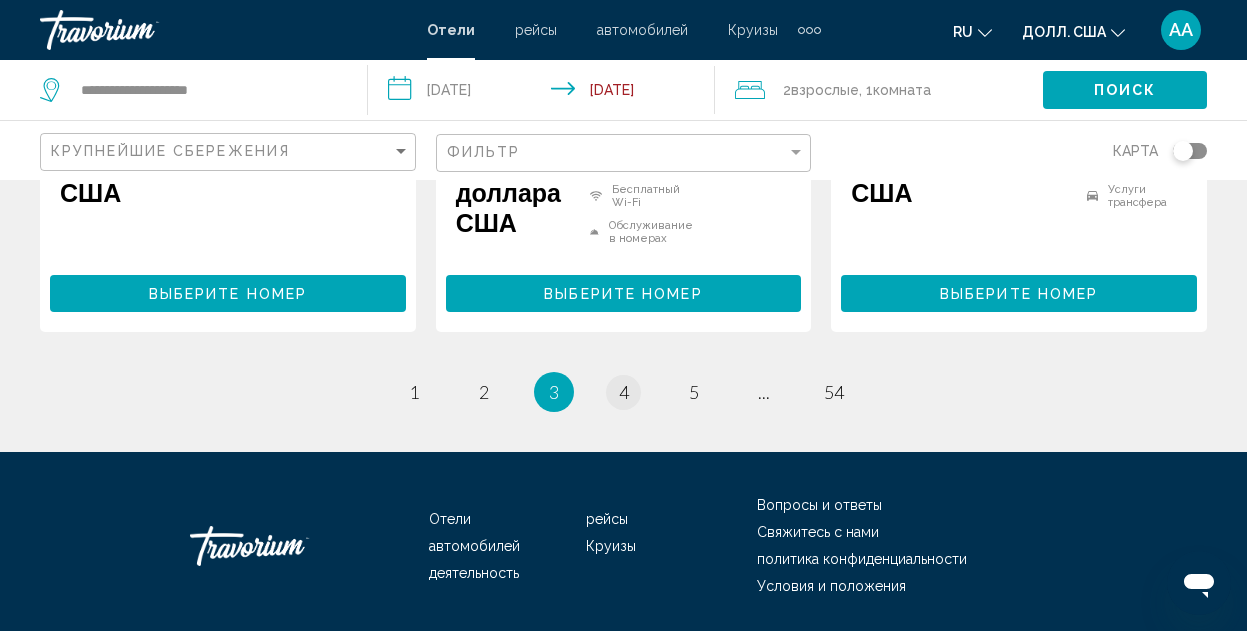 click on "**********" at bounding box center (623, -2670) 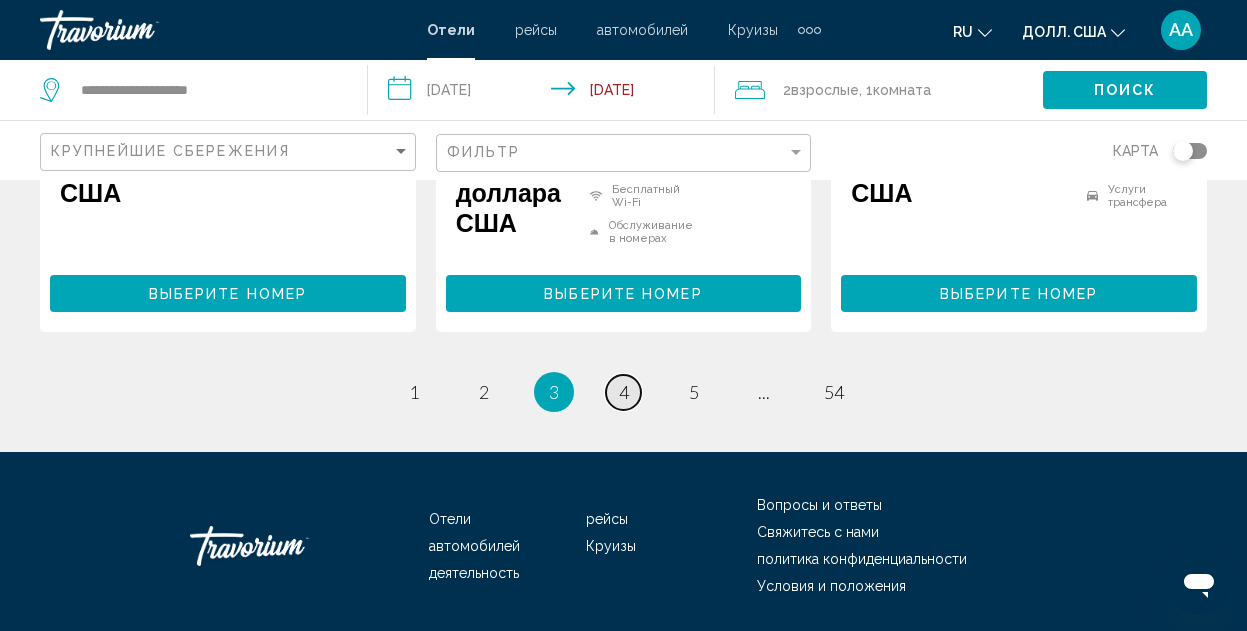 click on "4" at bounding box center (624, 392) 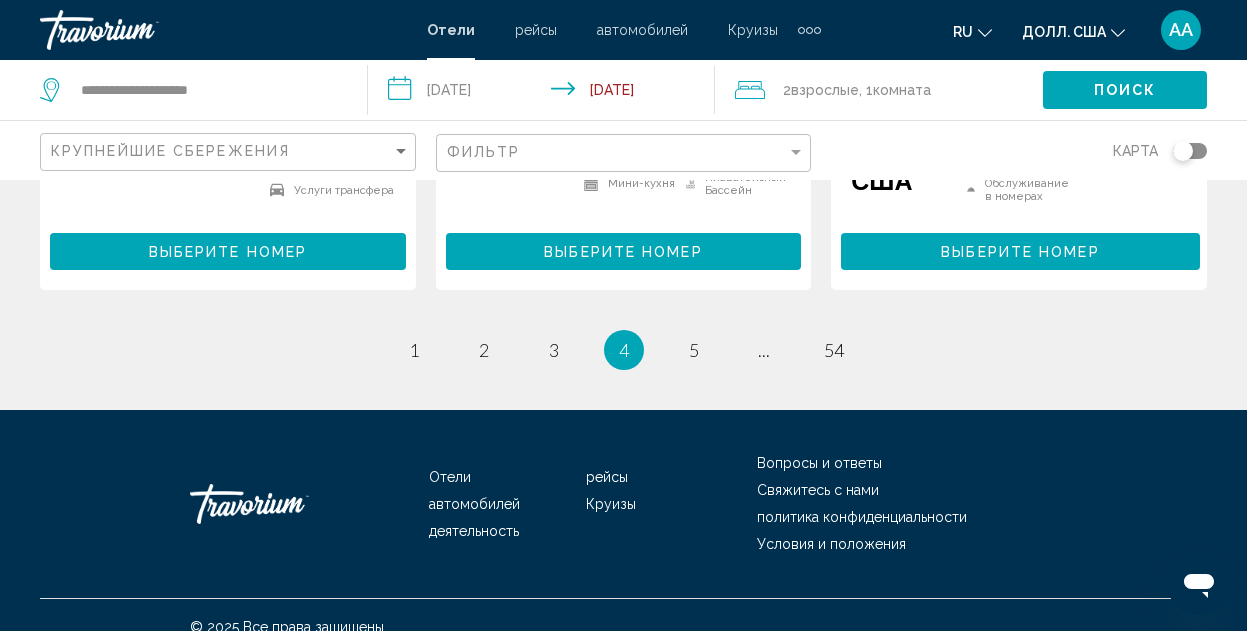 scroll, scrollTop: 3025, scrollLeft: 0, axis: vertical 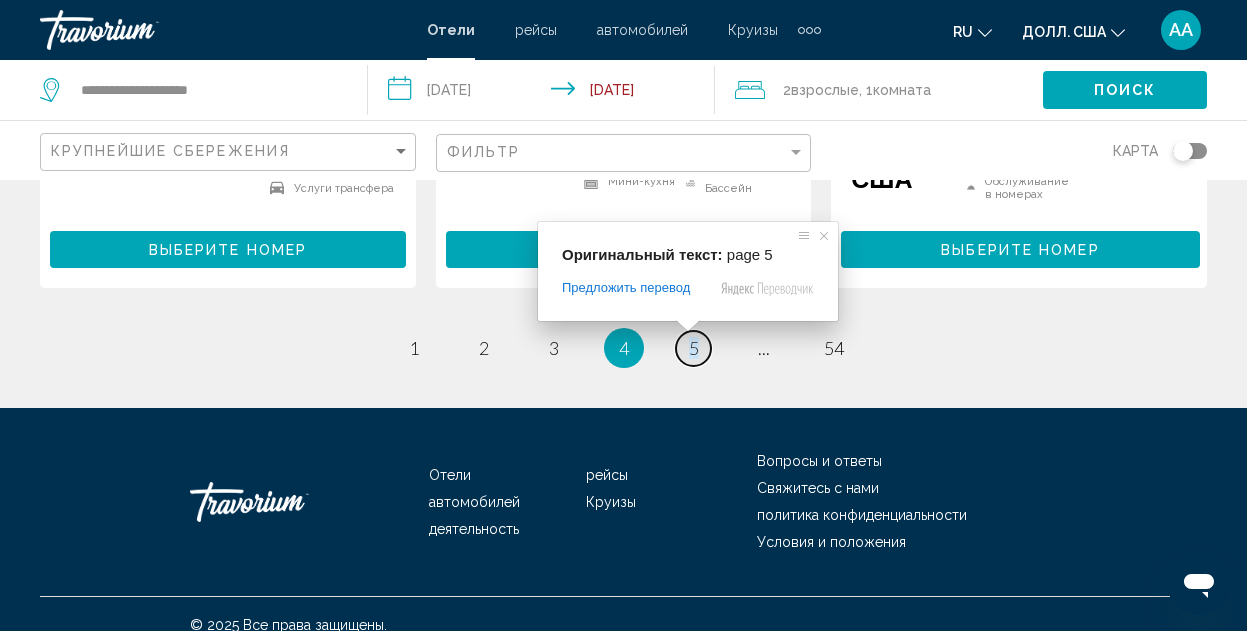 click on "**********" at bounding box center [623, -2710] 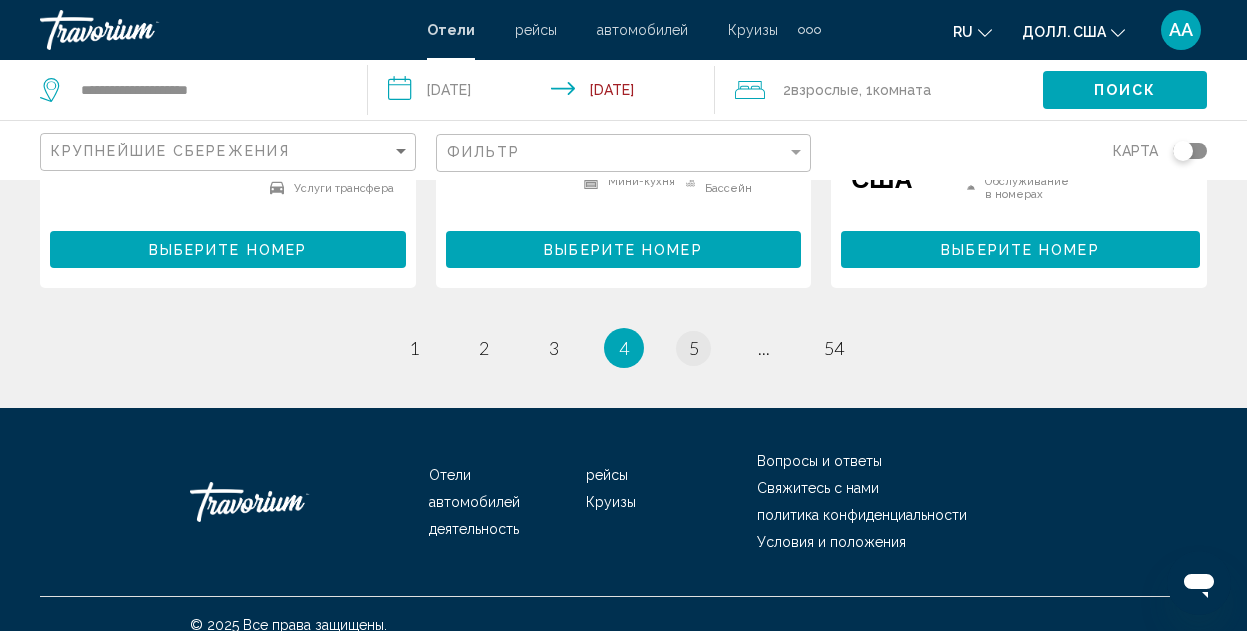 click on "**********" at bounding box center [623, -2710] 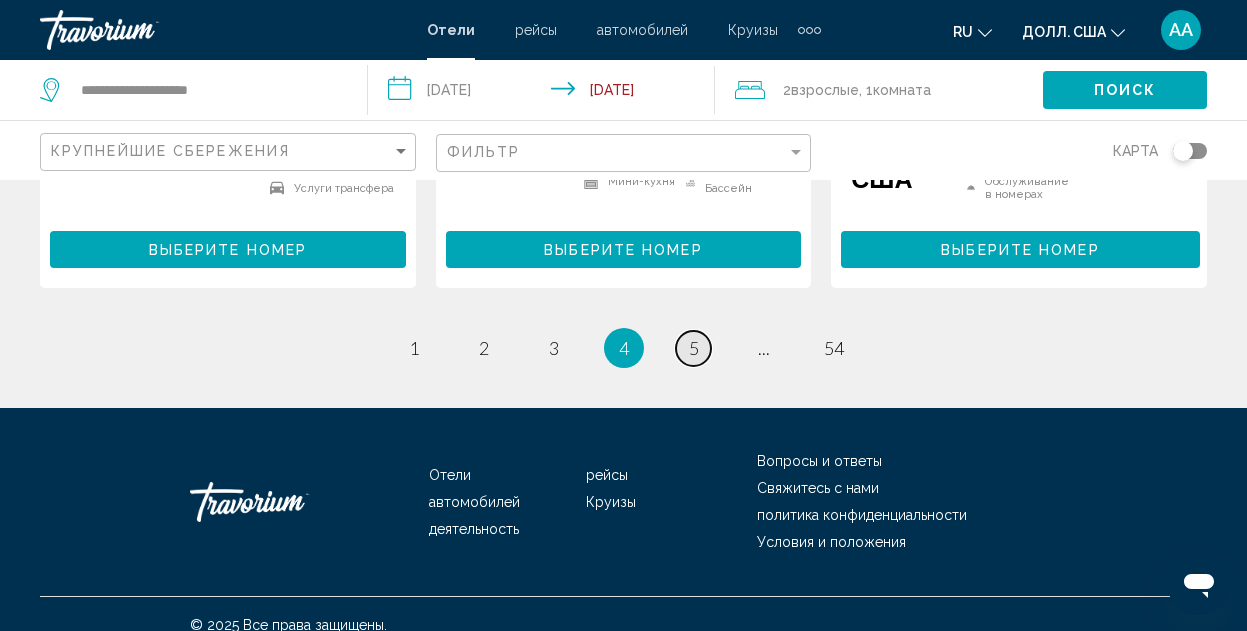 click on "5" at bounding box center [694, 348] 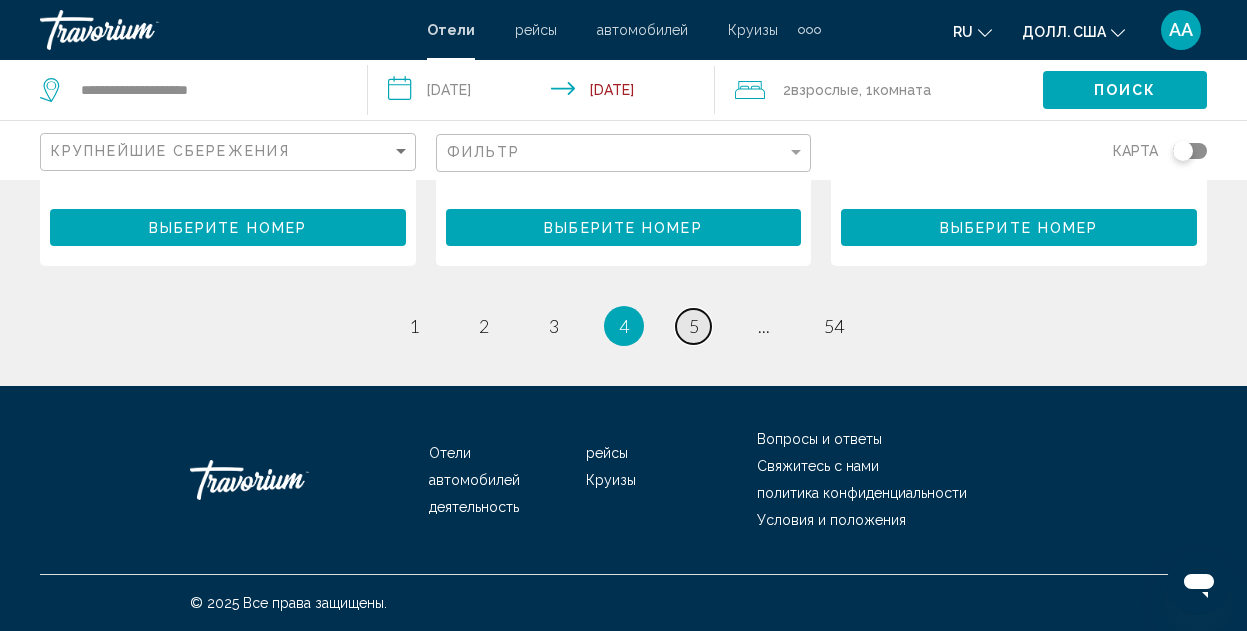 click on "5" at bounding box center [694, 326] 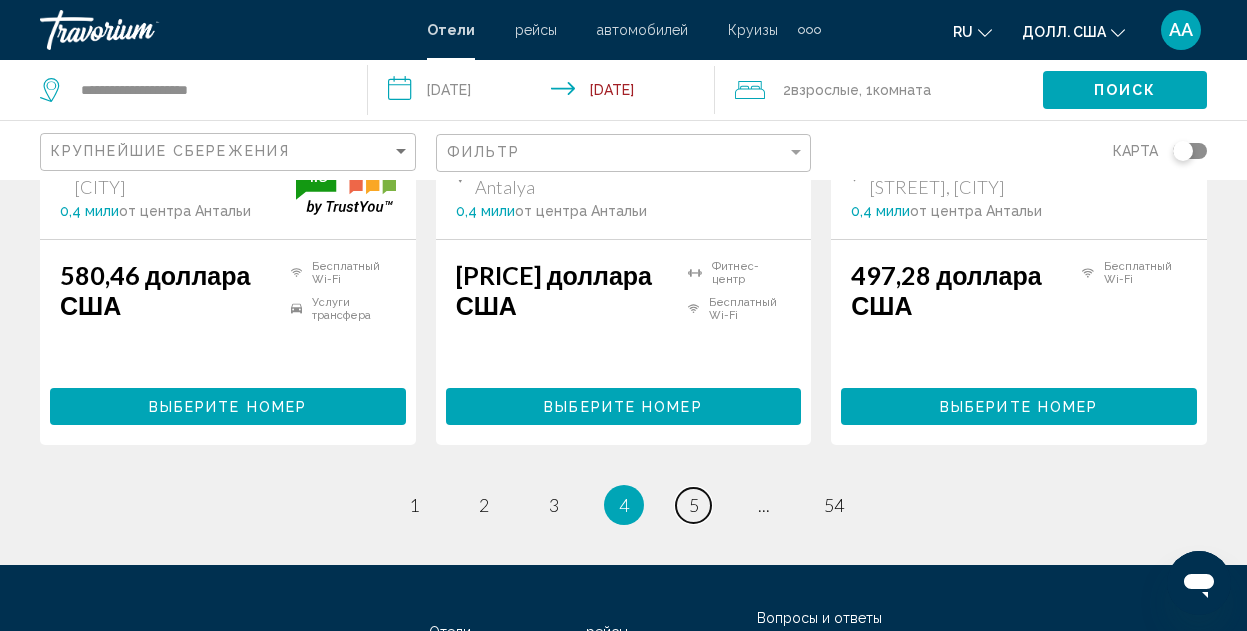 scroll, scrollTop: 2980, scrollLeft: 0, axis: vertical 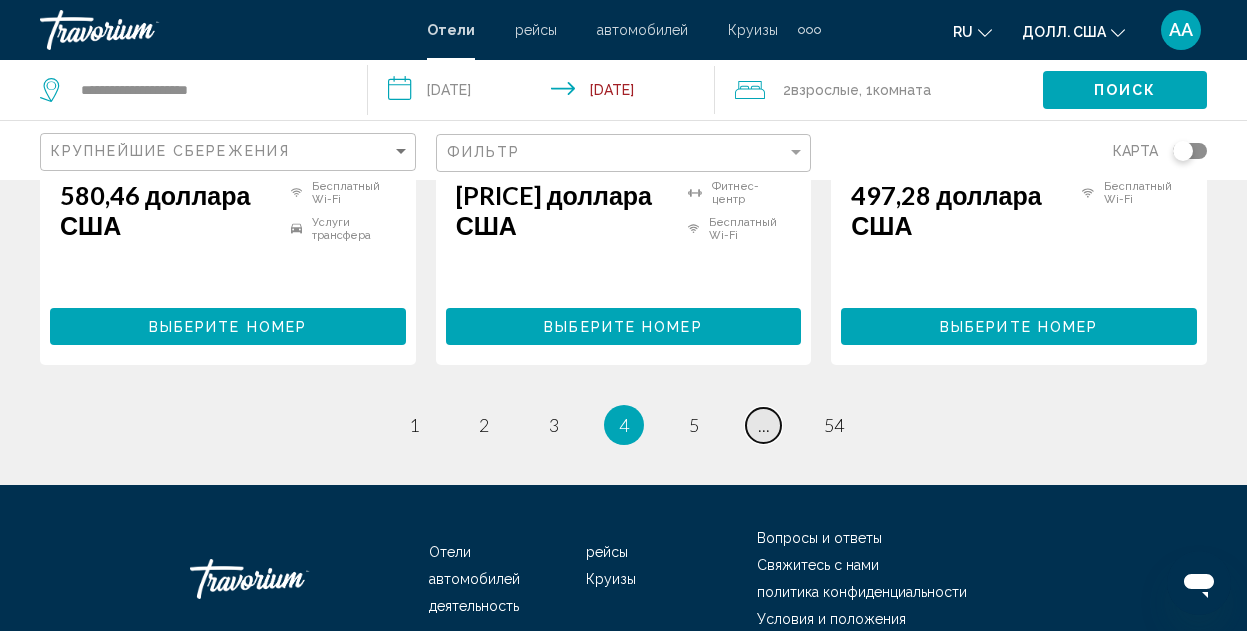 click on "**********" at bounding box center (623, -2665) 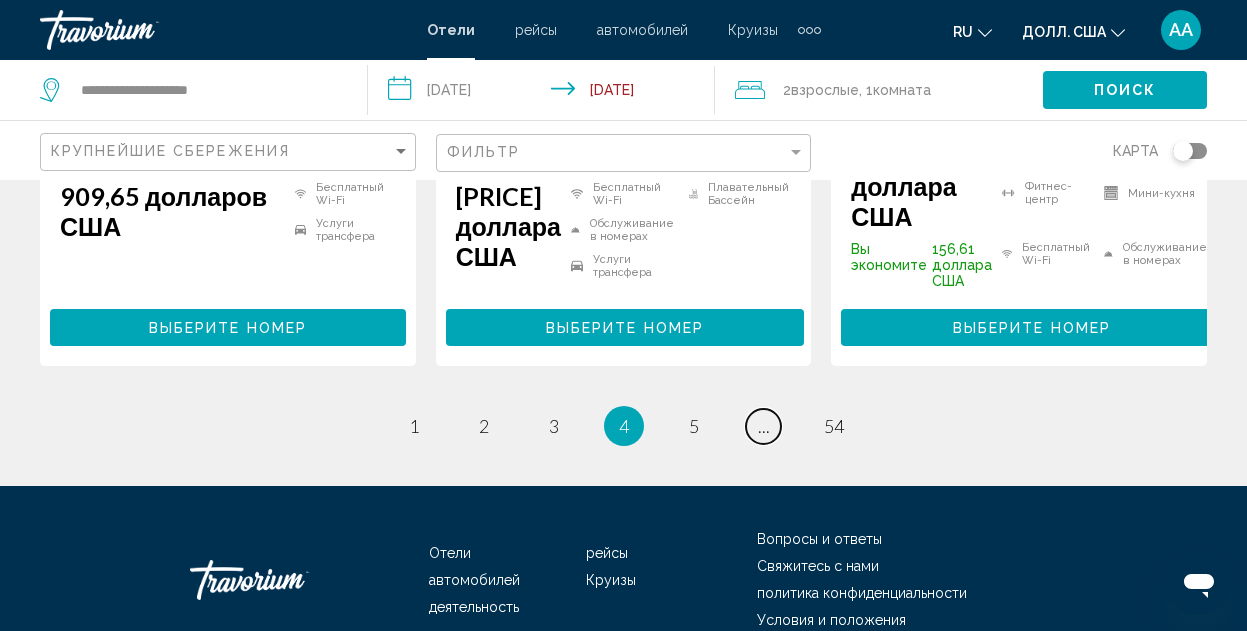 scroll, scrollTop: 3200, scrollLeft: 0, axis: vertical 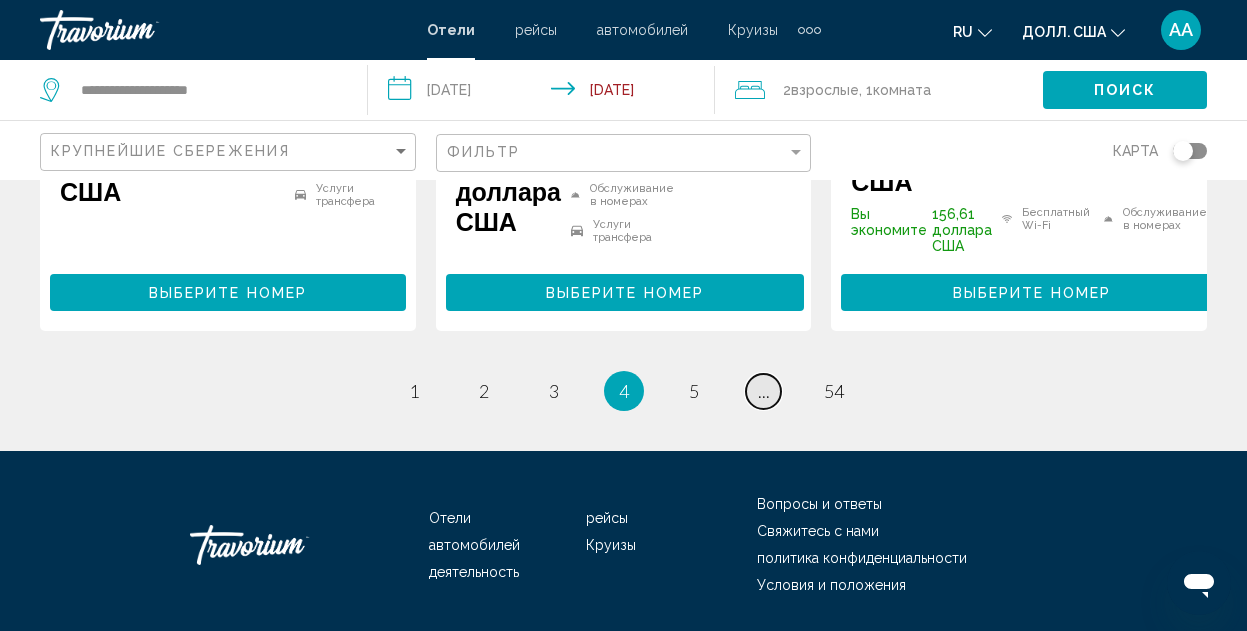 click on "страница  ..." at bounding box center [763, 391] 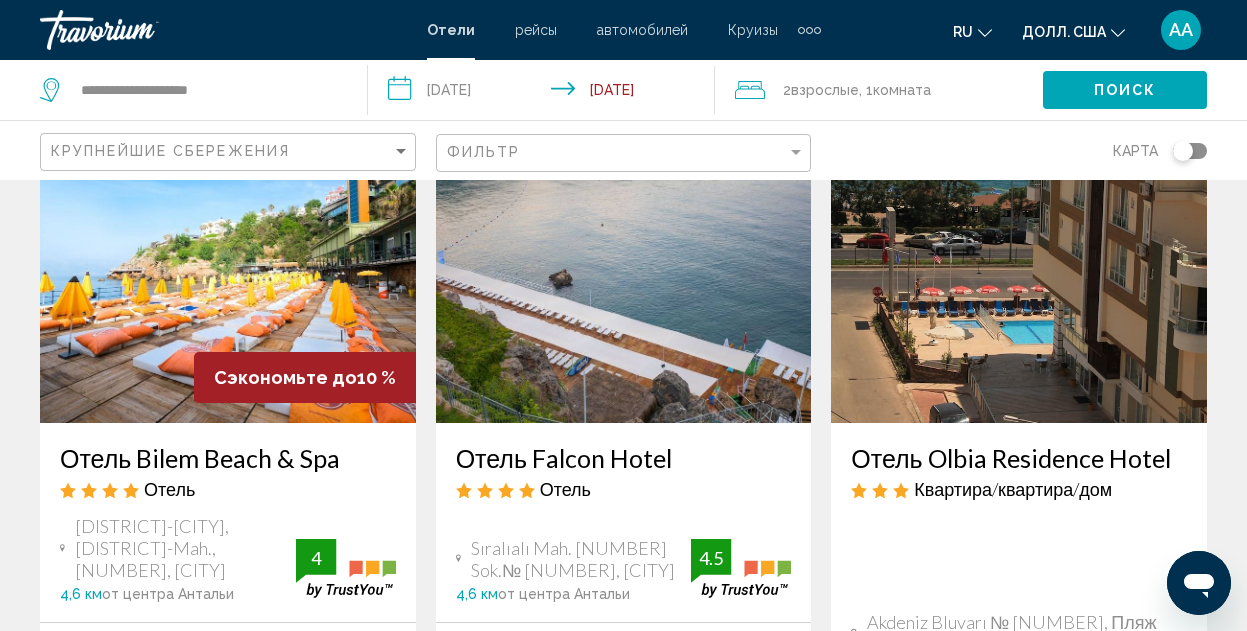 scroll, scrollTop: 900, scrollLeft: 0, axis: vertical 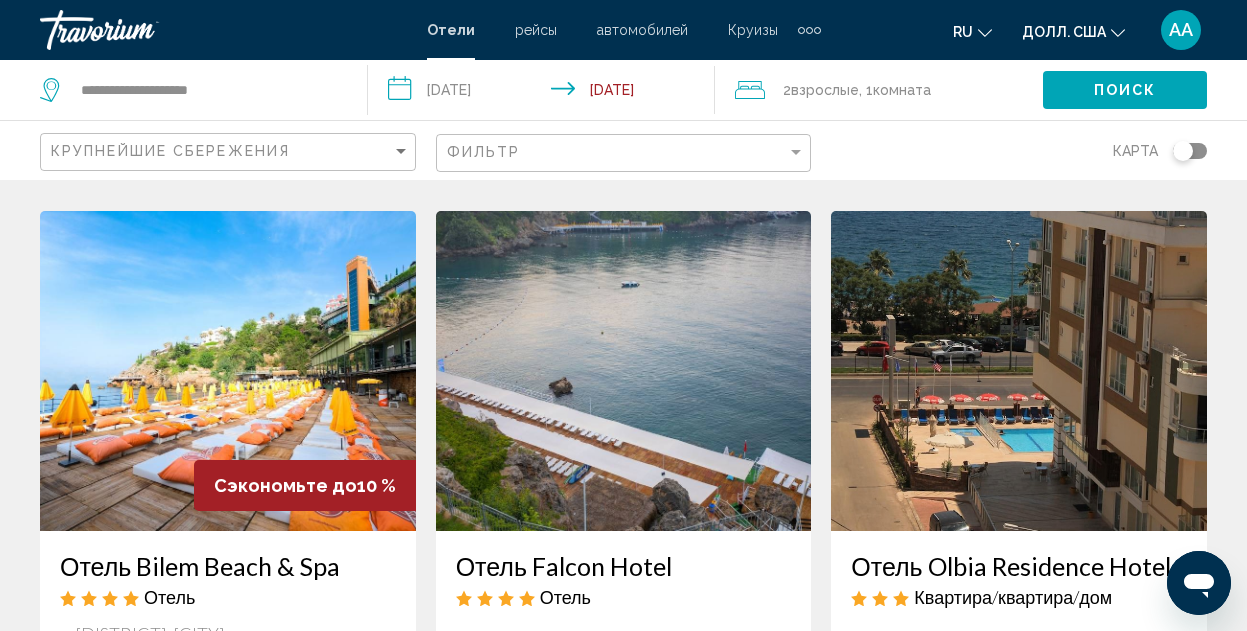 click at bounding box center [228, 371] 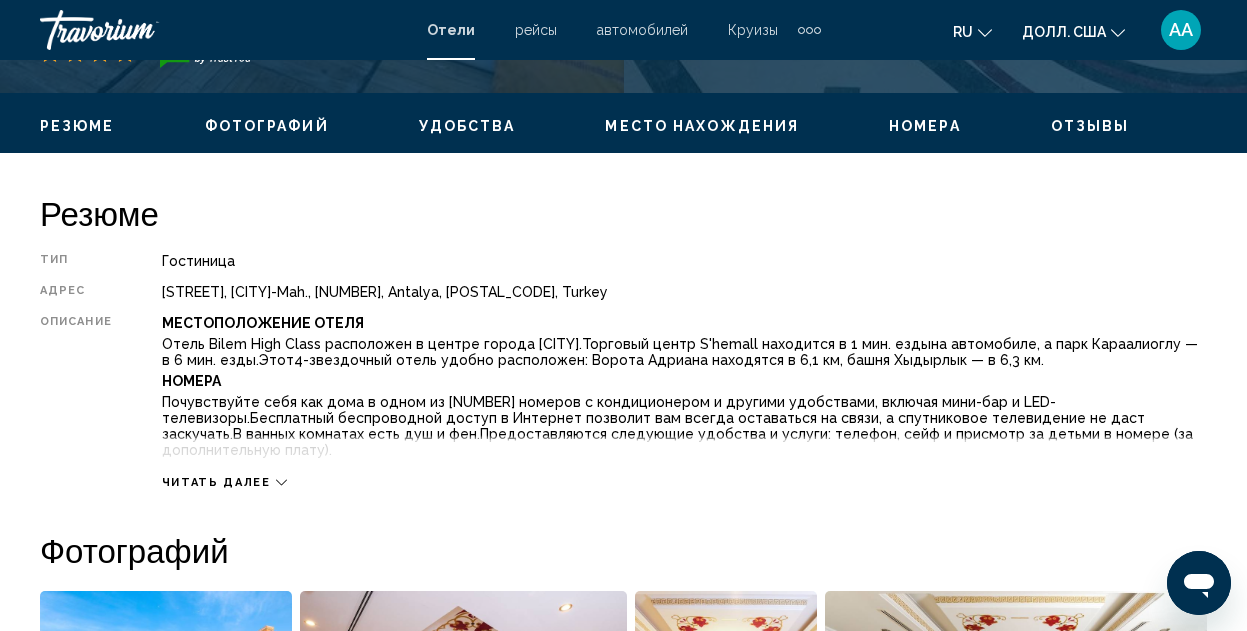scroll, scrollTop: 919, scrollLeft: 0, axis: vertical 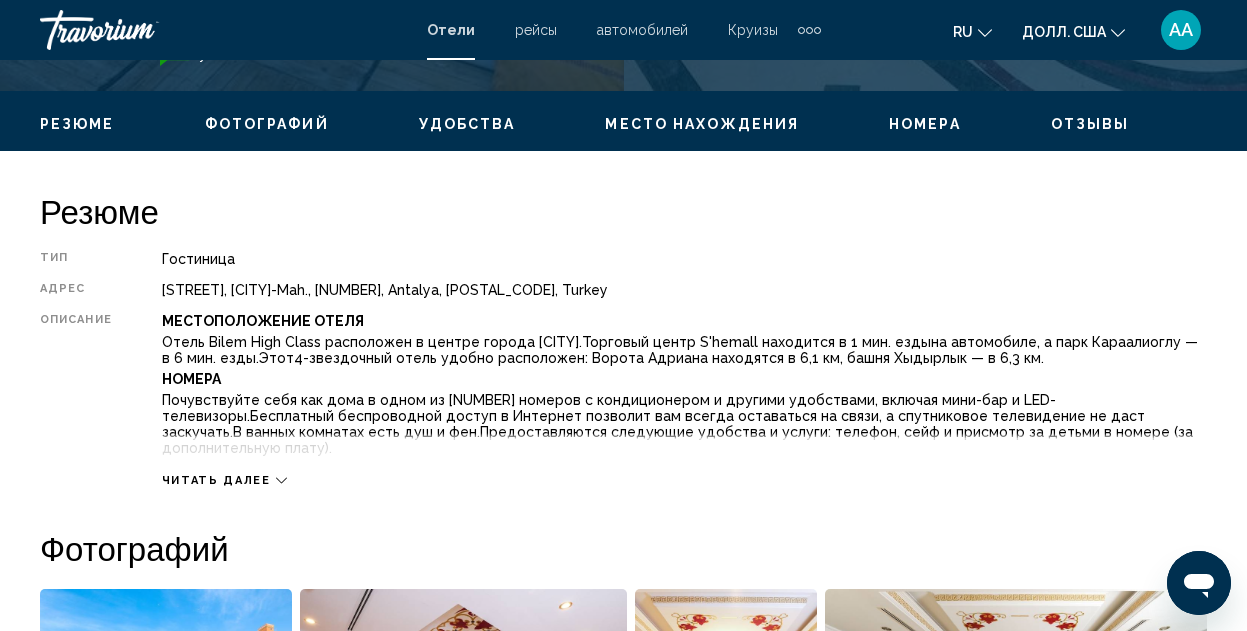 click on "Гостиница" at bounding box center [684, 259] 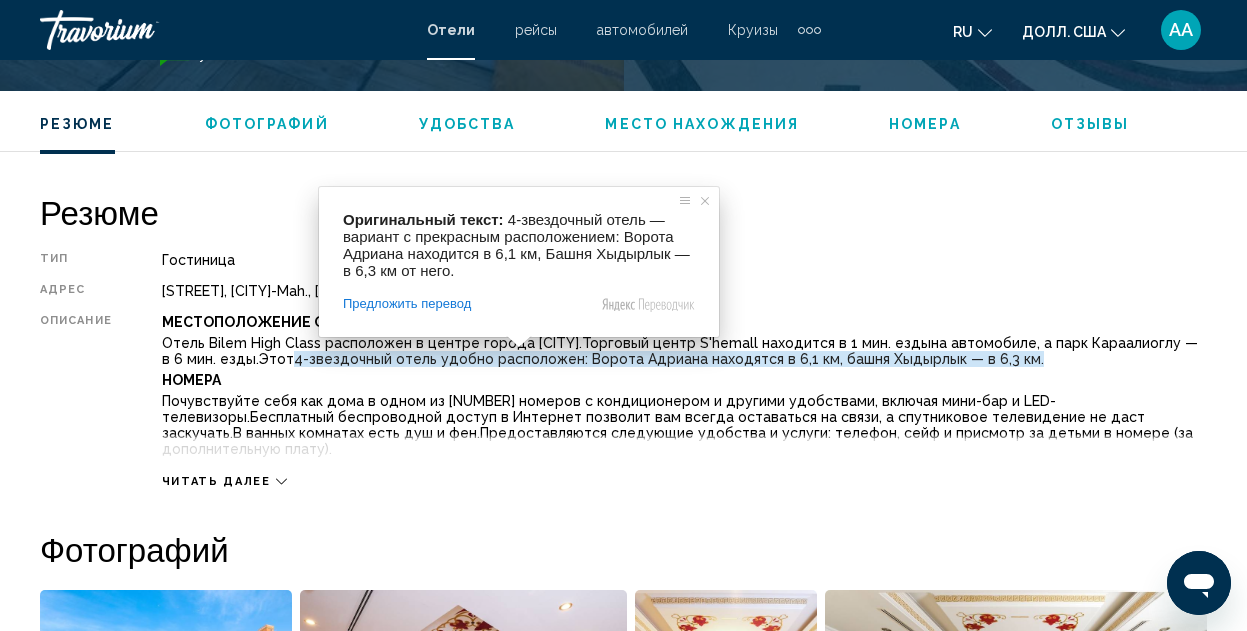 scroll, scrollTop: 1019, scrollLeft: 0, axis: vertical 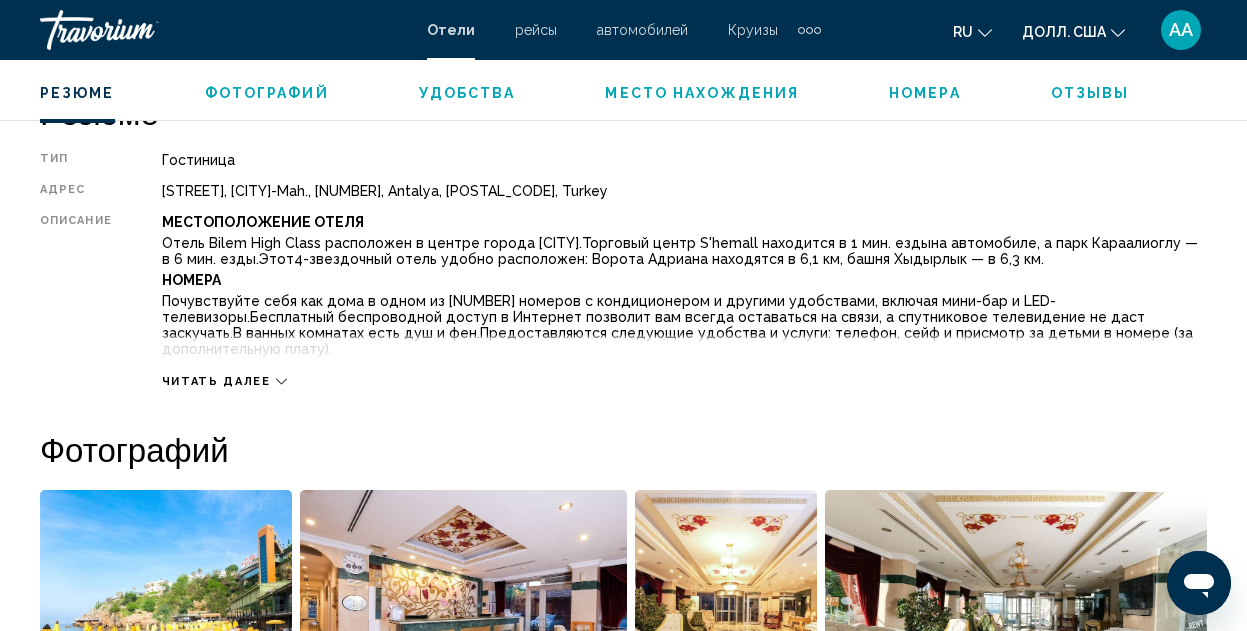 click 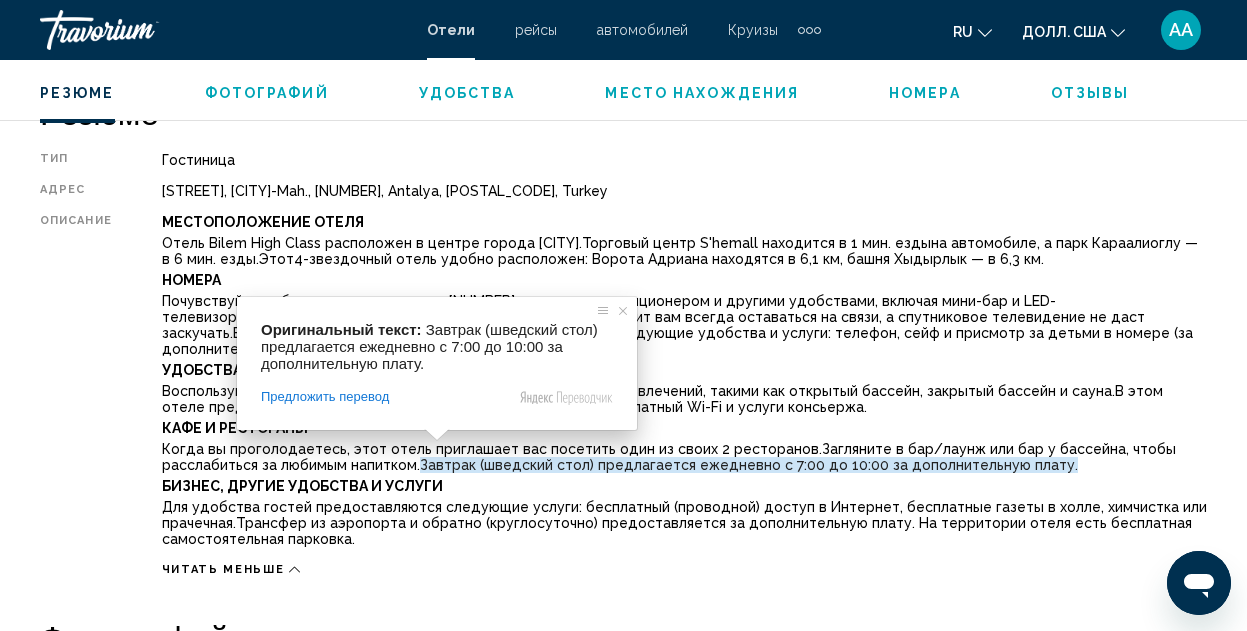 click on "Тип Гостиница адрес Eski-Lara-Yolu, Sıralıalı-Mah., [NUMBER], [CITY], [NUMBER], Турция Описание Местоположение Отеля Отель Bilem High Class расположен в центре города [CITY].  Торговый центр S'hemall находится в [NUMBER] мин. езды  на автомобиле, а парк Караалиоглу — в [NUMBER] мин. езды.  Этот  [NUMBER]-звездочный отель удобно расположен: Ворота Адриана находятся в [NUMBER] км, башня Хыдырлык — в [NUMBER] км. Номера Почувствуйте себя как дома в одном из [NUMBER] номеров с кондиционером и другими удобствами, включая мини-бар и LED-телевизоры.  В ванных комнатах есть душ и фен.  Удобства Кафе И Рестораны Читать меньше" at bounding box center (623, 364) 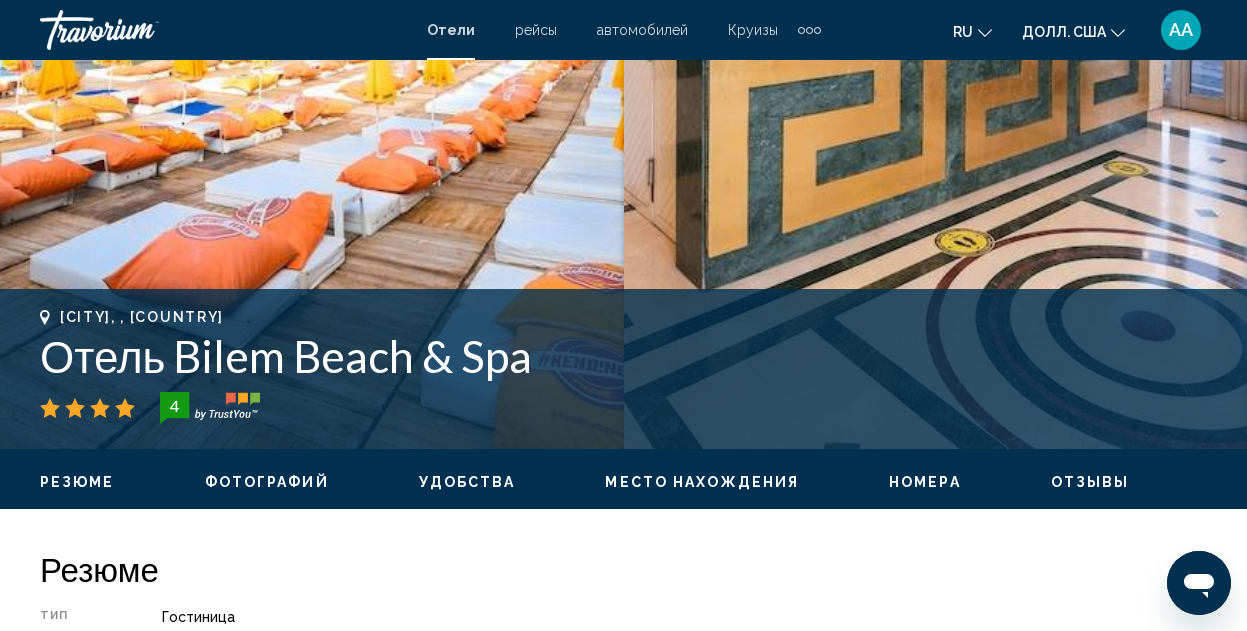 scroll, scrollTop: 619, scrollLeft: 0, axis: vertical 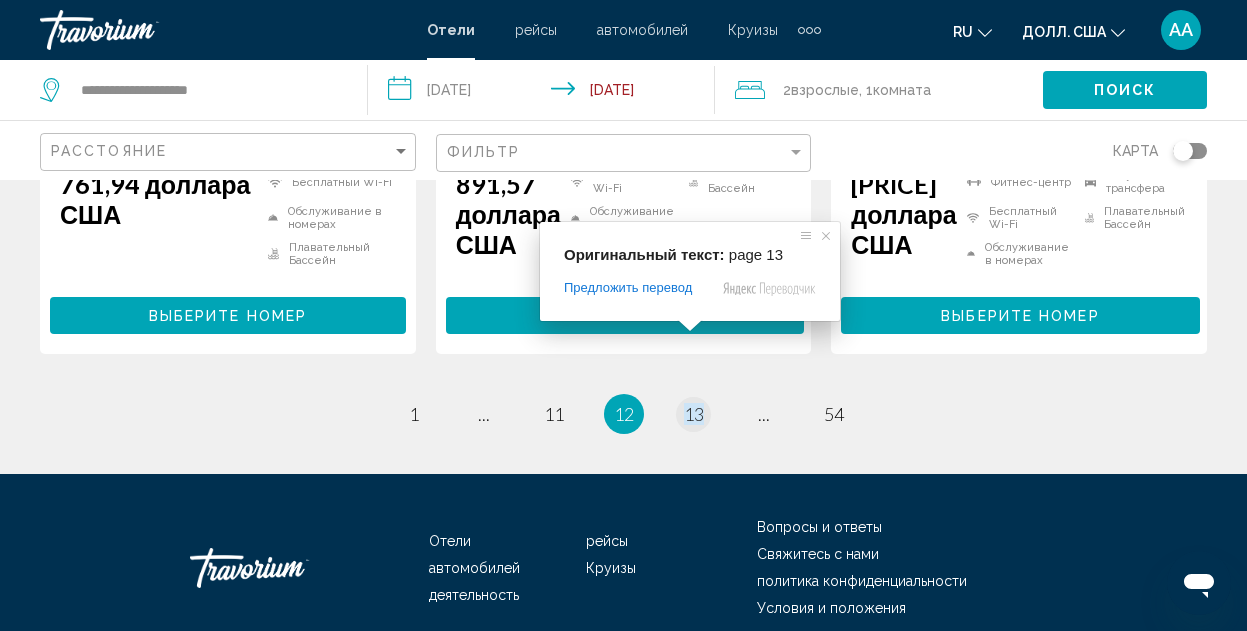click at bounding box center [690, 326] 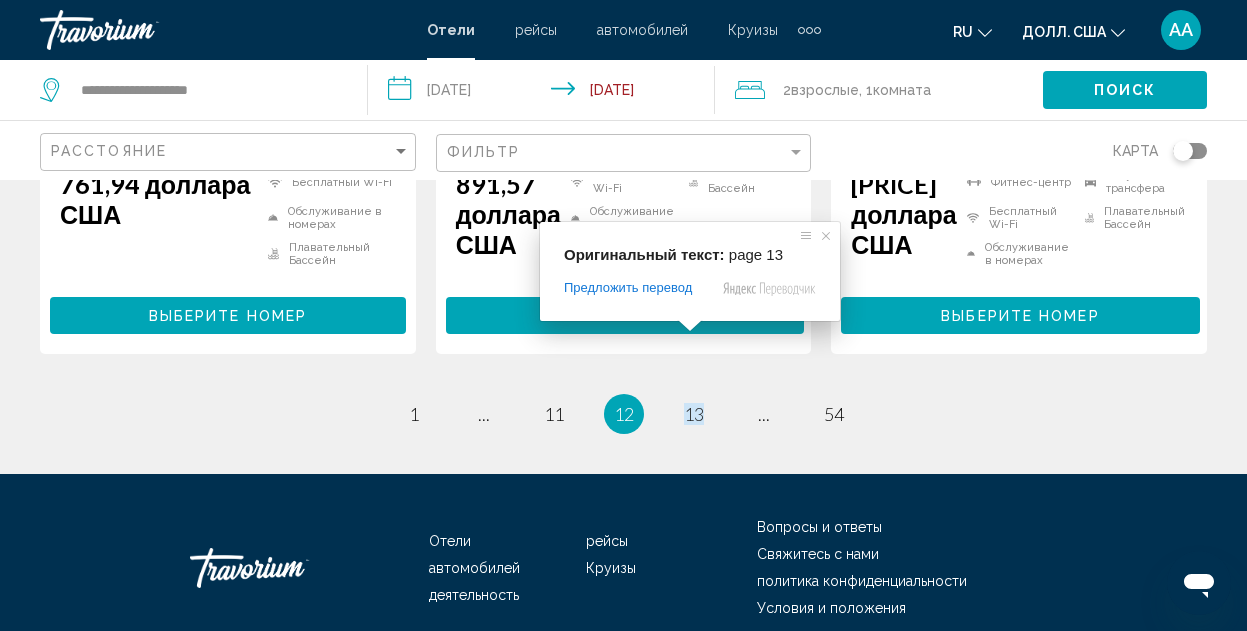 click at bounding box center (690, 326) 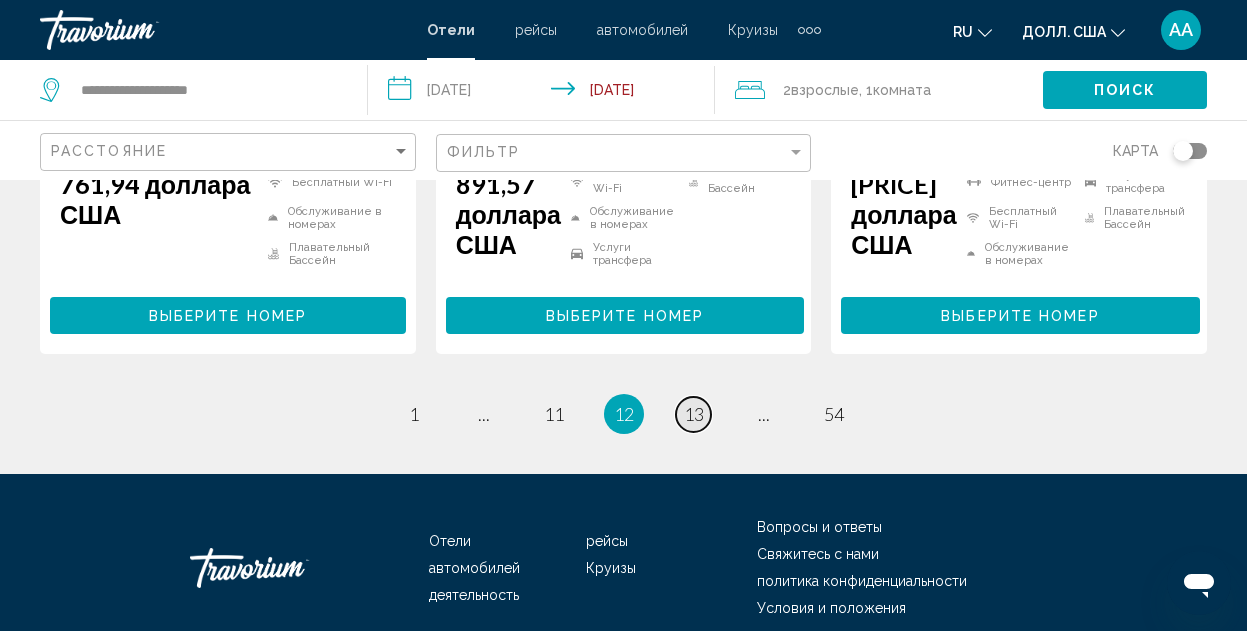 click on "13" at bounding box center (694, 414) 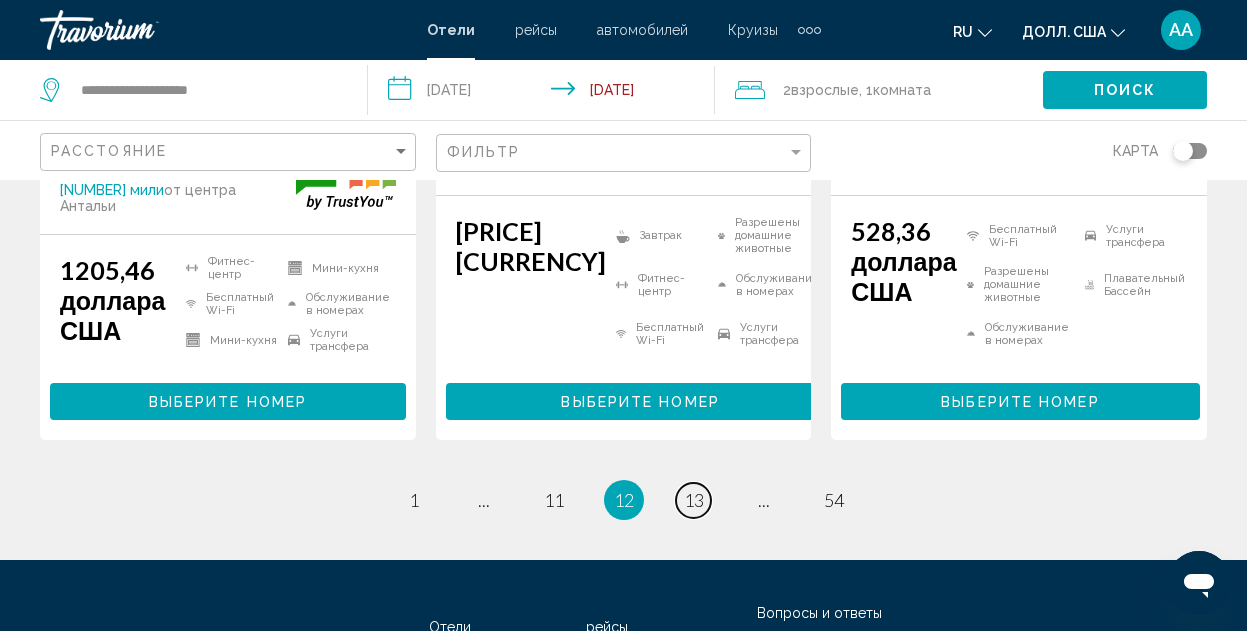 scroll, scrollTop: 3000, scrollLeft: 0, axis: vertical 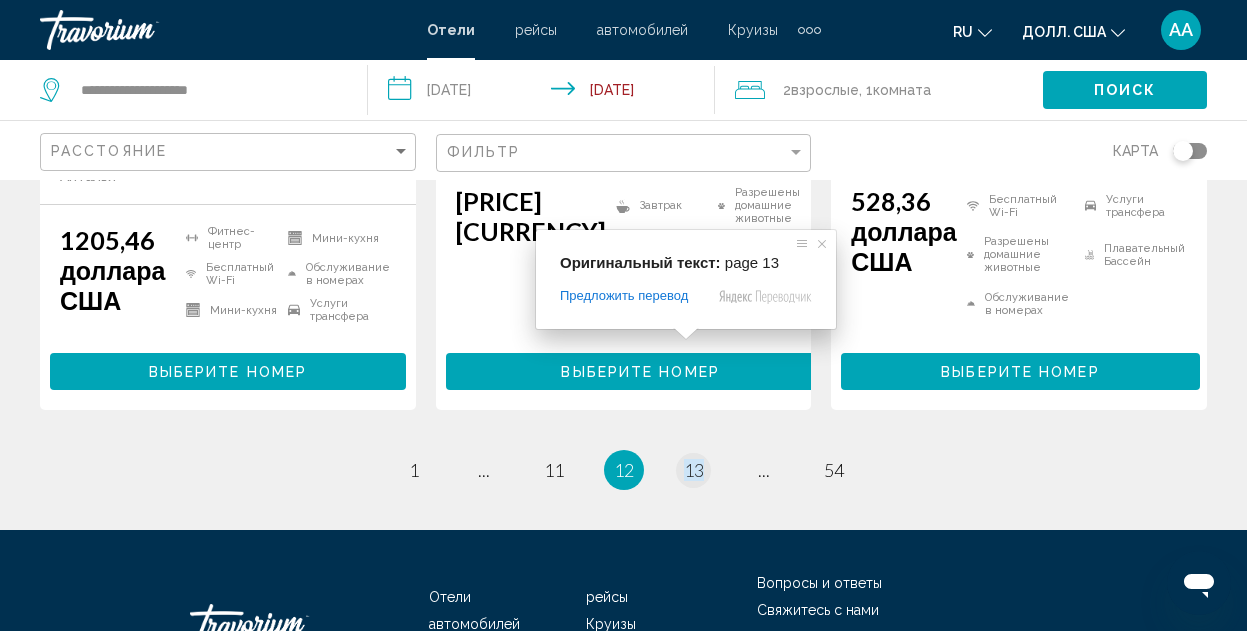 click at bounding box center [686, 334] 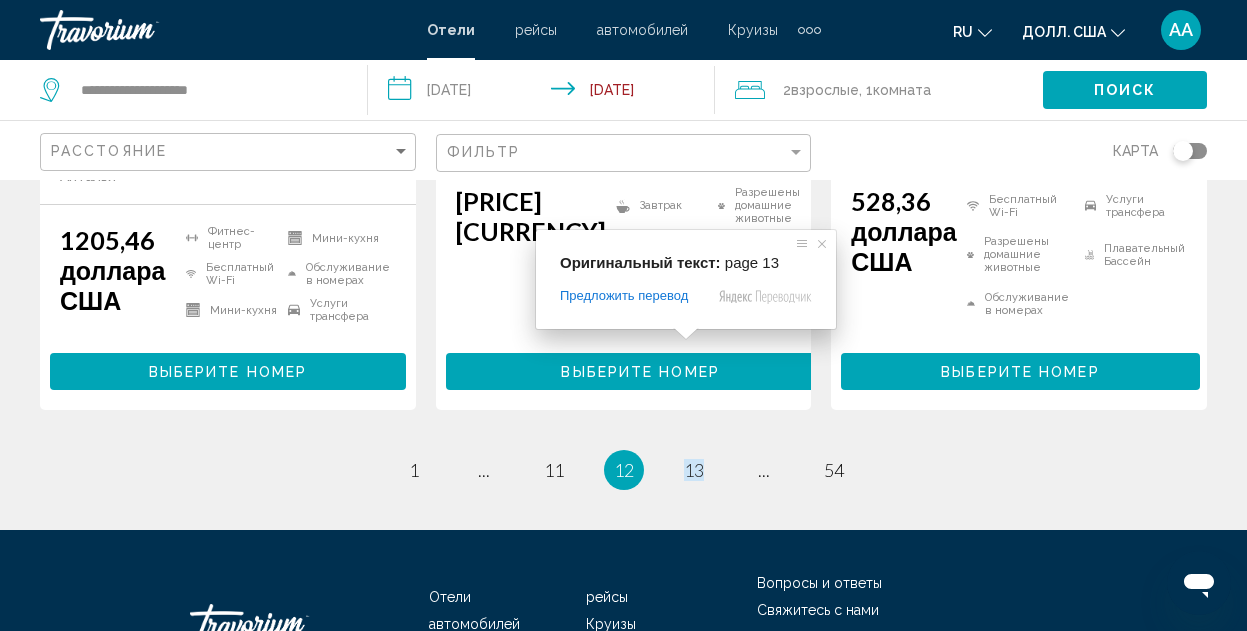 click at bounding box center [686, 334] 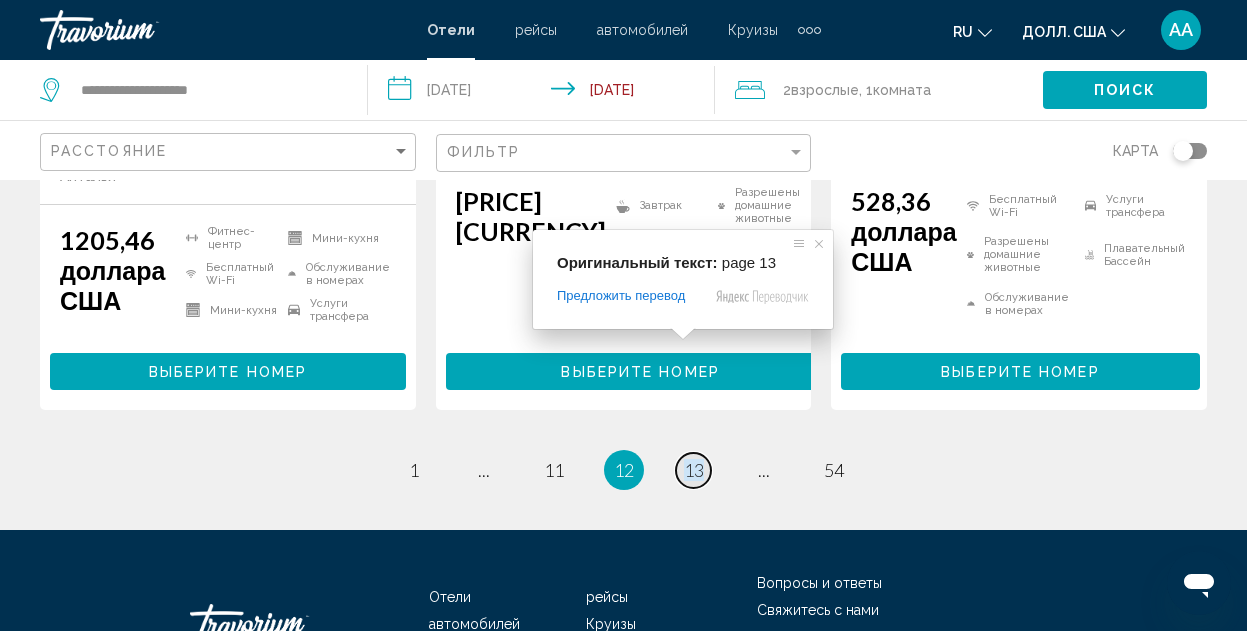 click on "**********" at bounding box center (623, -2685) 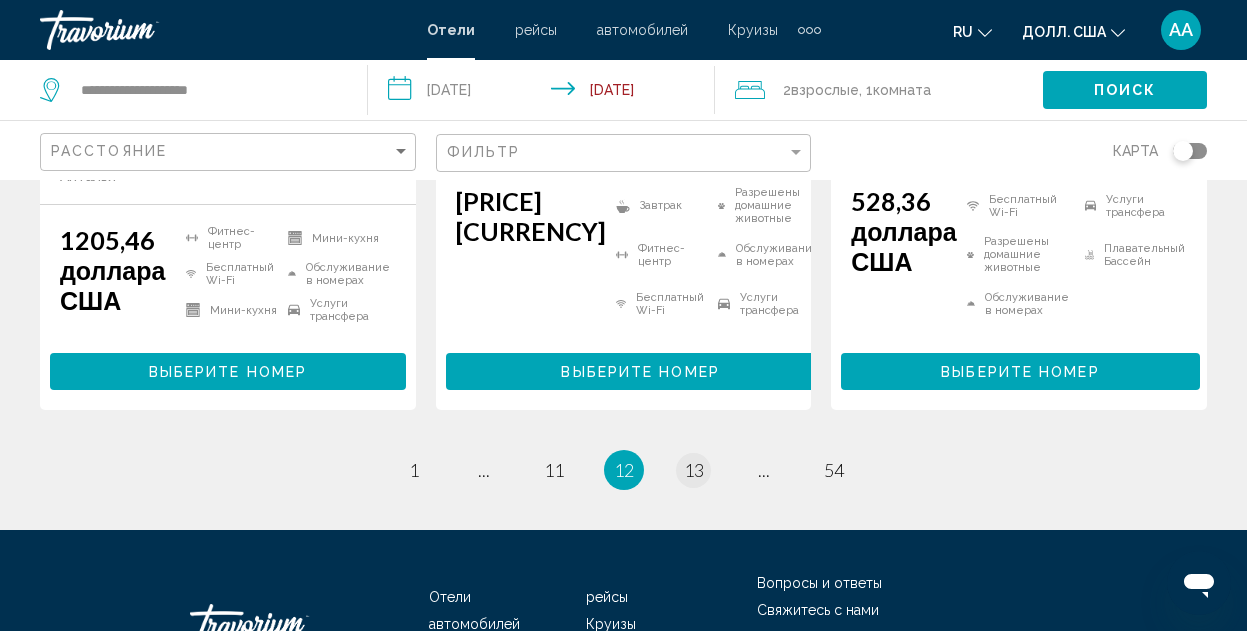 click on "**********" at bounding box center [623, -2685] 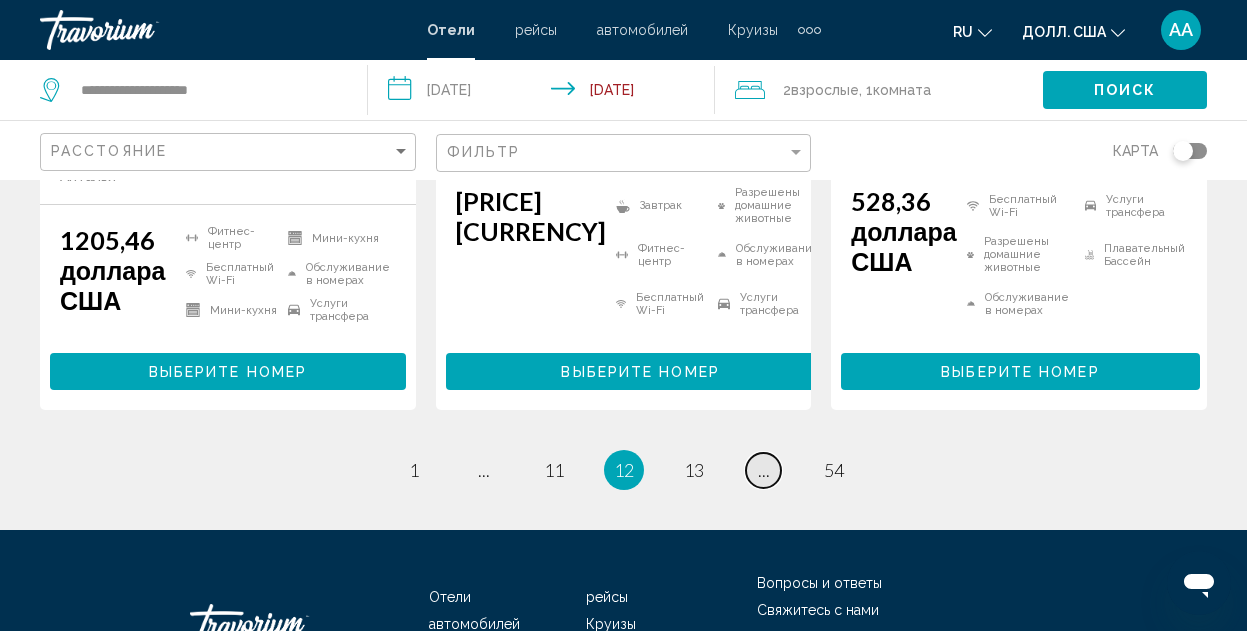 click on "..." at bounding box center (764, 470) 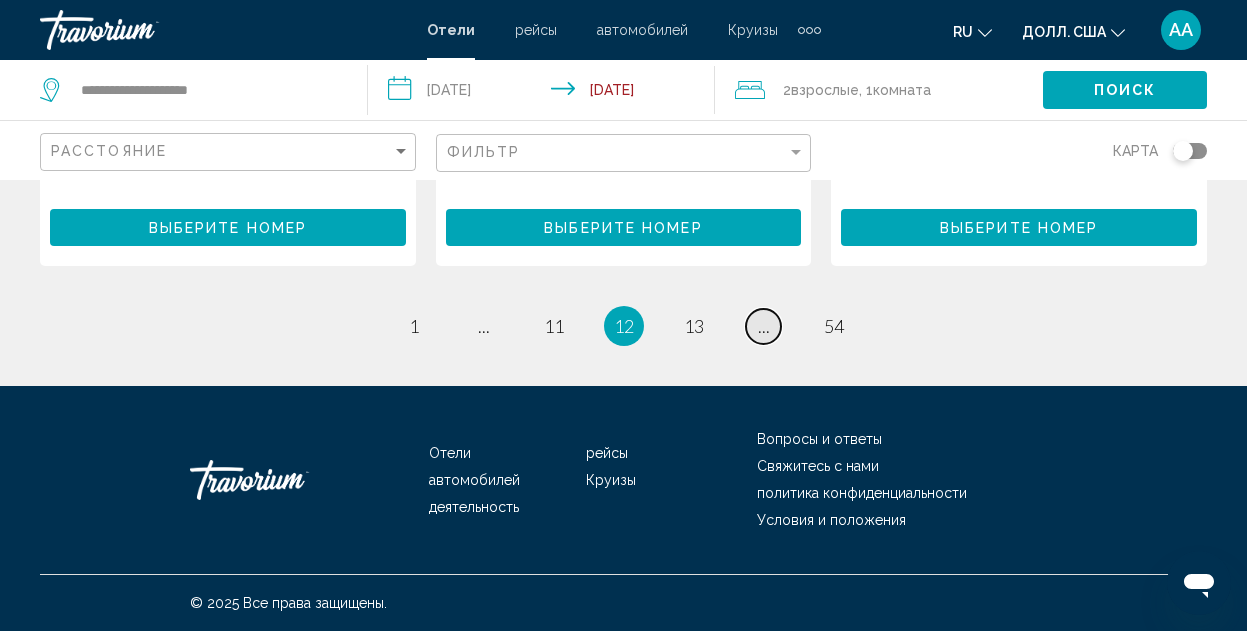 click on "страница  ..." at bounding box center (763, 326) 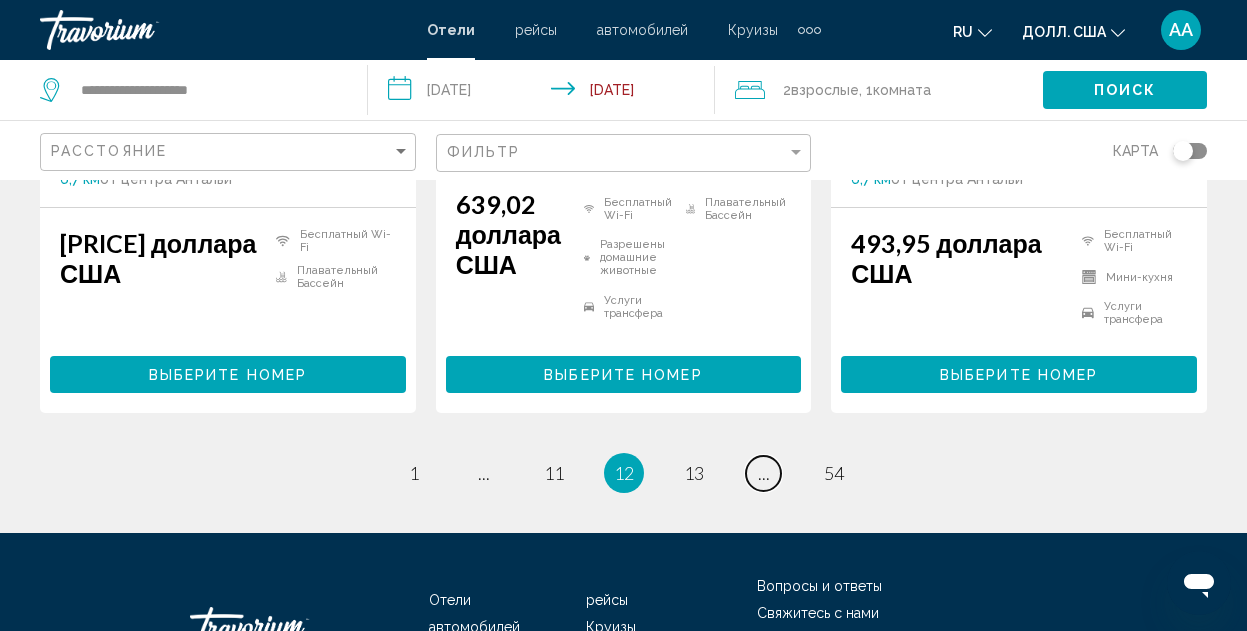 scroll, scrollTop: 3045, scrollLeft: 0, axis: vertical 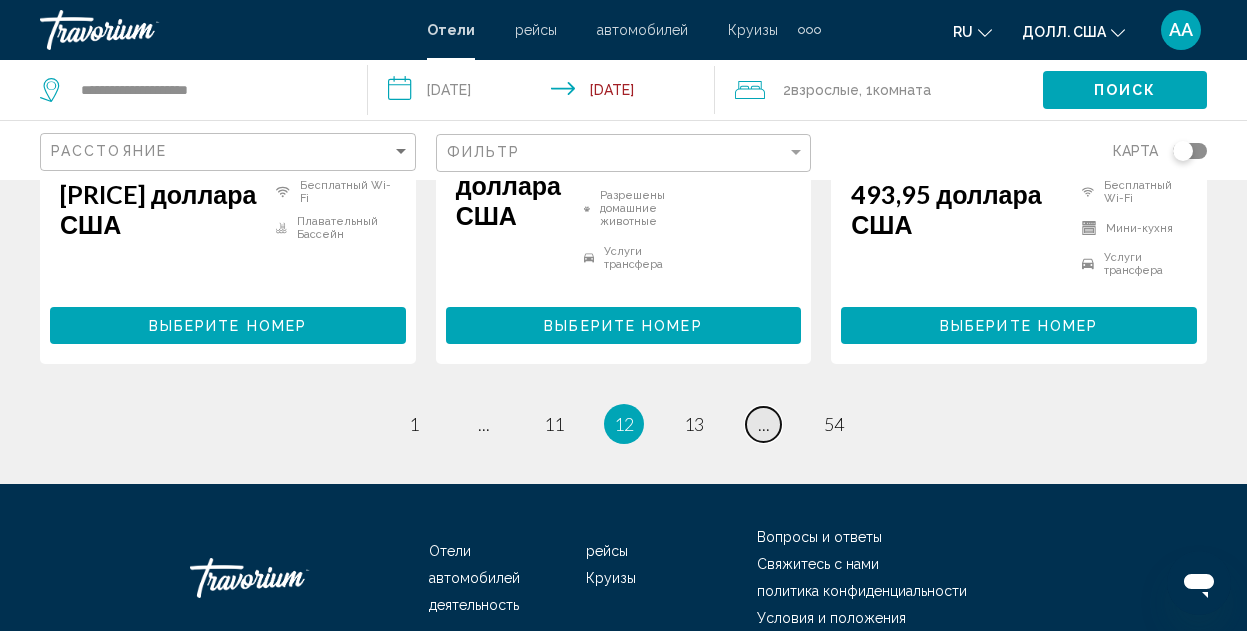 click on "..." at bounding box center (764, 424) 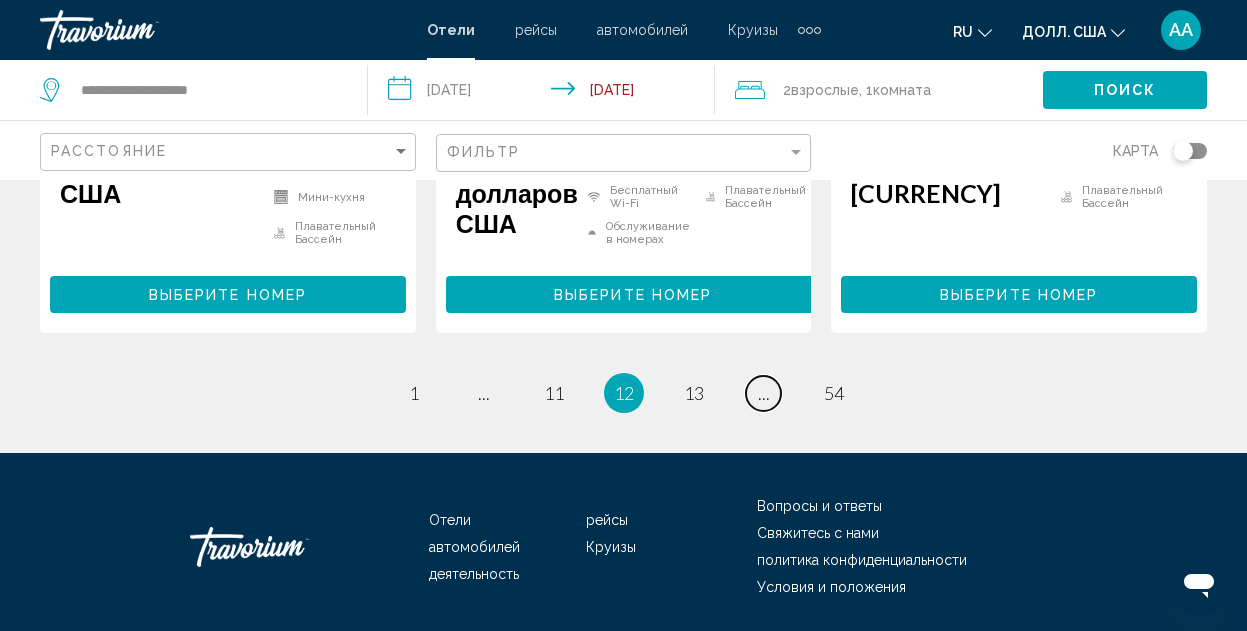 scroll, scrollTop: 2917, scrollLeft: 0, axis: vertical 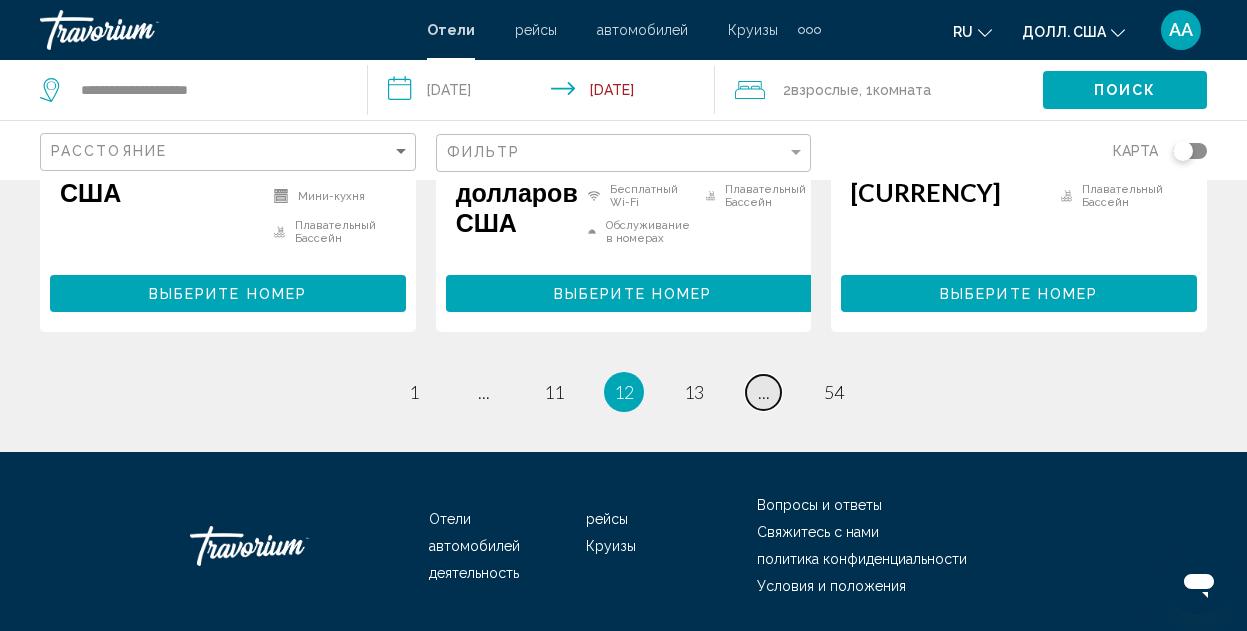 click on "..." at bounding box center [764, 392] 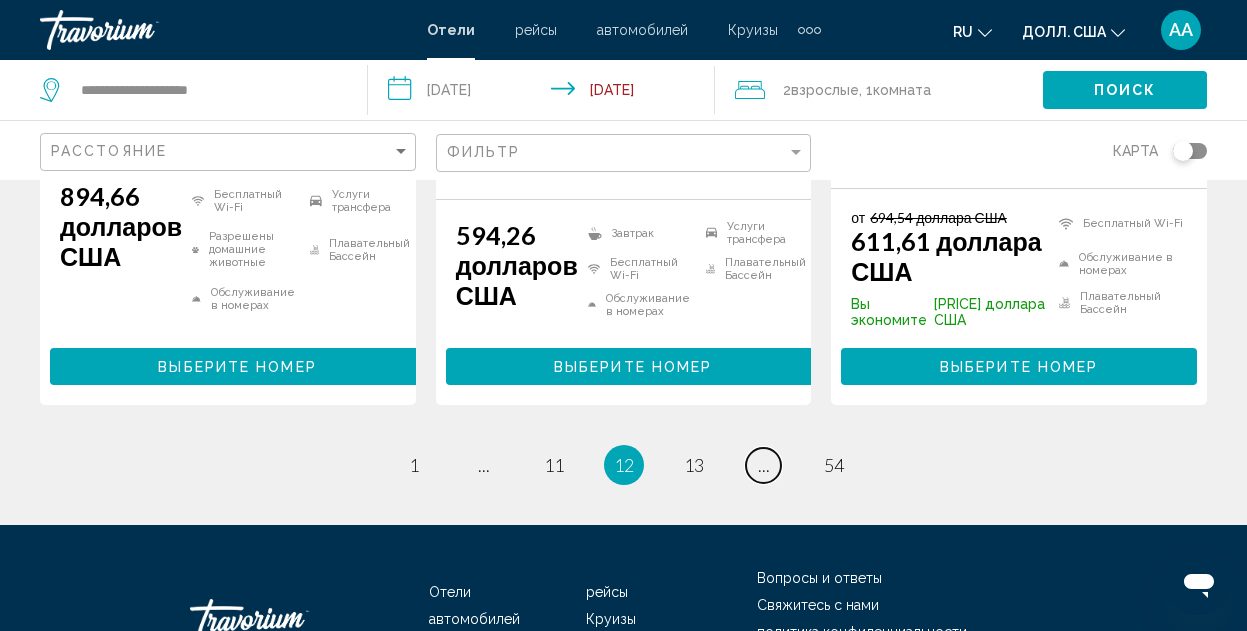 scroll, scrollTop: 3158, scrollLeft: 0, axis: vertical 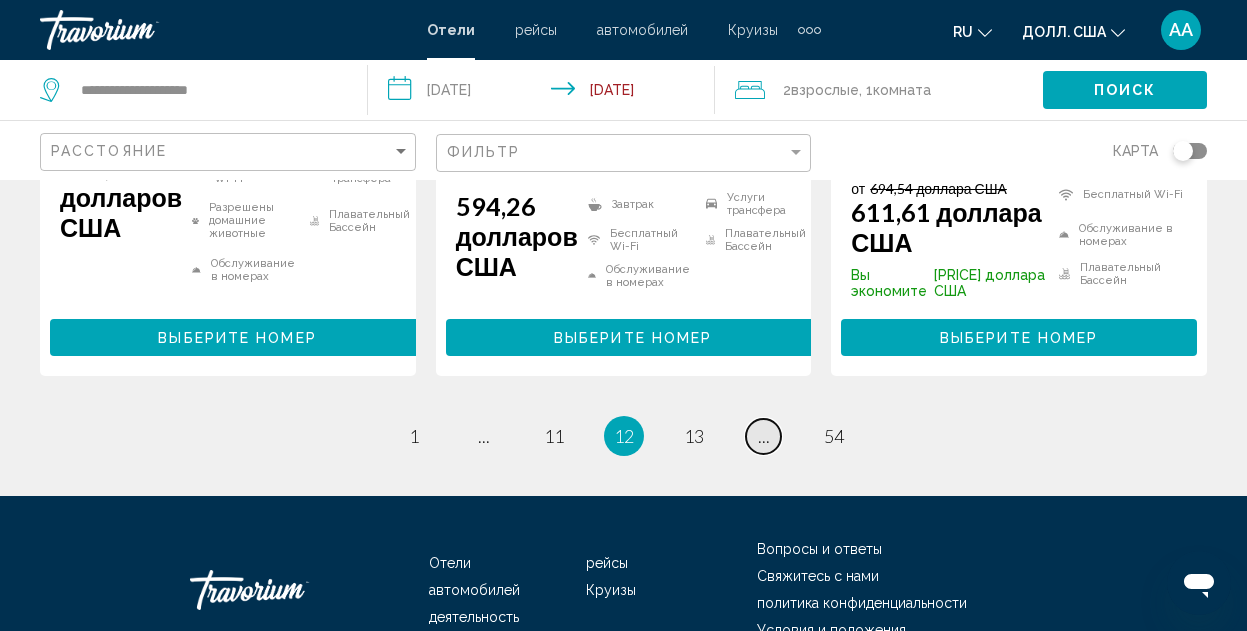 click on "..." at bounding box center (764, 436) 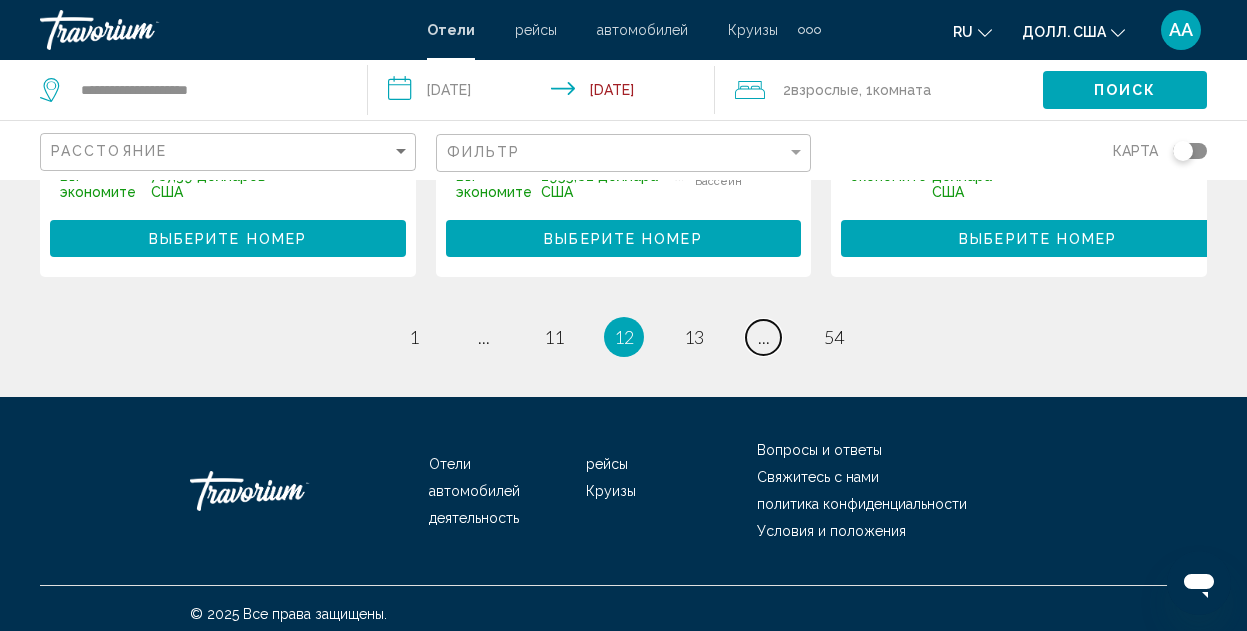 scroll, scrollTop: 3342, scrollLeft: 0, axis: vertical 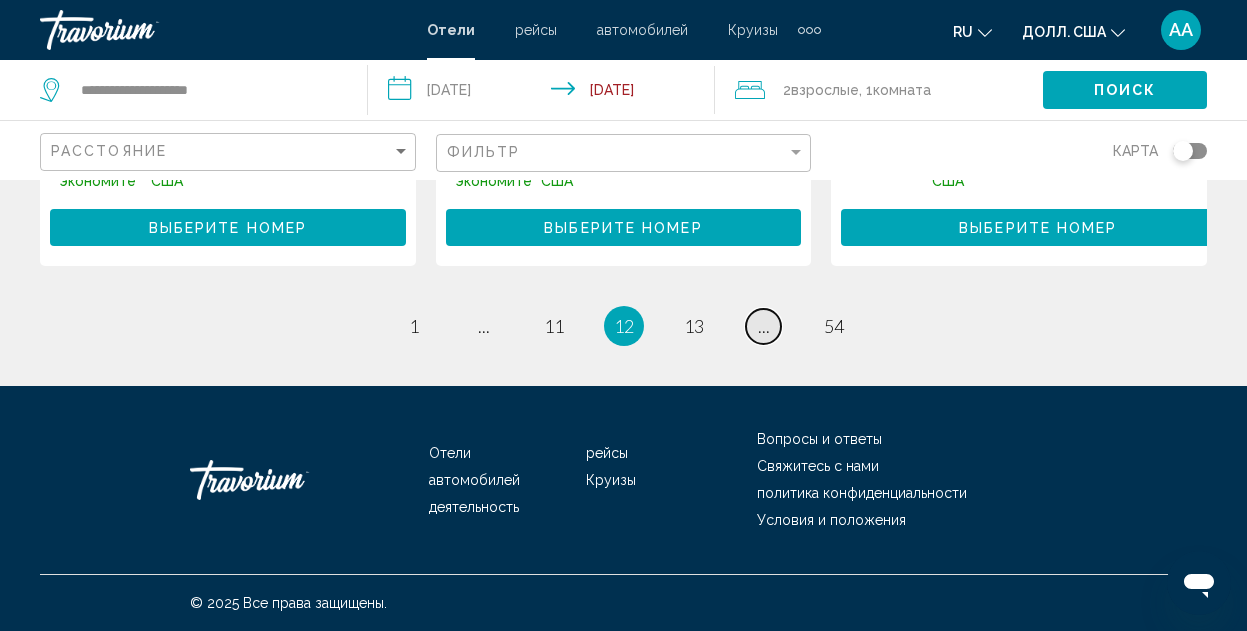 click on "..." at bounding box center [764, 326] 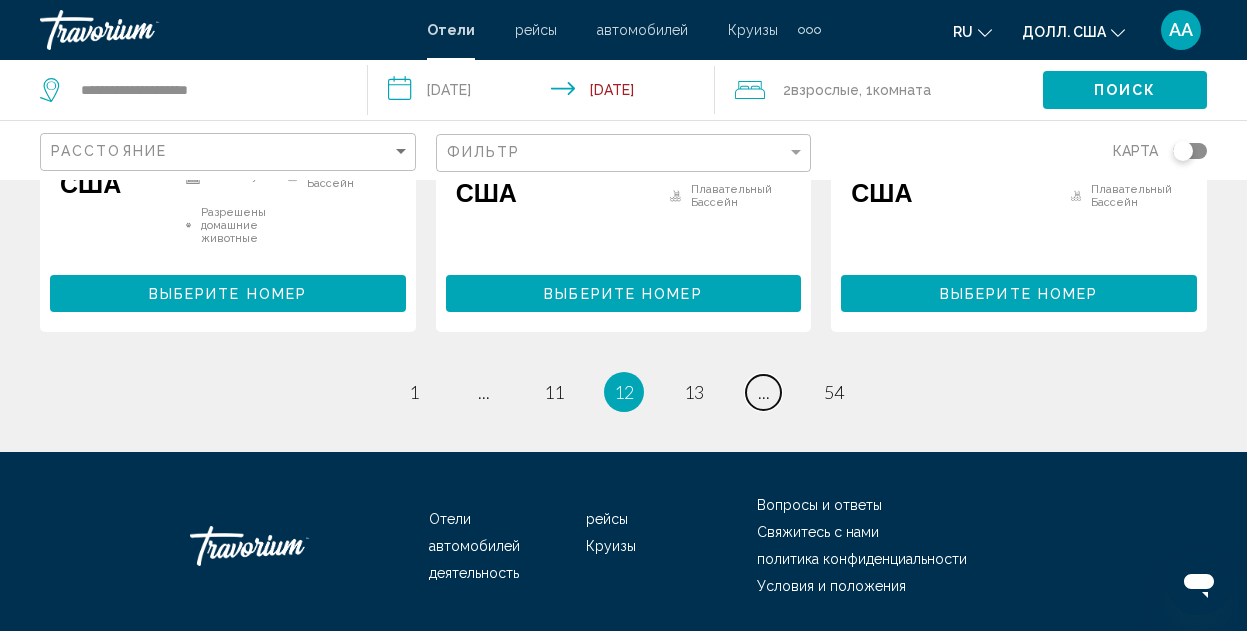 scroll, scrollTop: 3107, scrollLeft: 0, axis: vertical 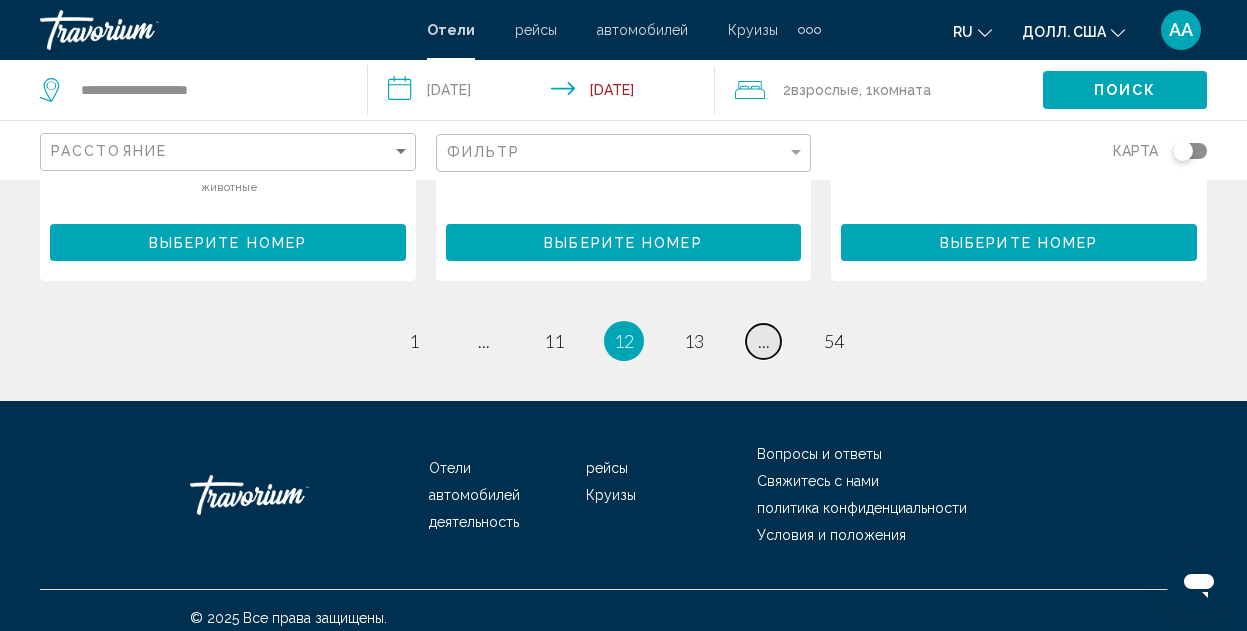 click on "страница  ..." at bounding box center [763, 341] 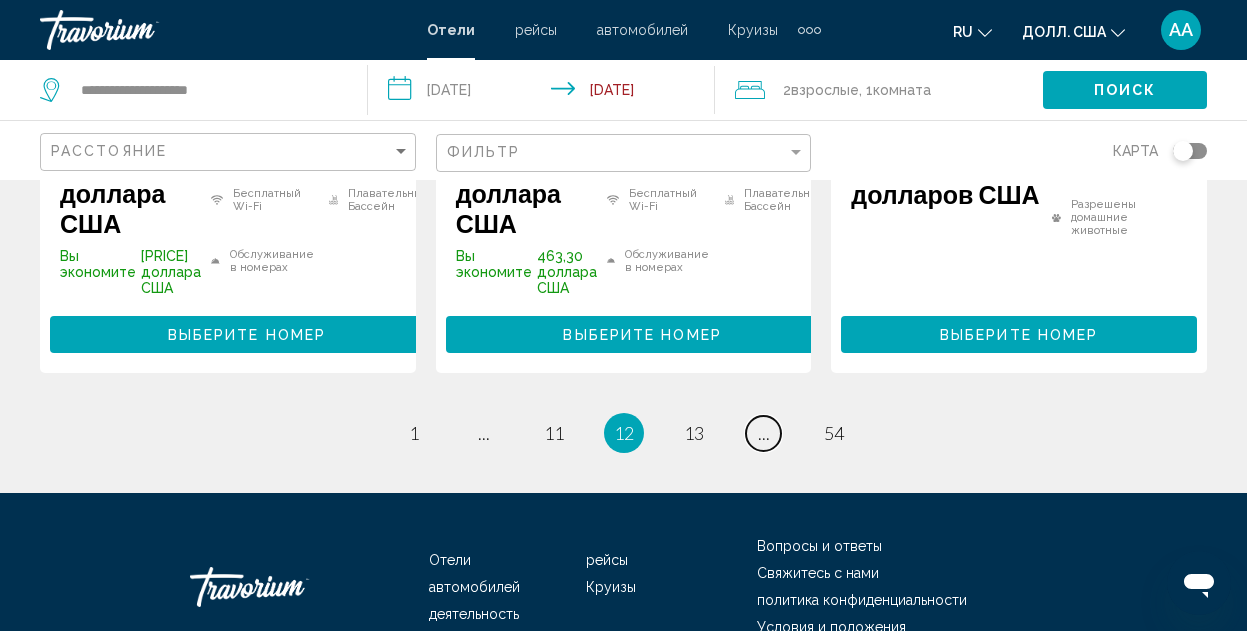 scroll, scrollTop: 3300, scrollLeft: 0, axis: vertical 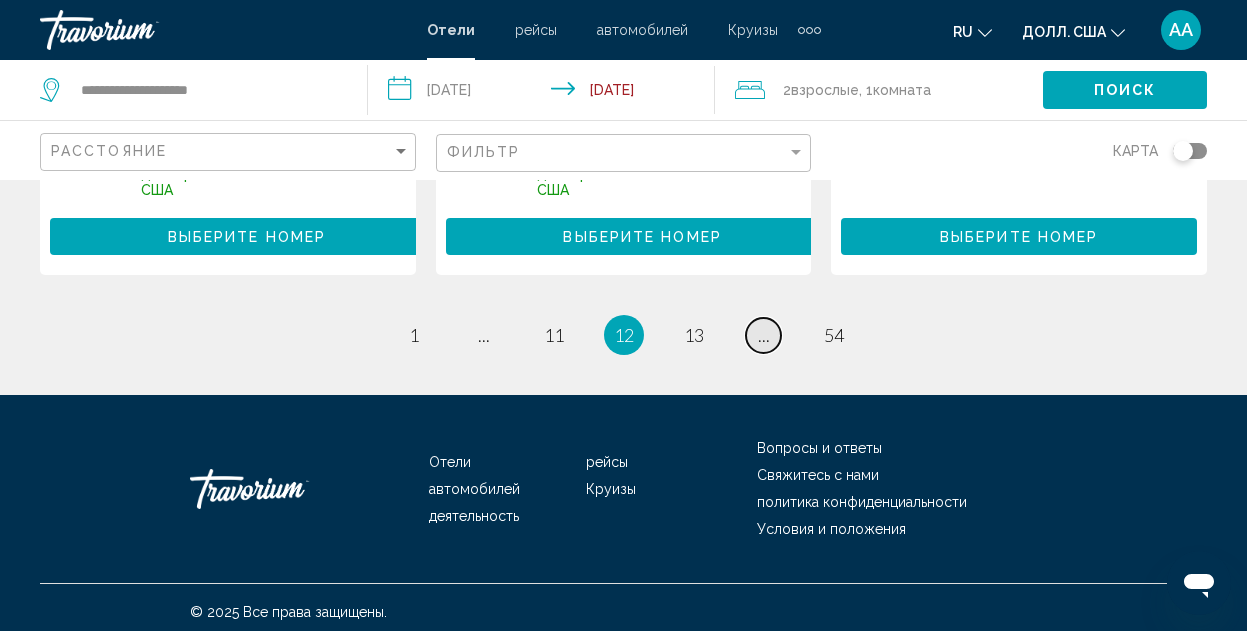 click on "..." at bounding box center [764, 335] 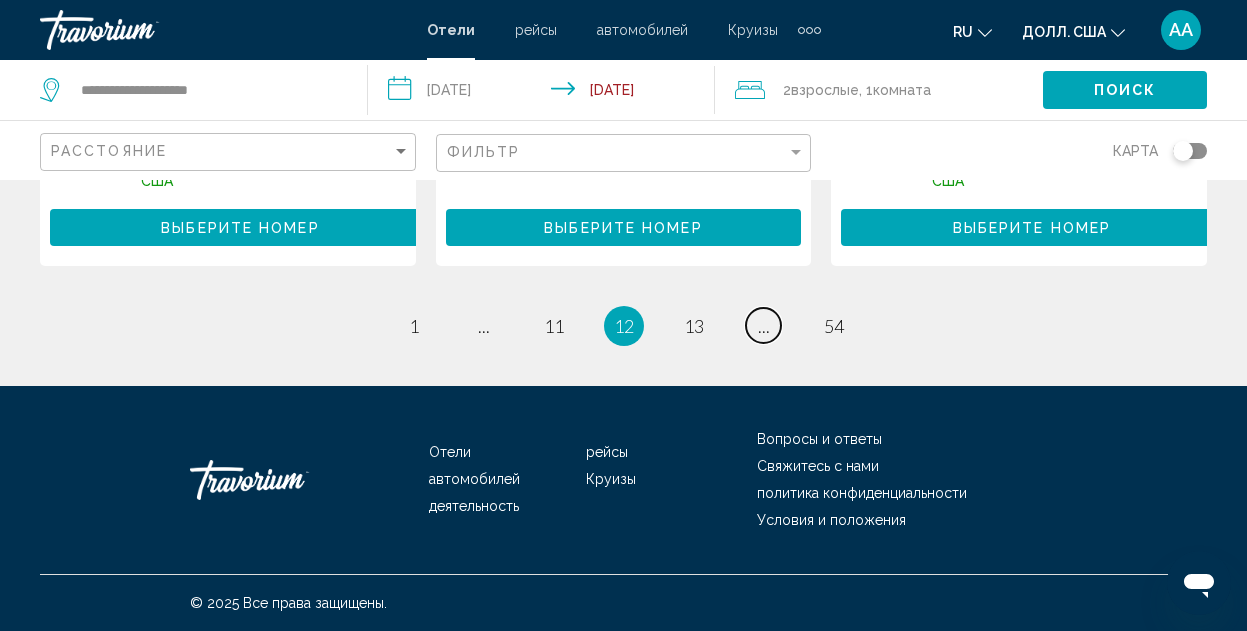 scroll, scrollTop: 3302, scrollLeft: 0, axis: vertical 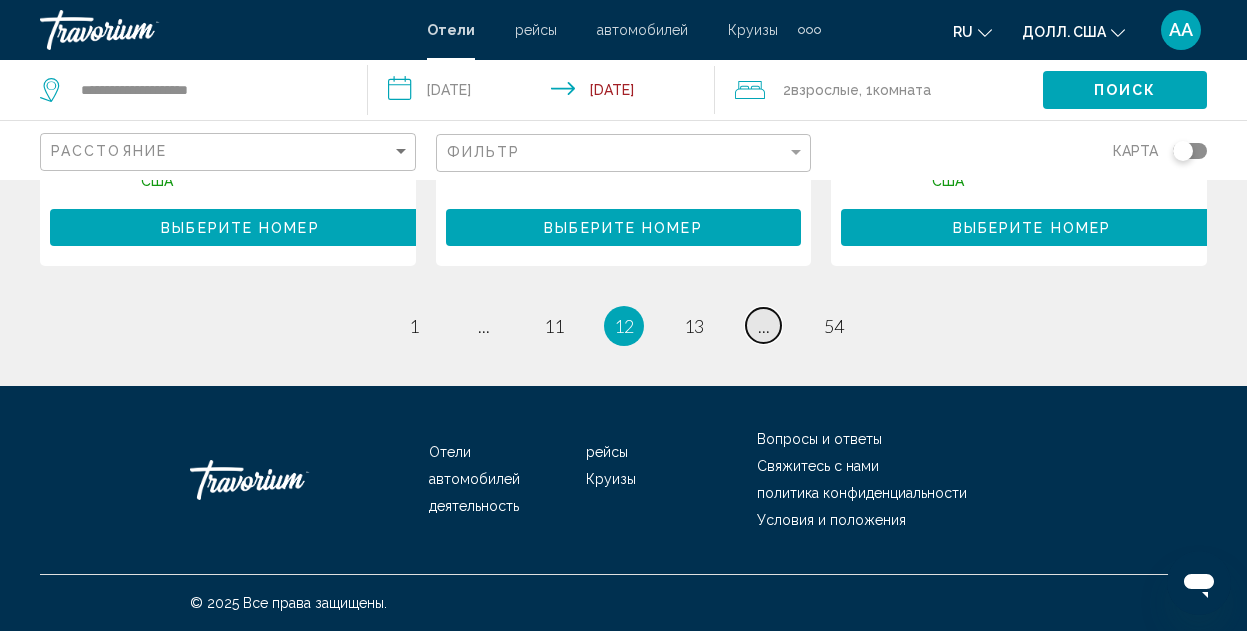 click on "страница  ..." at bounding box center [763, 325] 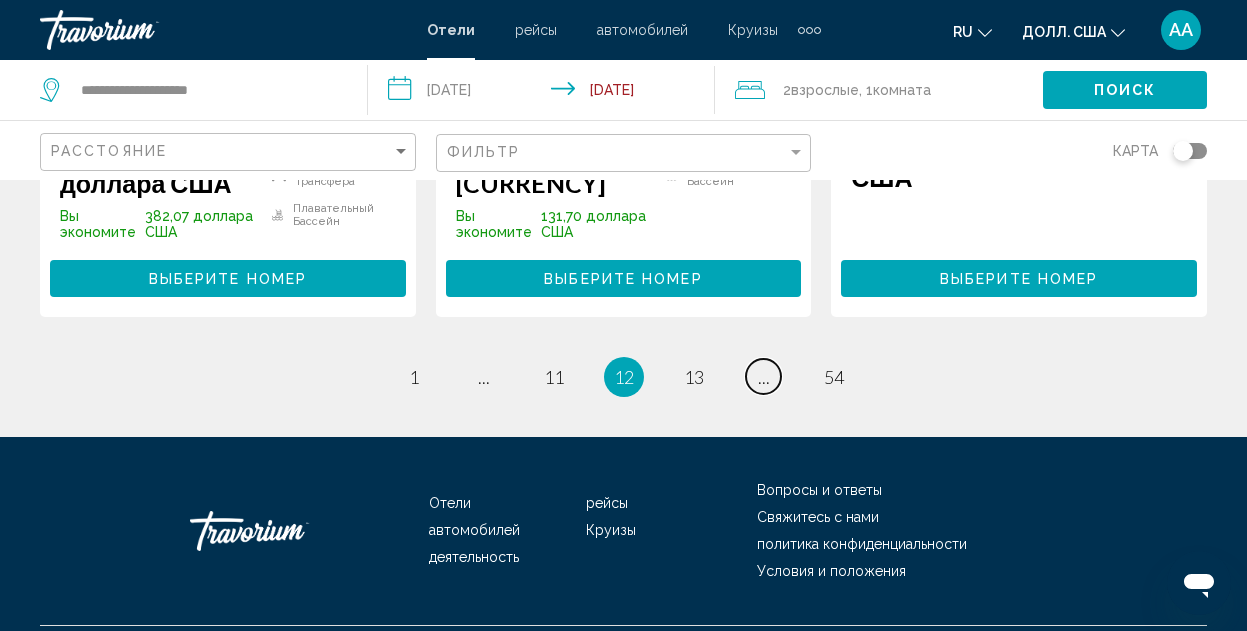 scroll, scrollTop: 3244, scrollLeft: 0, axis: vertical 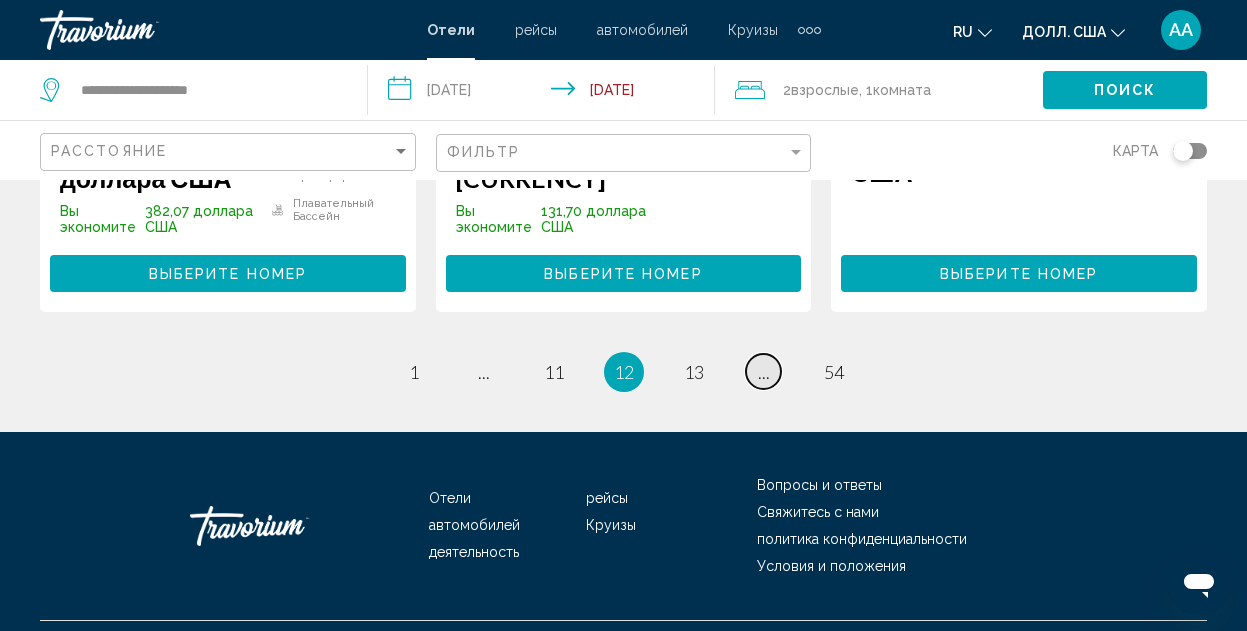 click on "..." at bounding box center (764, 372) 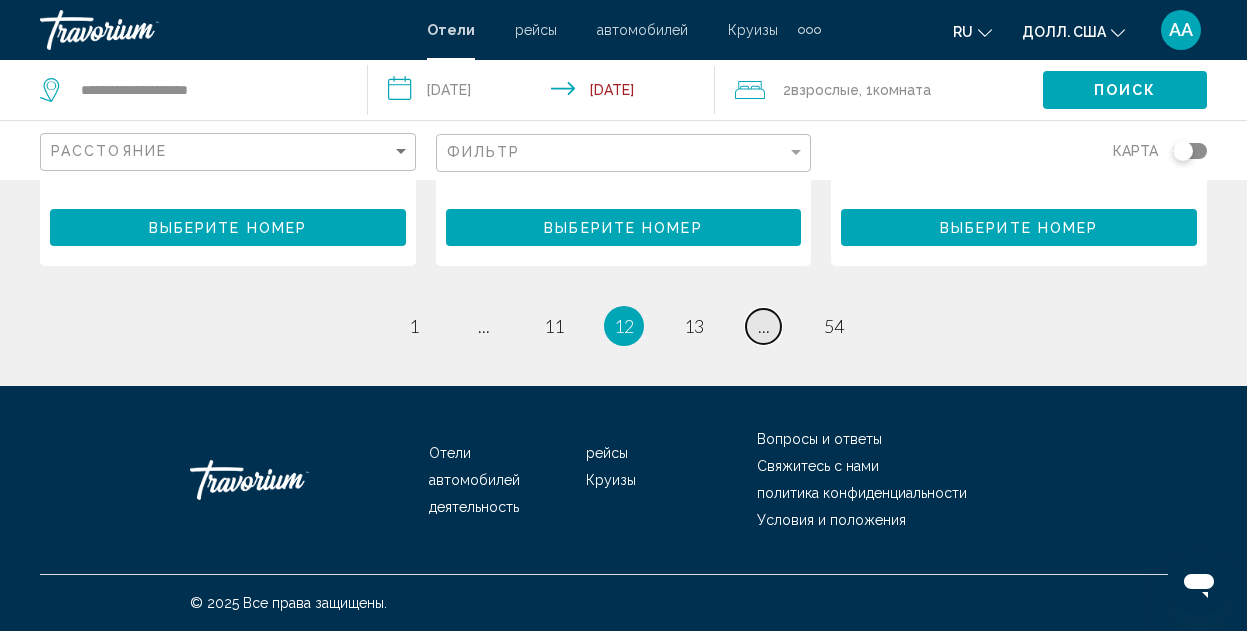 click on "..." at bounding box center (764, 326) 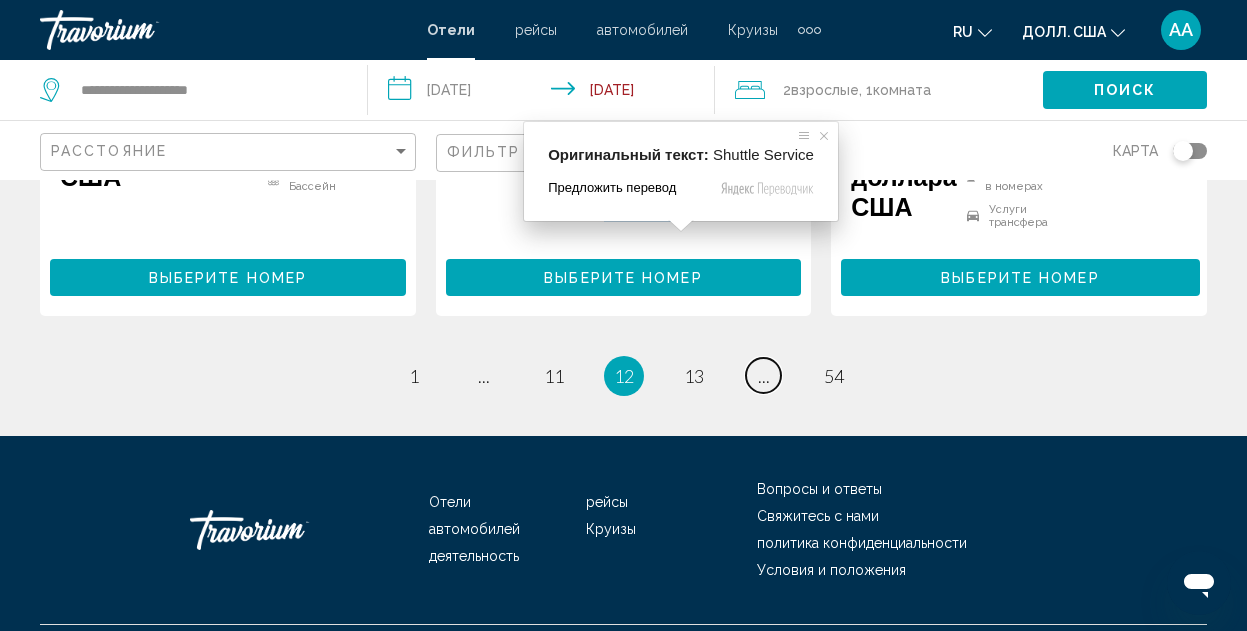scroll, scrollTop: 3100, scrollLeft: 0, axis: vertical 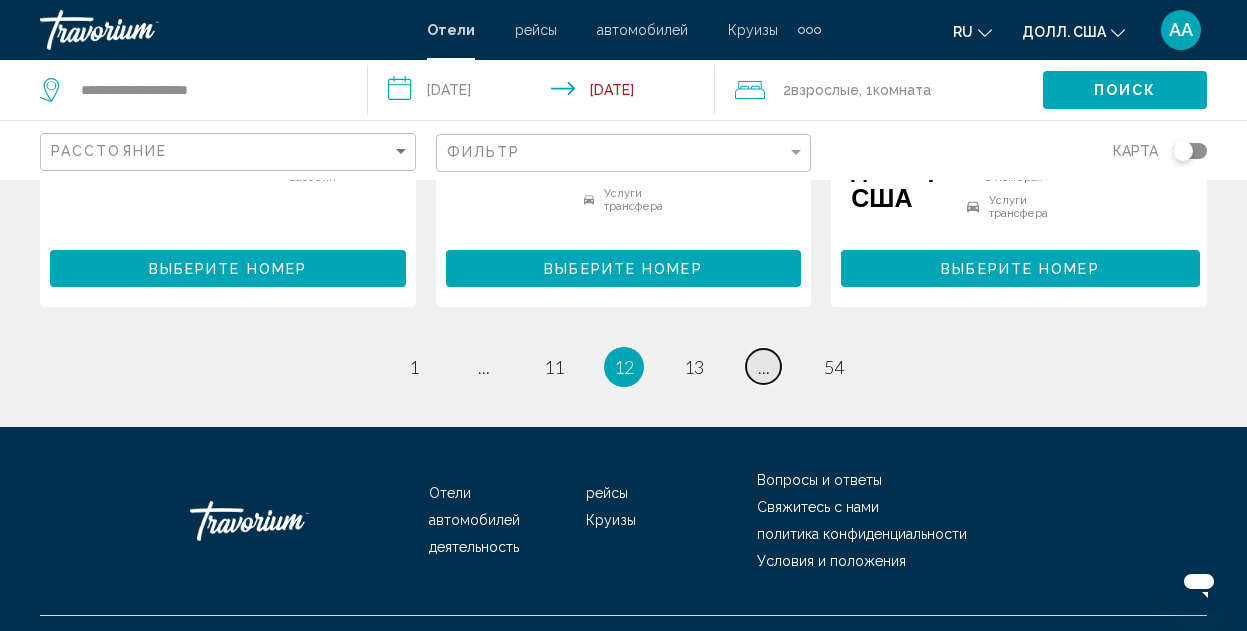 click on "..." at bounding box center [764, 367] 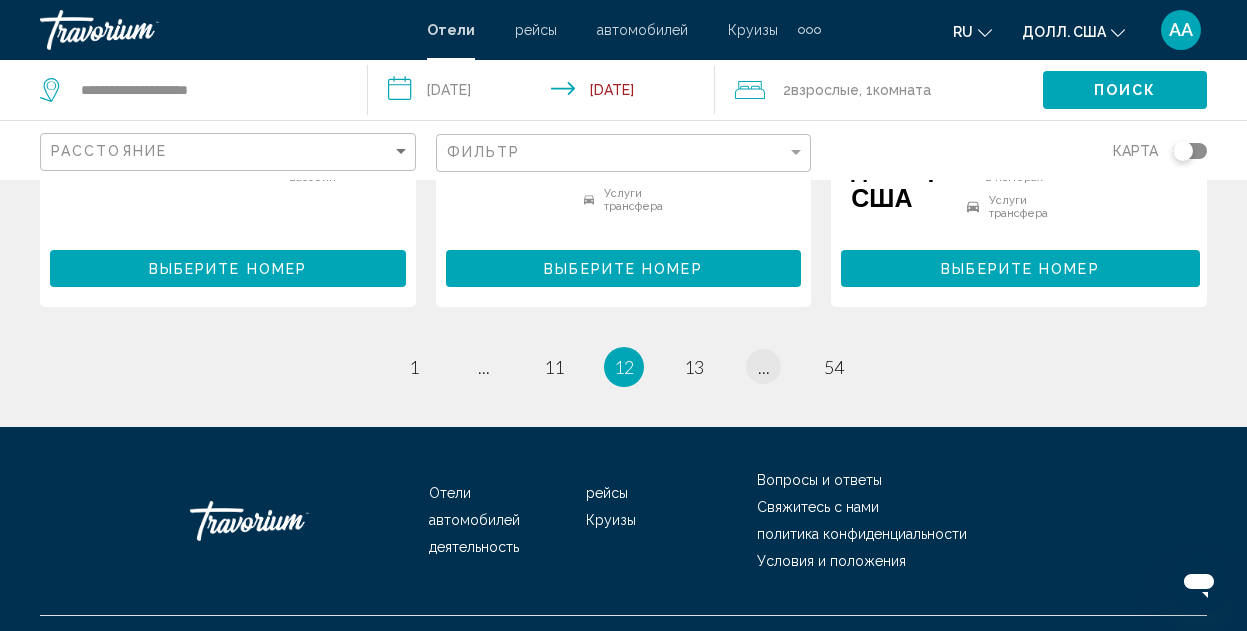 click on "Отели рейсы автомобилей Круизы деятельность Вопросы и ответы Свяжитесь с нами политика конфиденциальности Условия и положения" at bounding box center (623, 521) 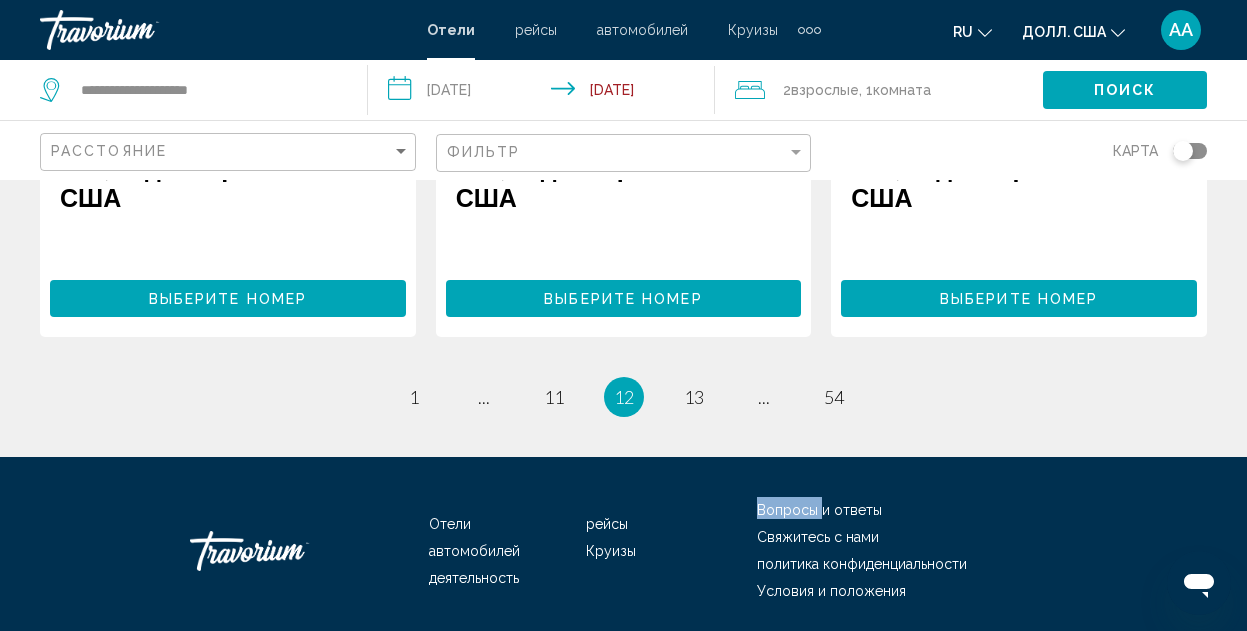 scroll, scrollTop: 3212, scrollLeft: 0, axis: vertical 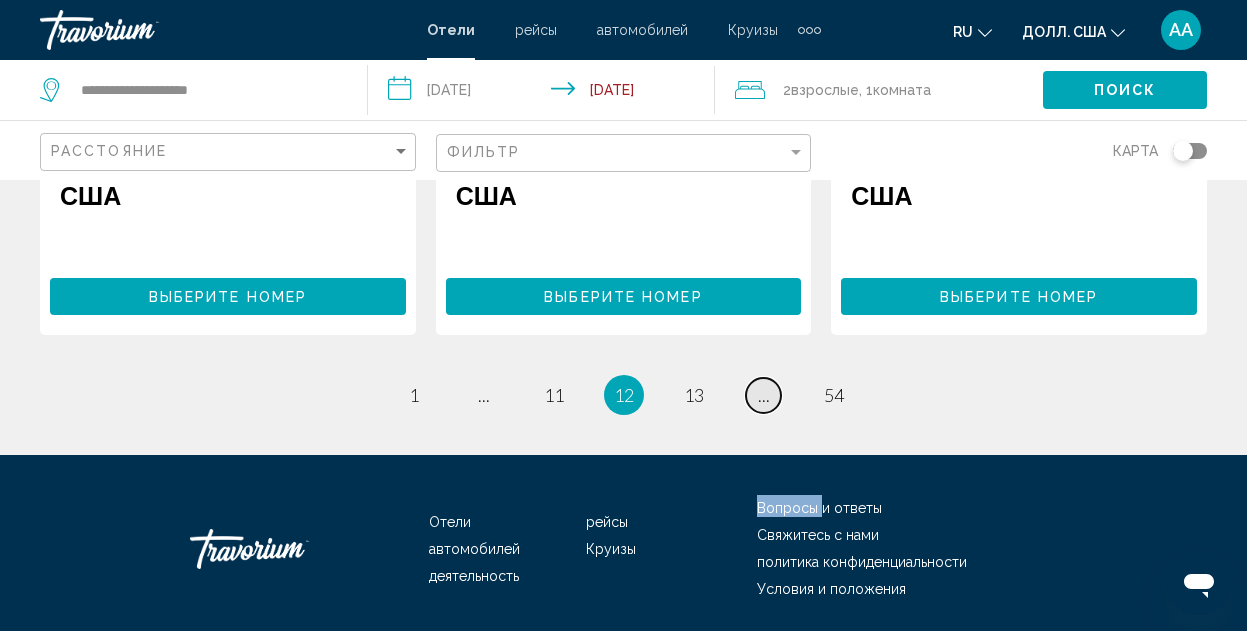click on "..." at bounding box center [764, 395] 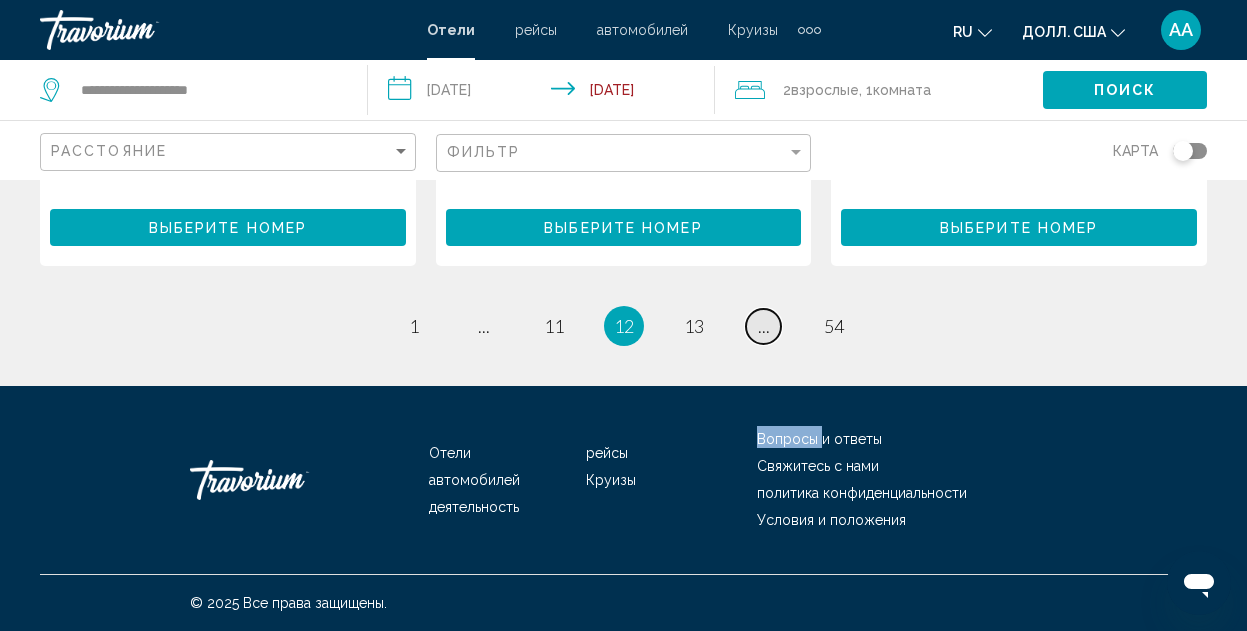 click on "..." at bounding box center [764, 326] 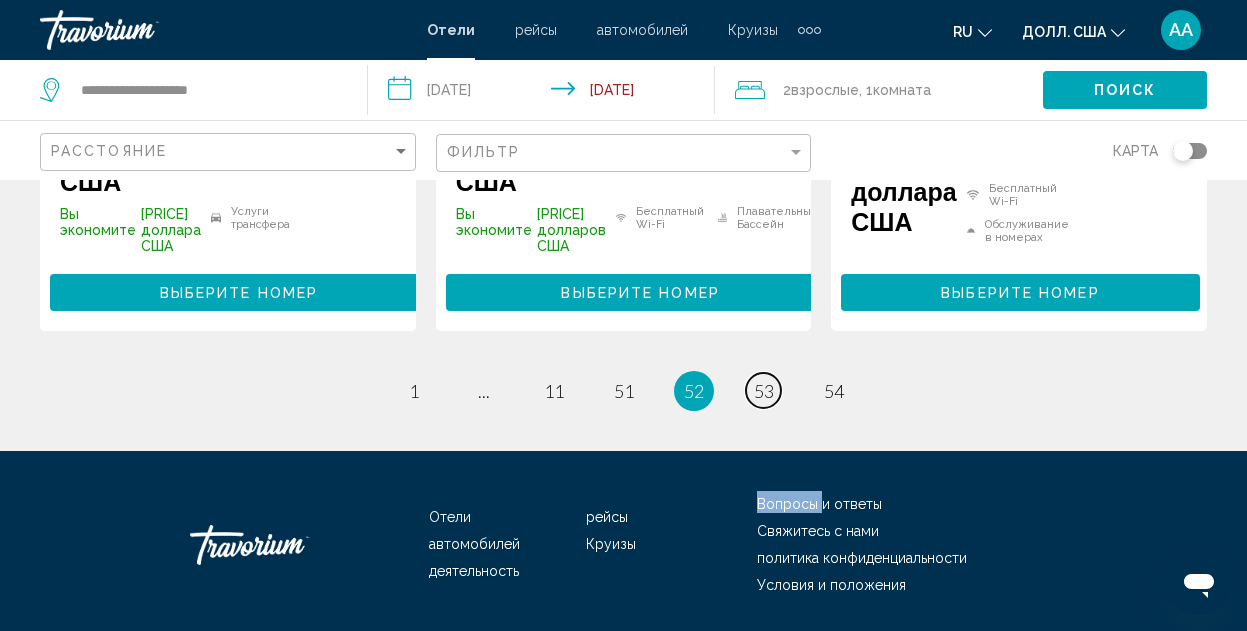 scroll, scrollTop: 3252, scrollLeft: 0, axis: vertical 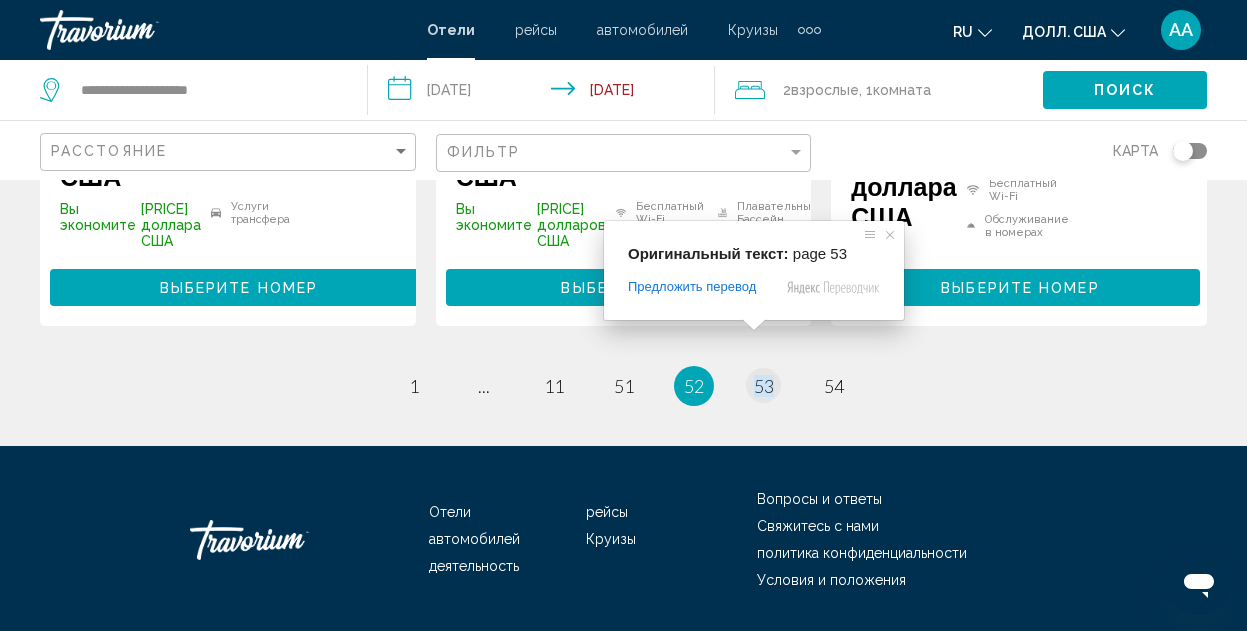 click at bounding box center [754, 325] 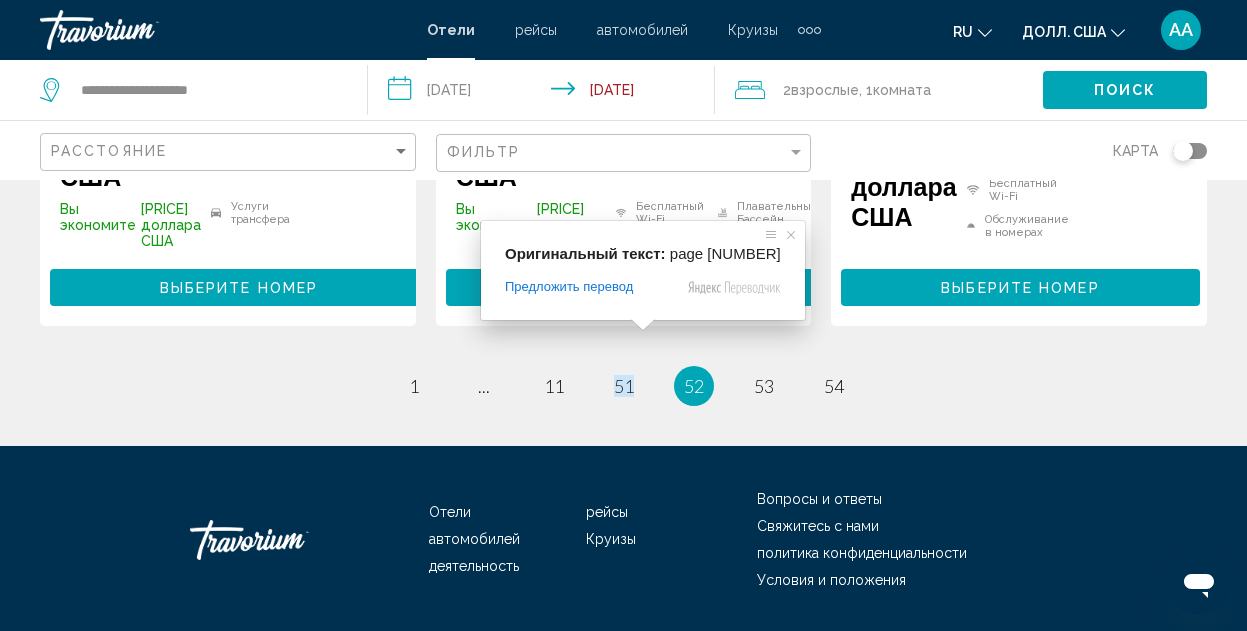 click on "Оригинальный текст:   page 51 Предложить перевод Отправить Спасибо, перевод отправлен Отключить подсказку с оригинальным текстом" at bounding box center (643, 270) 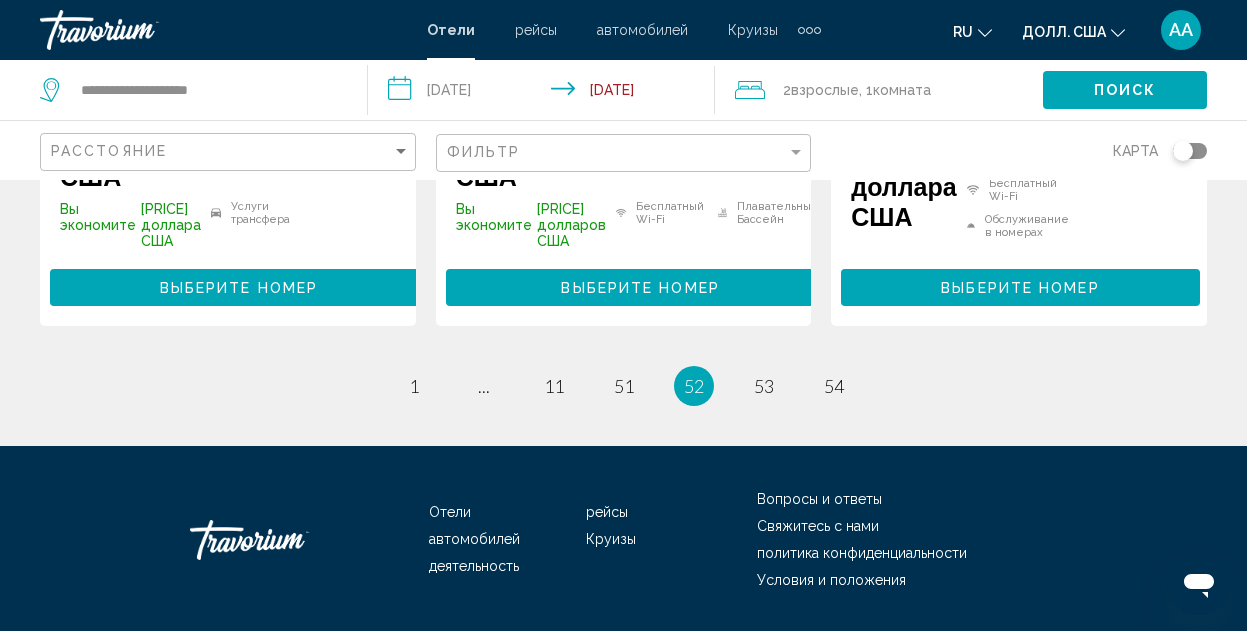 click on "Спа-отель [BRAND]
Отель
[DISTRICT] [DISTRICT] [CITY], [CITY] [NUMBER] мили  от центра [CITY] от отеля [RATING] [PRICE]
Фитнес-центр
Бесплатный Wi-Fi
Обслуживание в номерах
Услуги трансфера
Плавательный Бассейн [RATING] Выберите номер  Хрустальный клуб «Мир красок»
Отель
[NUMBER] мили  [NUMBER]
[NUMBER]" at bounding box center (623, -1318) 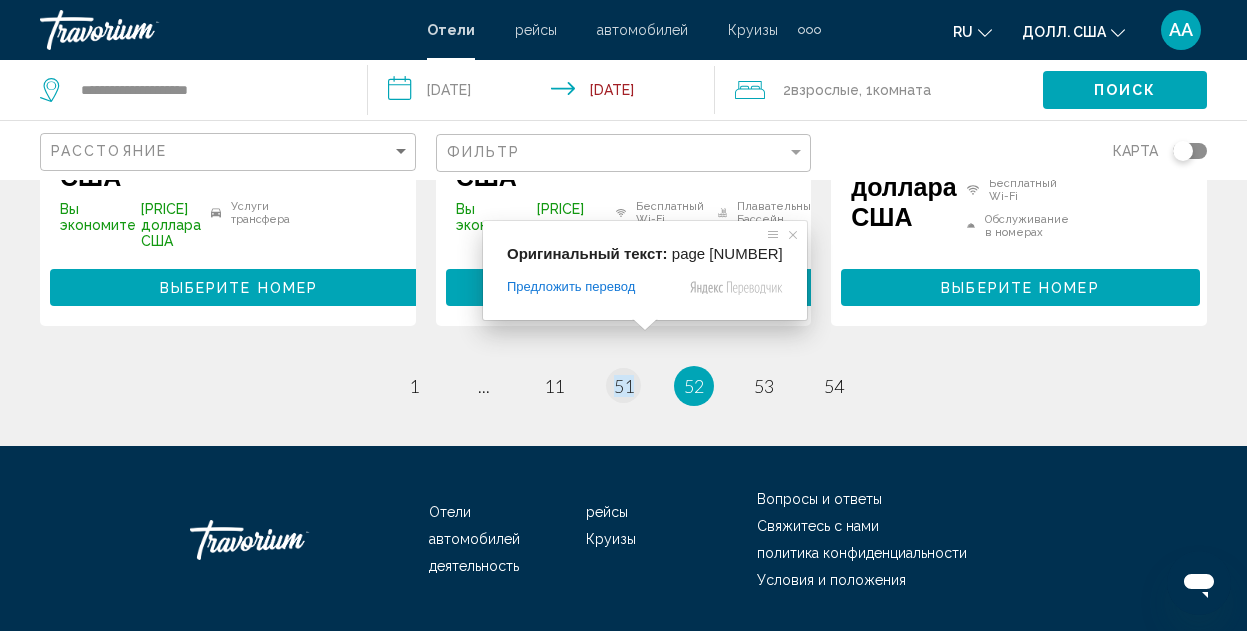 click on "Оригинальный текст:   page 51 Предложить перевод Отправить Спасибо, перевод отправлен Отключить подсказку с оригинальным текстом" at bounding box center (645, 270) 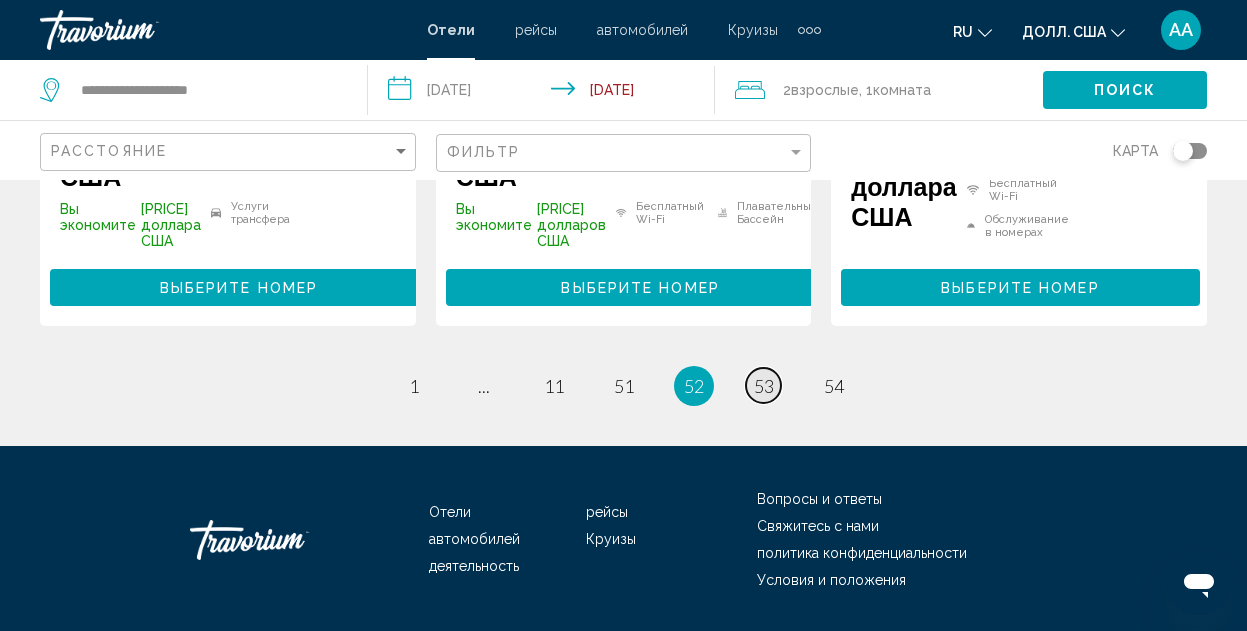 click on "страница  53" at bounding box center [763, 385] 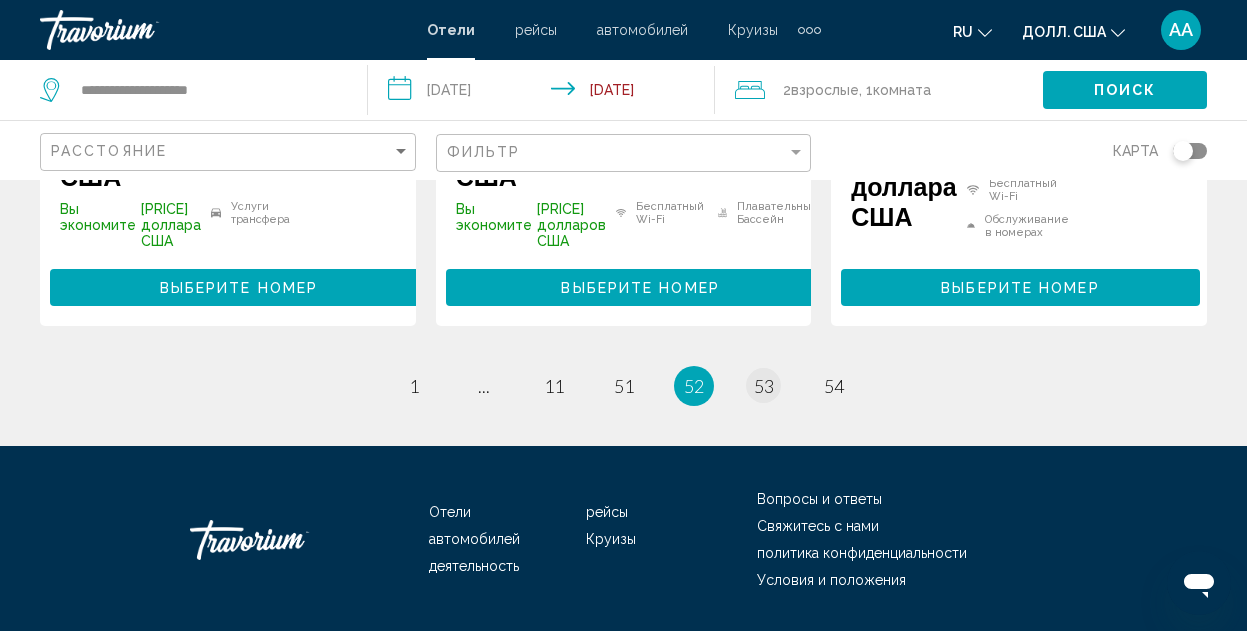 click on "страница  53" at bounding box center (764, 386) 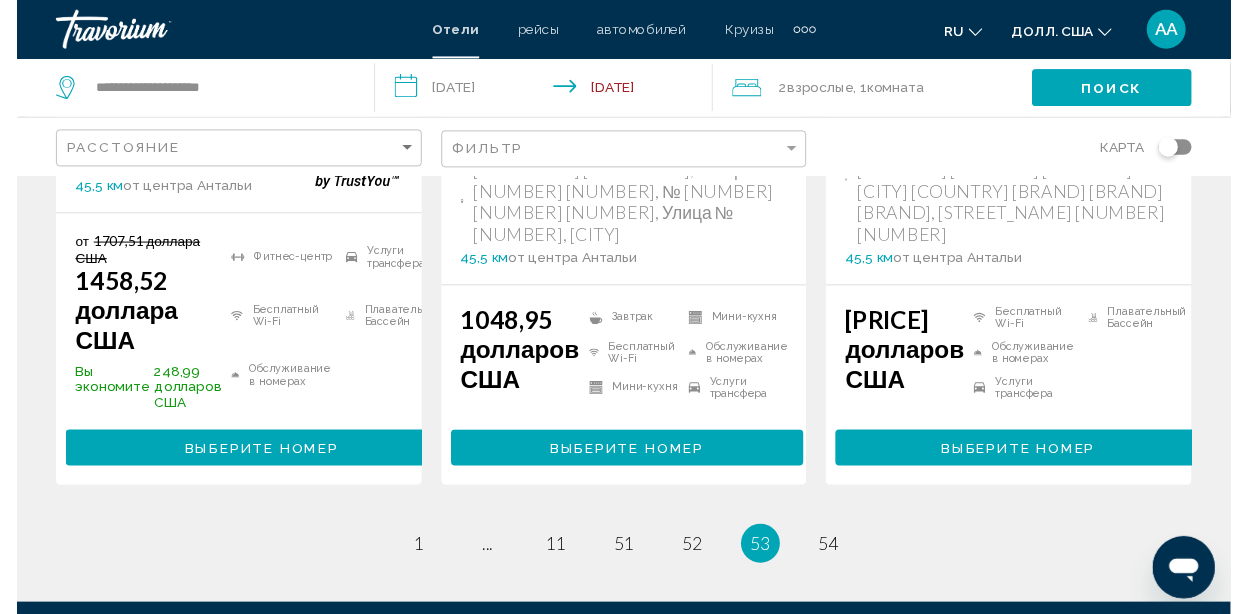 scroll, scrollTop: 3200, scrollLeft: 0, axis: vertical 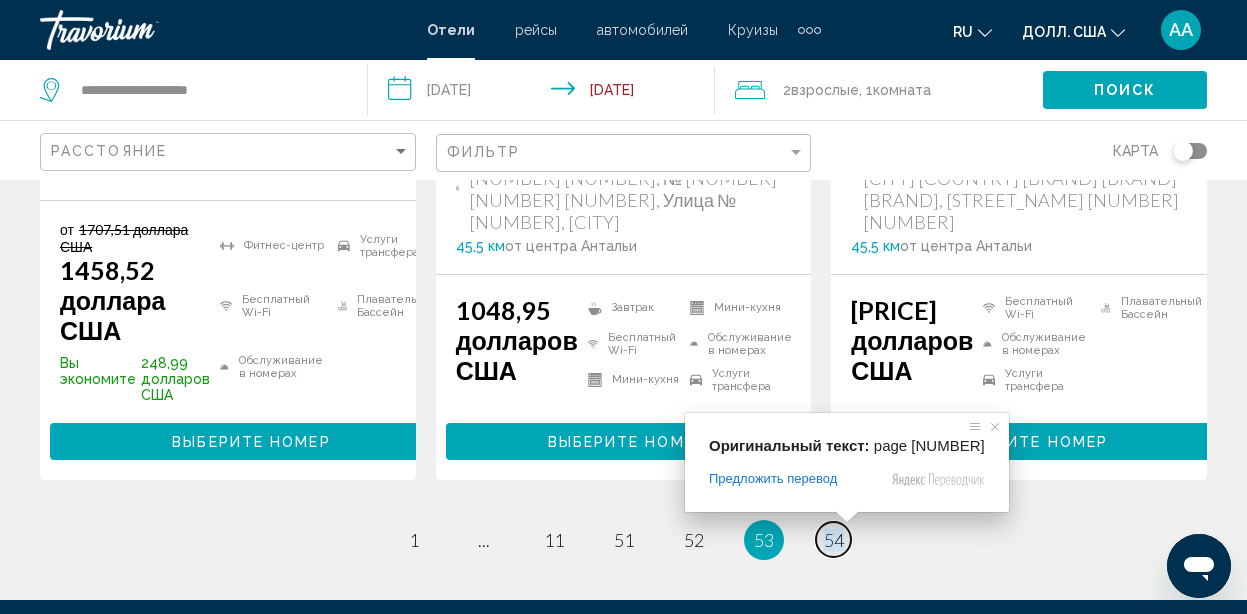 click on "**********" at bounding box center [623, -2893] 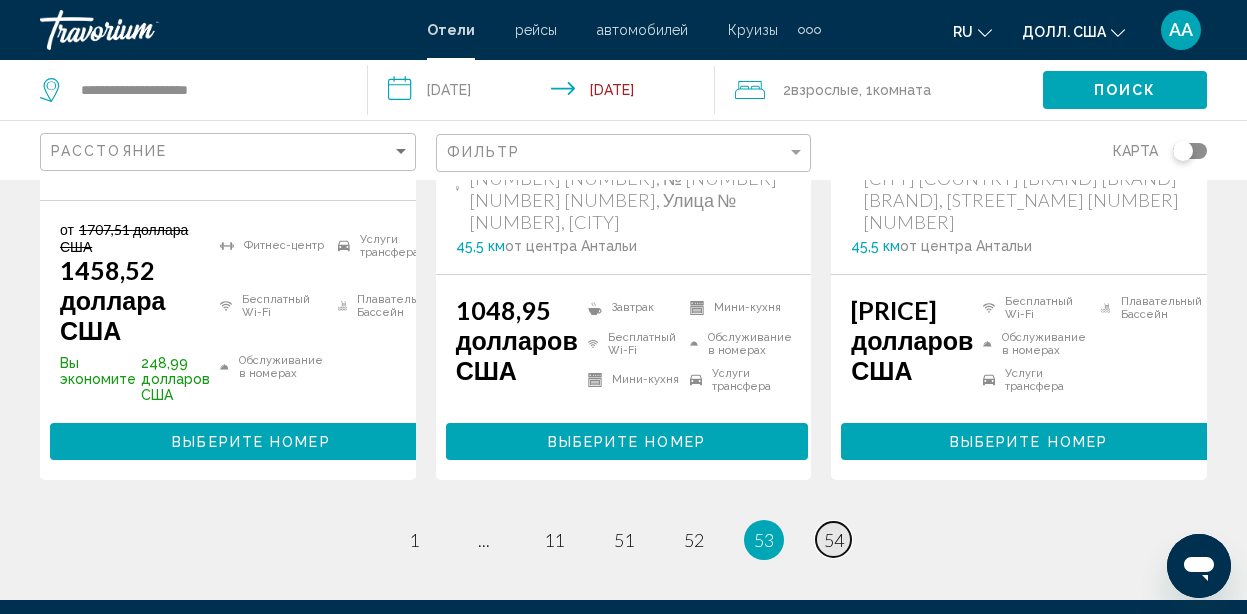 click on "54" at bounding box center [834, 540] 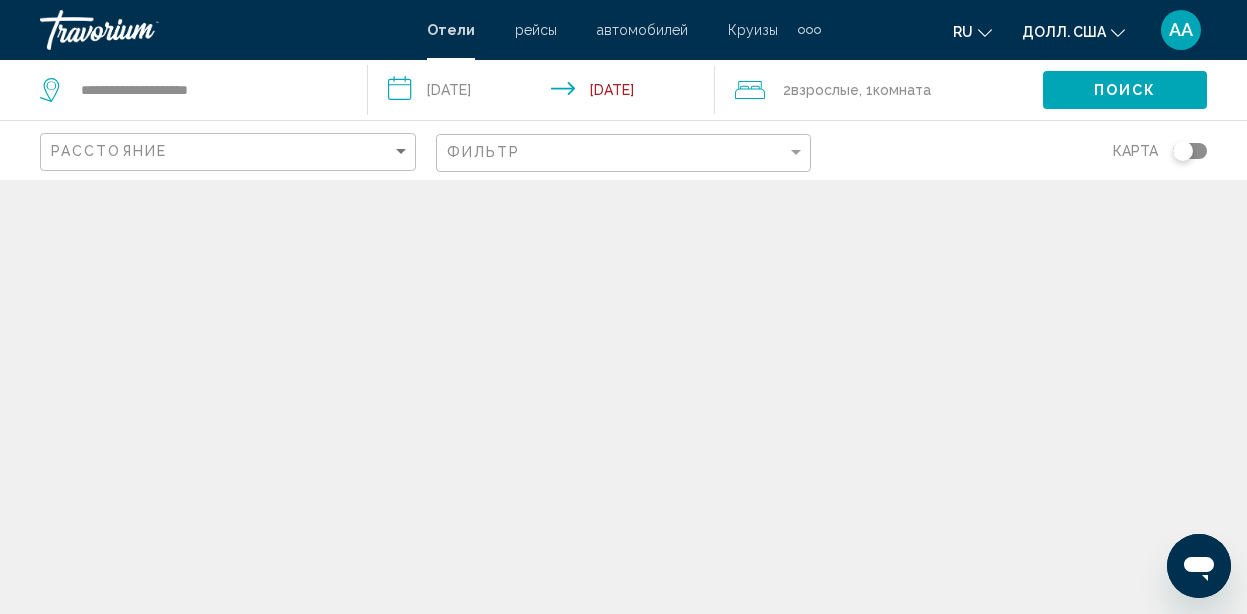 click on "**********" at bounding box center [623, -2802] 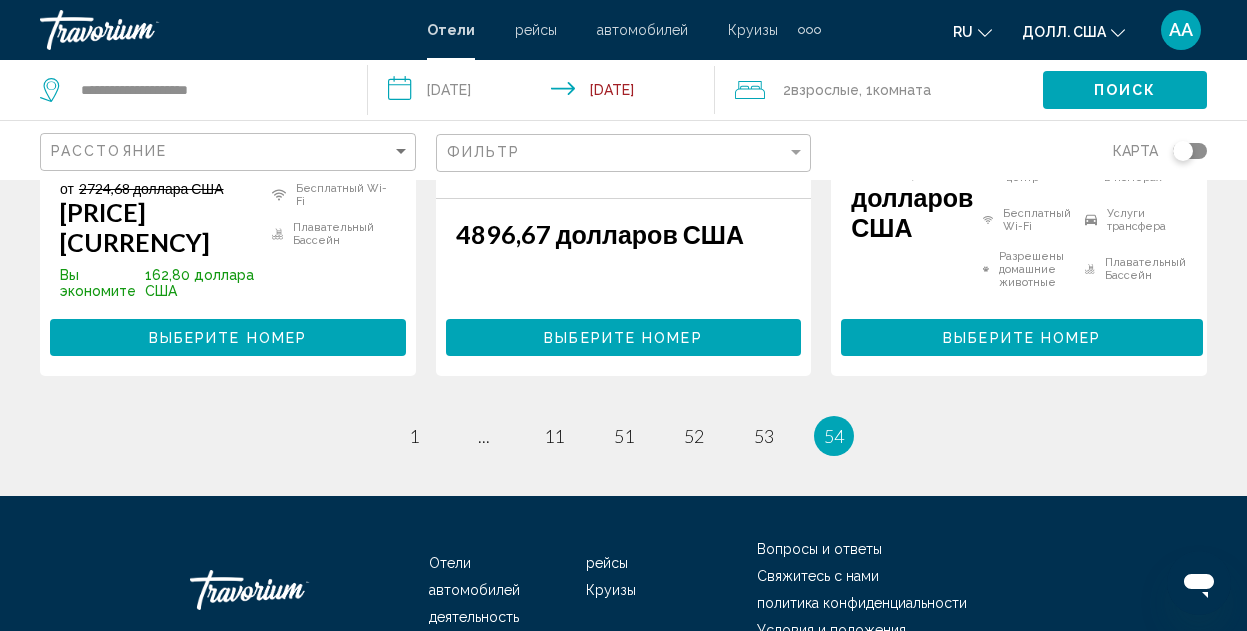 scroll, scrollTop: 2283, scrollLeft: 0, axis: vertical 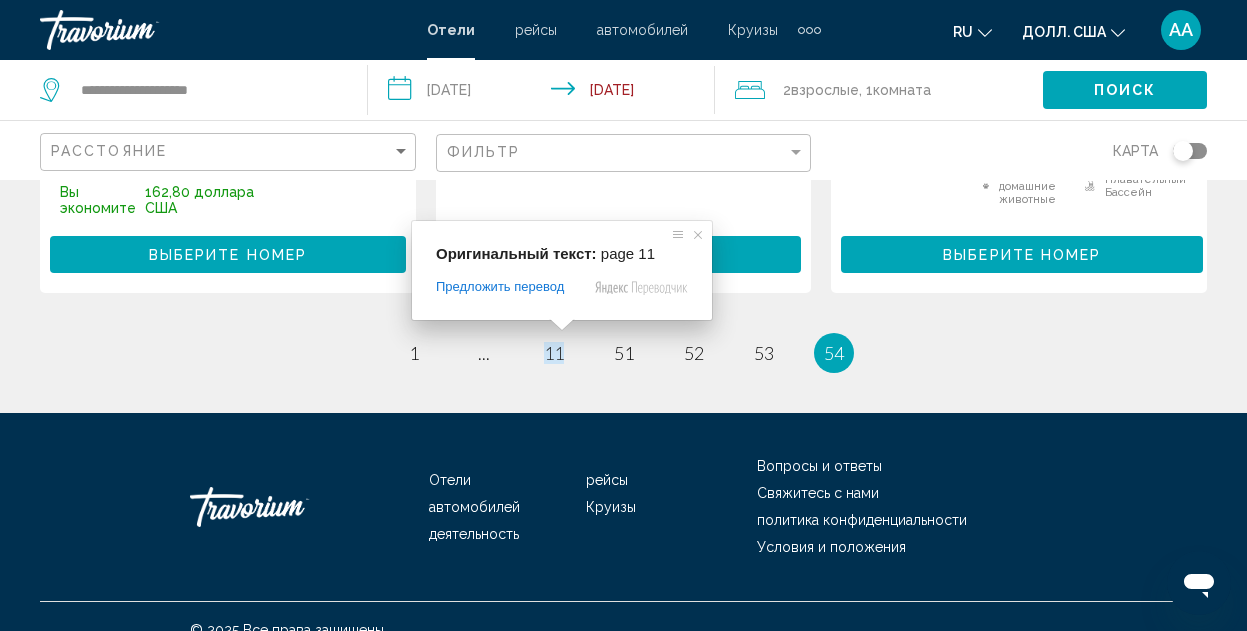 click at bounding box center (562, 325) 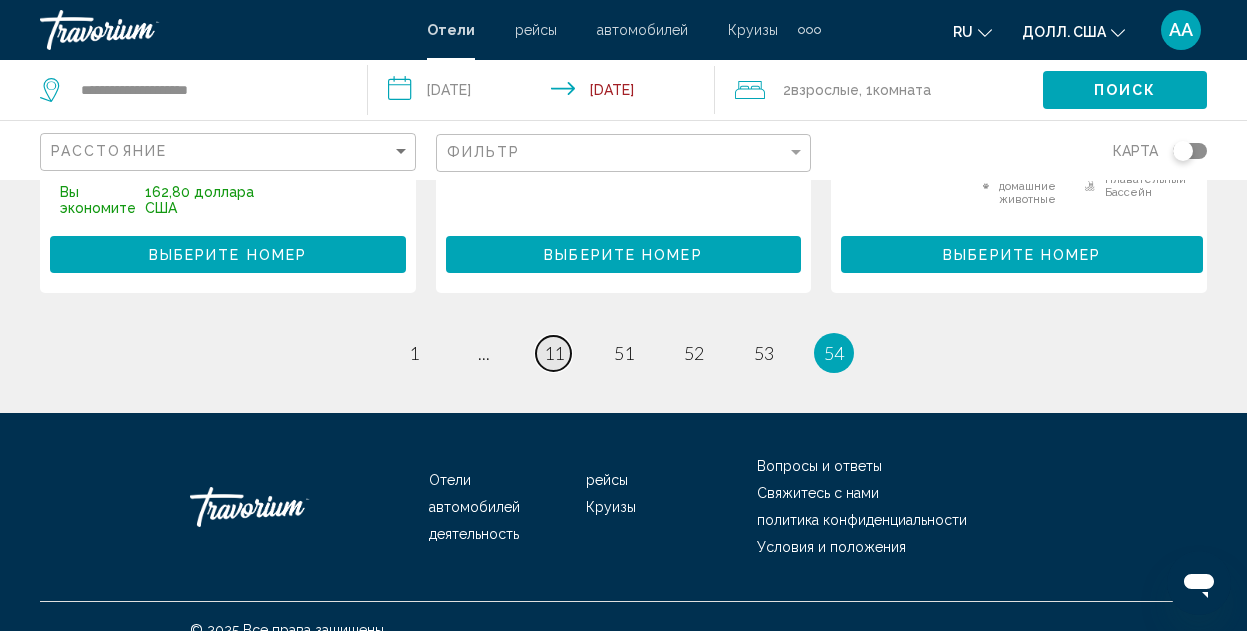 click on "11" at bounding box center (554, 353) 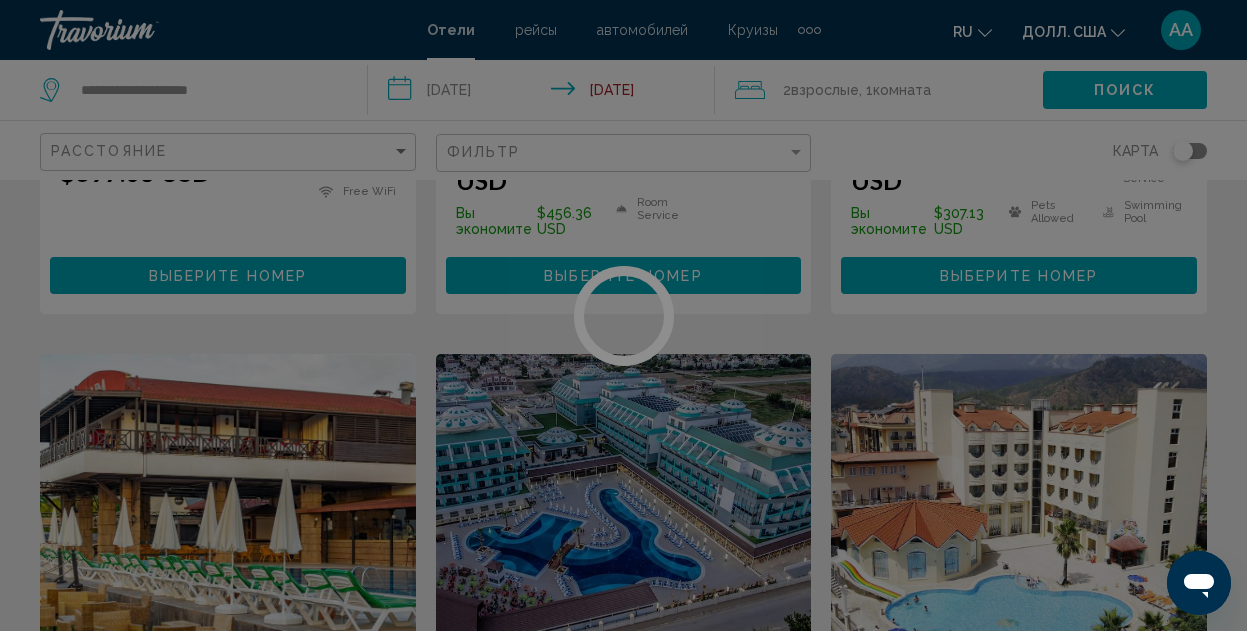 scroll, scrollTop: 0, scrollLeft: 0, axis: both 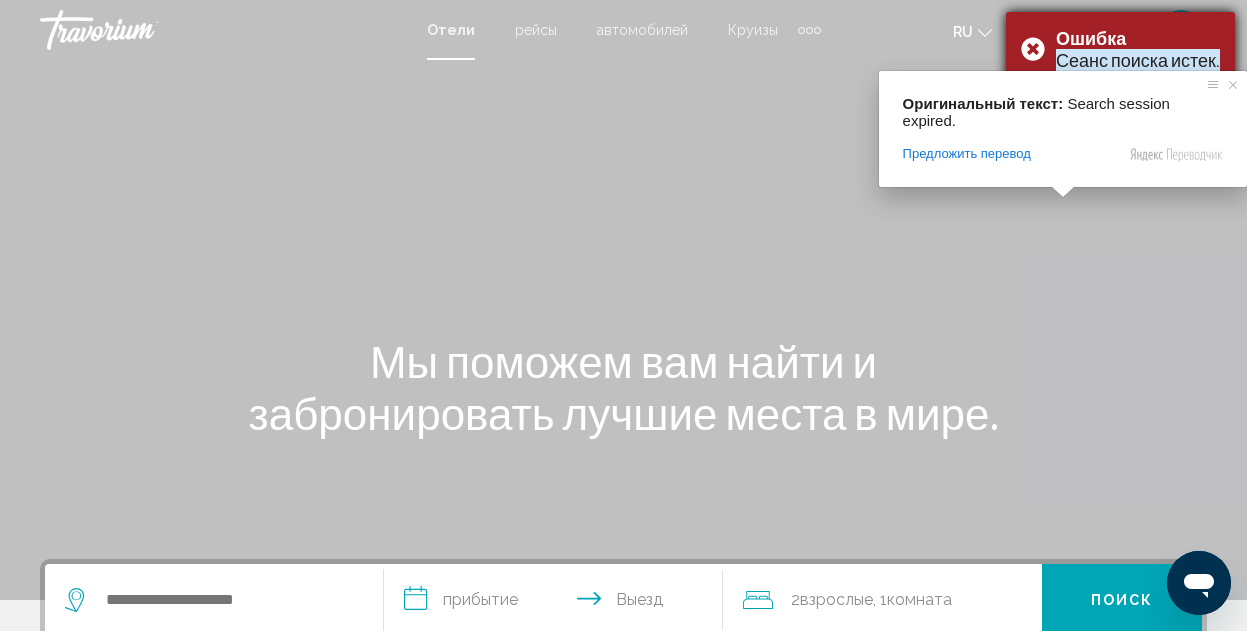 click on "Сеанс поиска истек." at bounding box center (1138, 60) 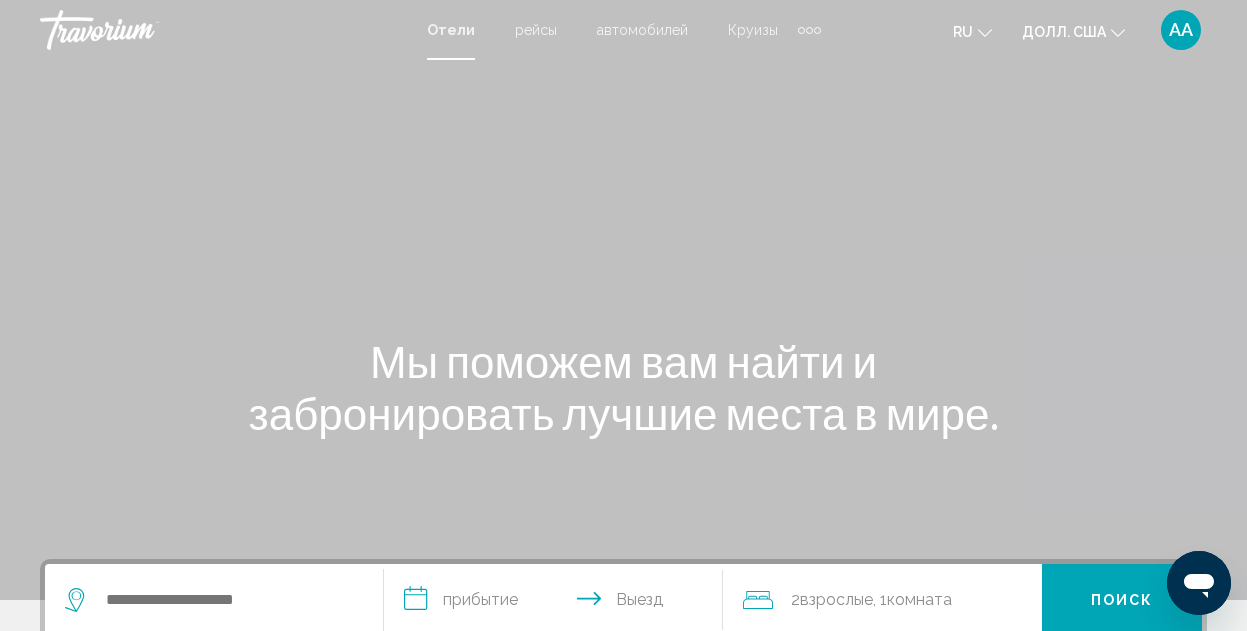 click at bounding box center [623, 300] 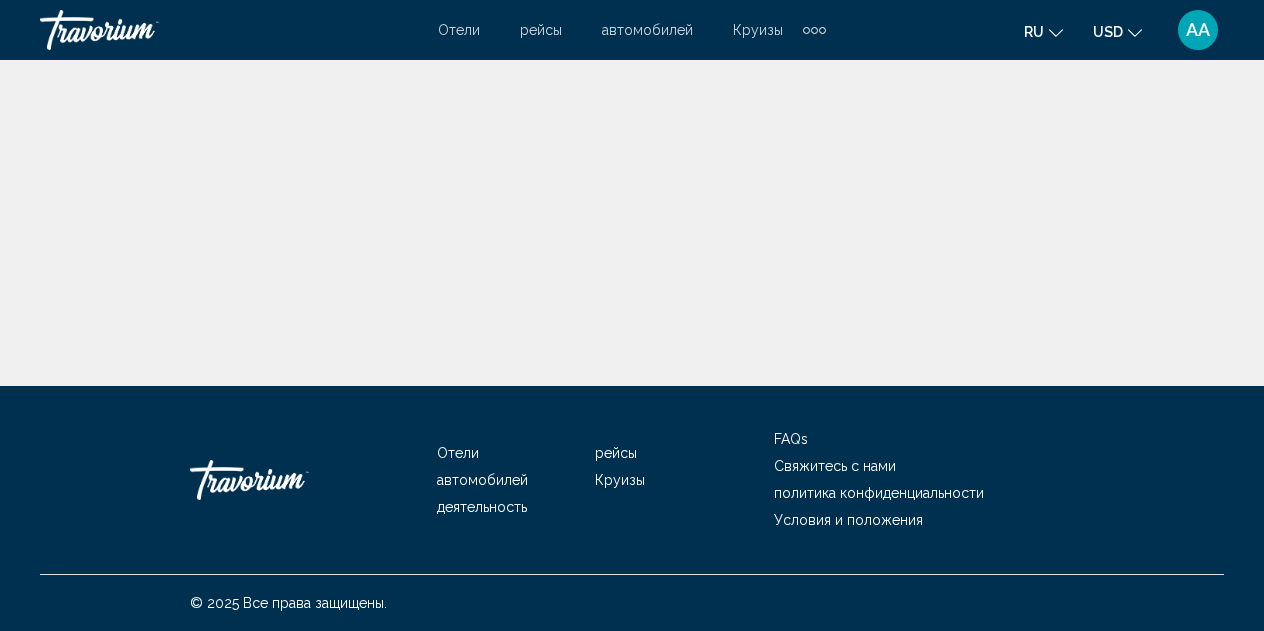 scroll, scrollTop: 0, scrollLeft: 0, axis: both 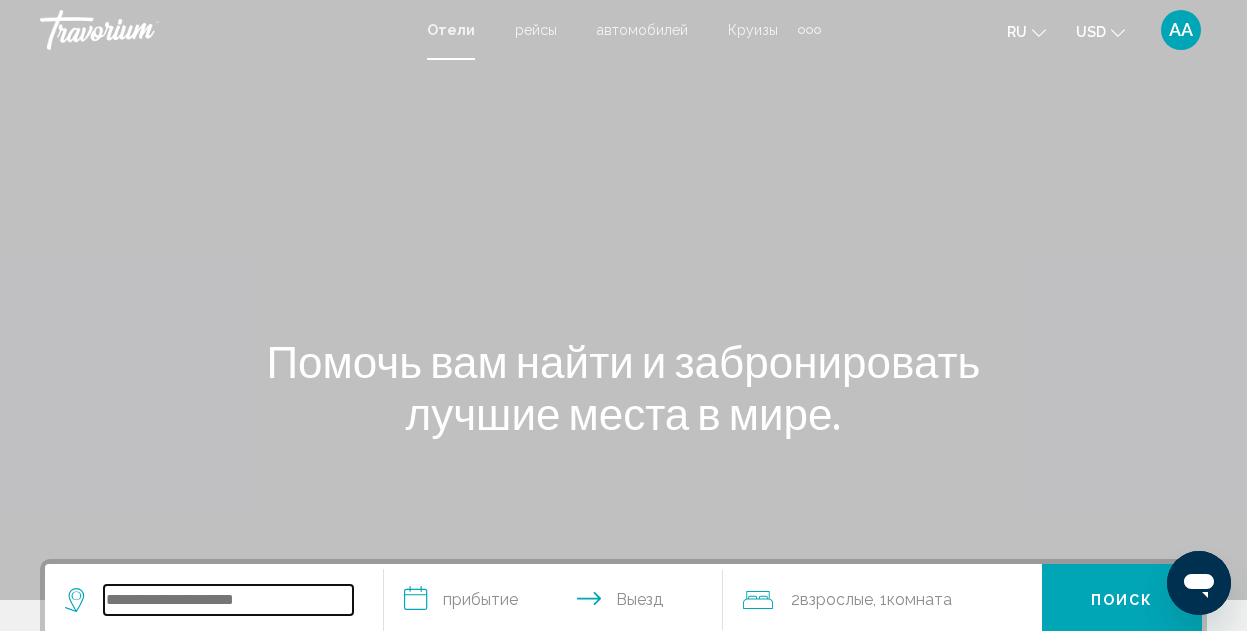 click at bounding box center [228, 600] 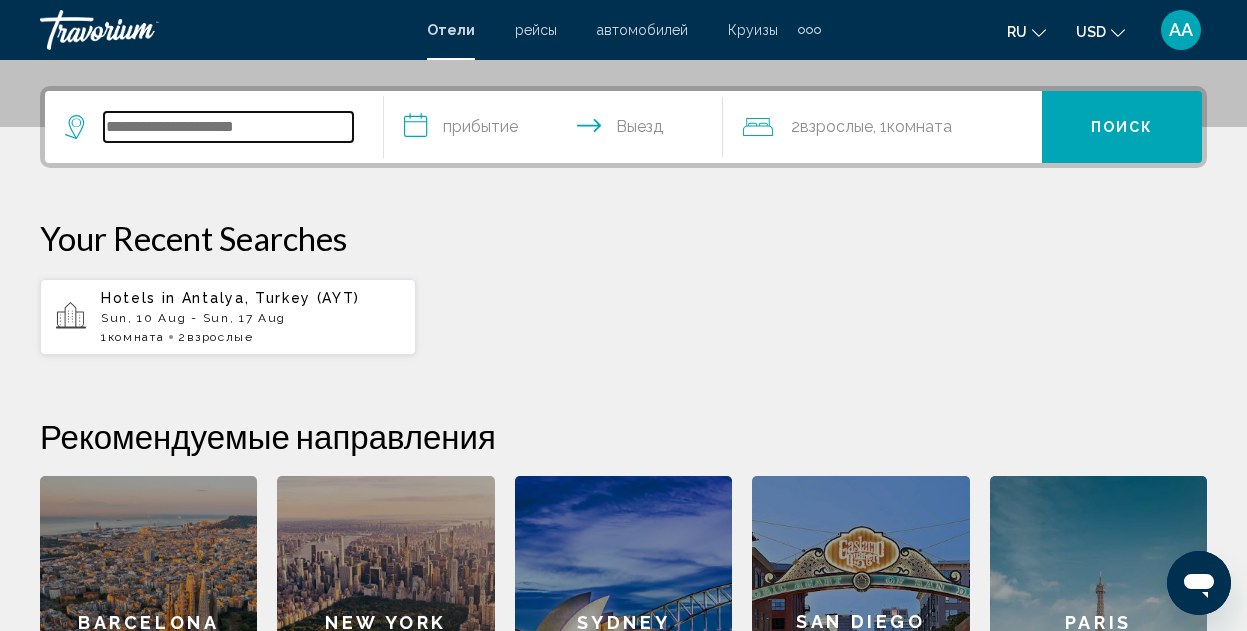 scroll, scrollTop: 494, scrollLeft: 0, axis: vertical 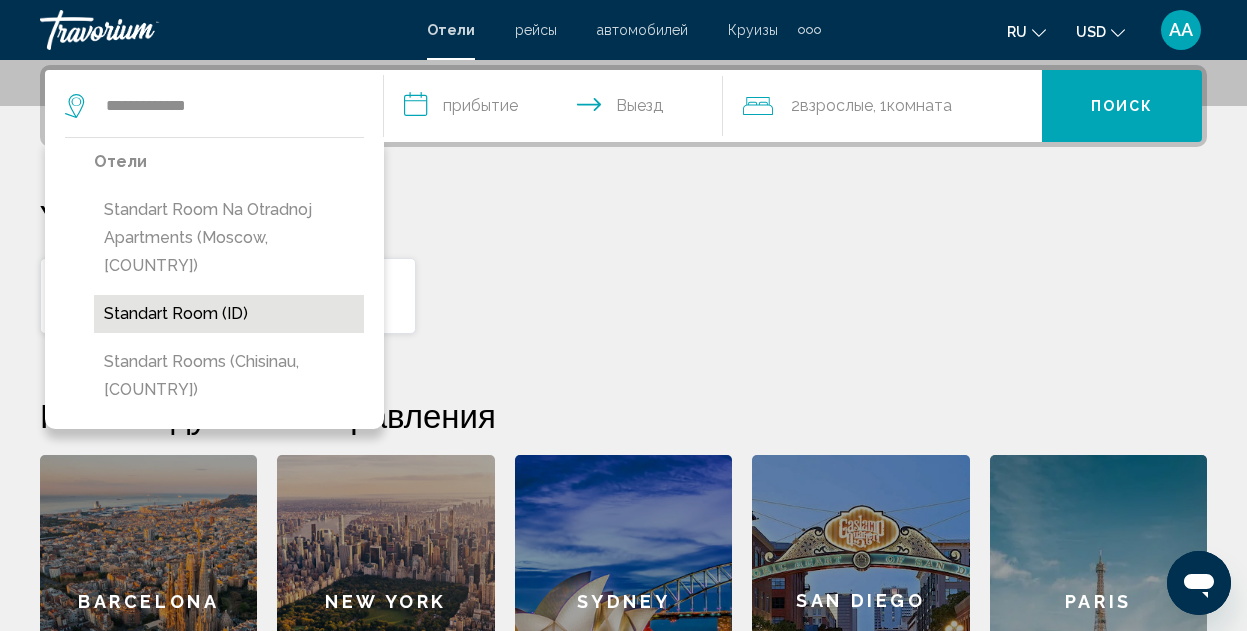 click on "Standart Room (ID)" at bounding box center [229, 314] 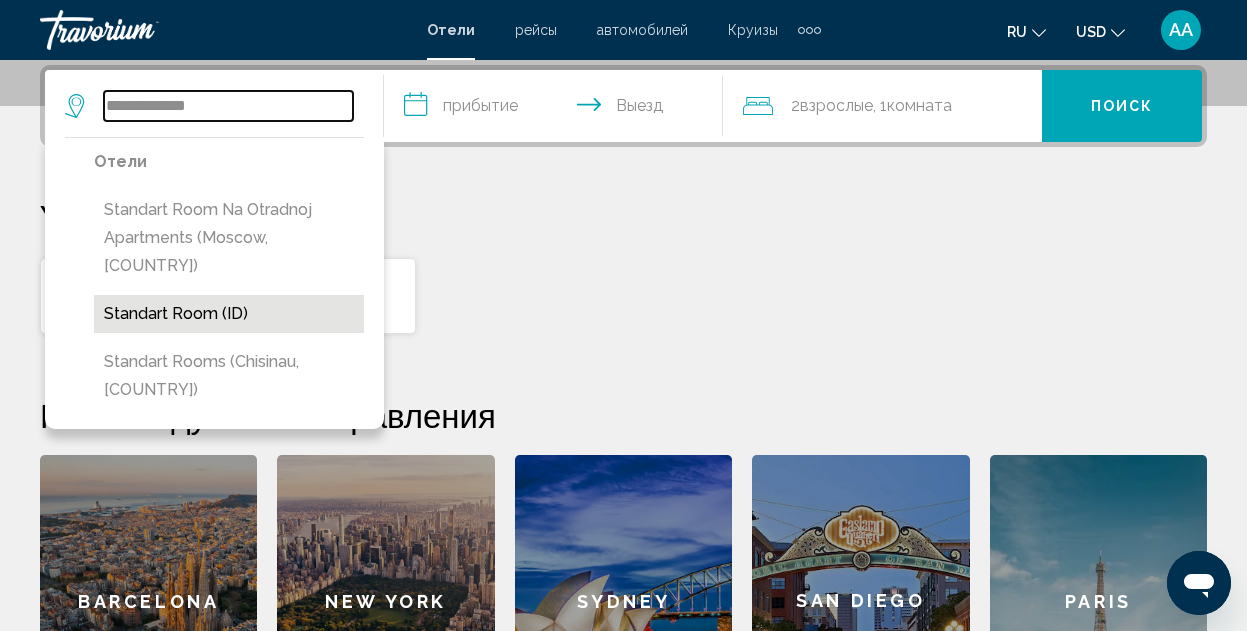type on "**********" 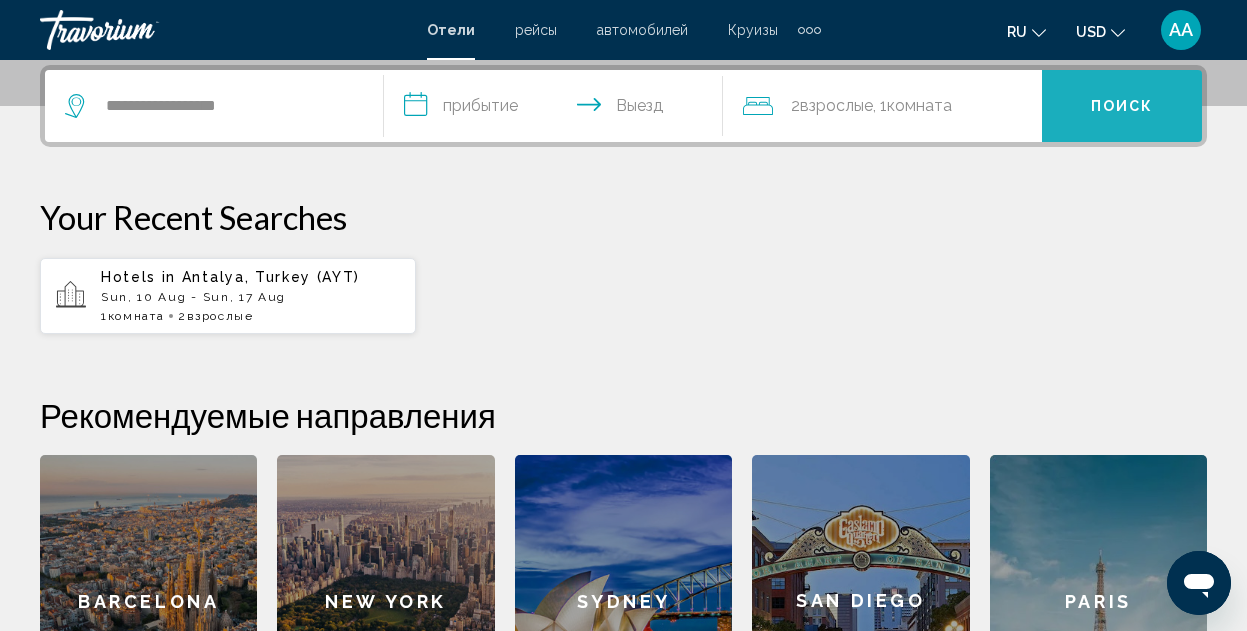 click on "Поиск" at bounding box center (1122, 107) 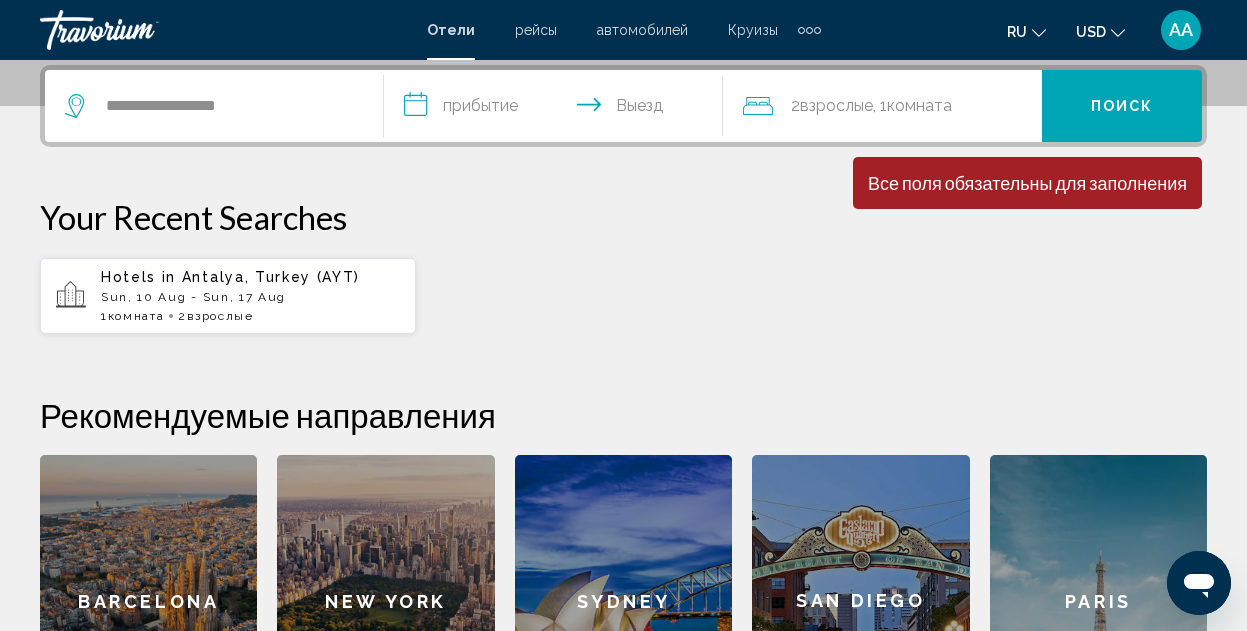 click on "**********" at bounding box center [557, 109] 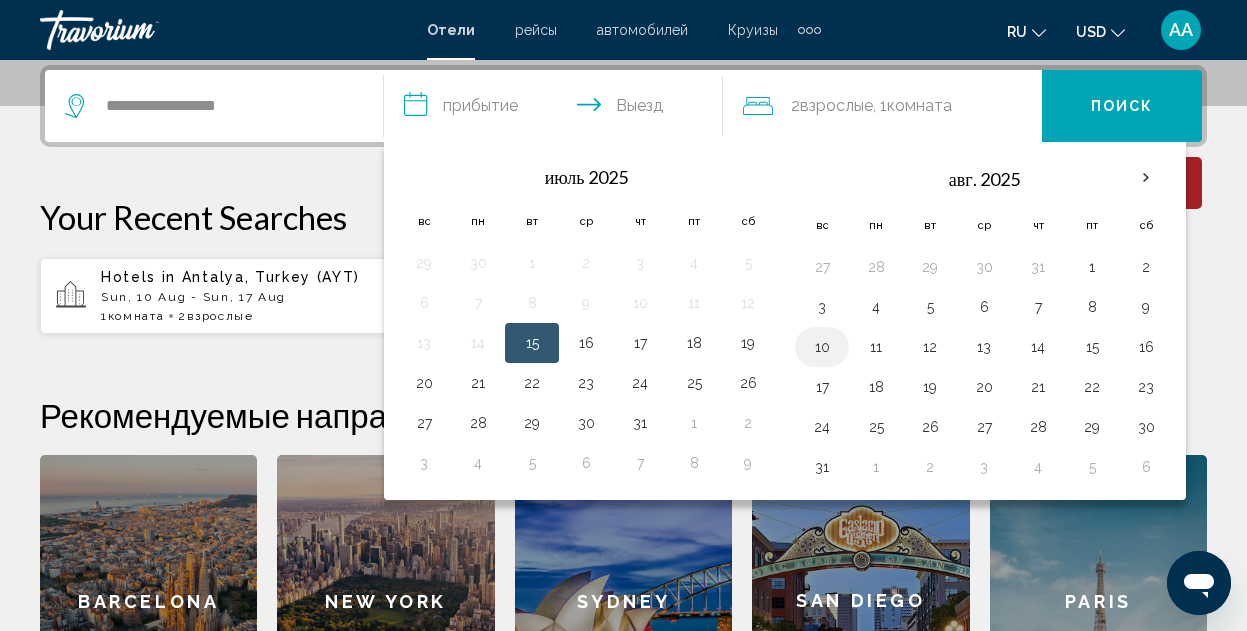 click on "10" at bounding box center (822, 347) 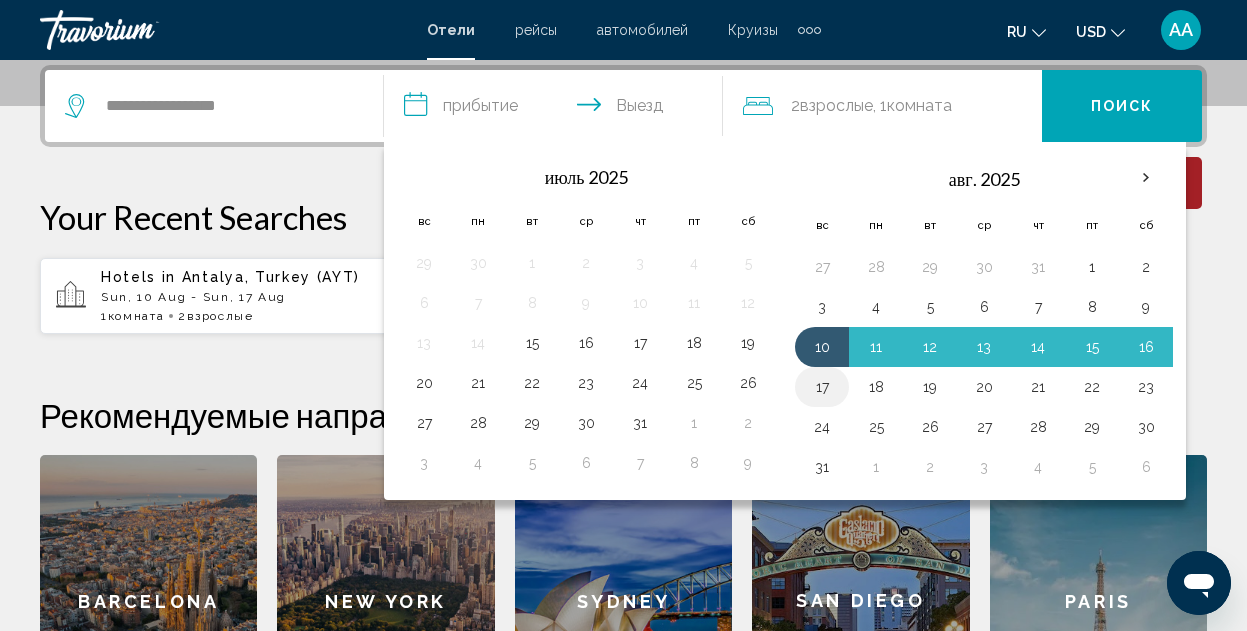 click on "17" at bounding box center (822, 387) 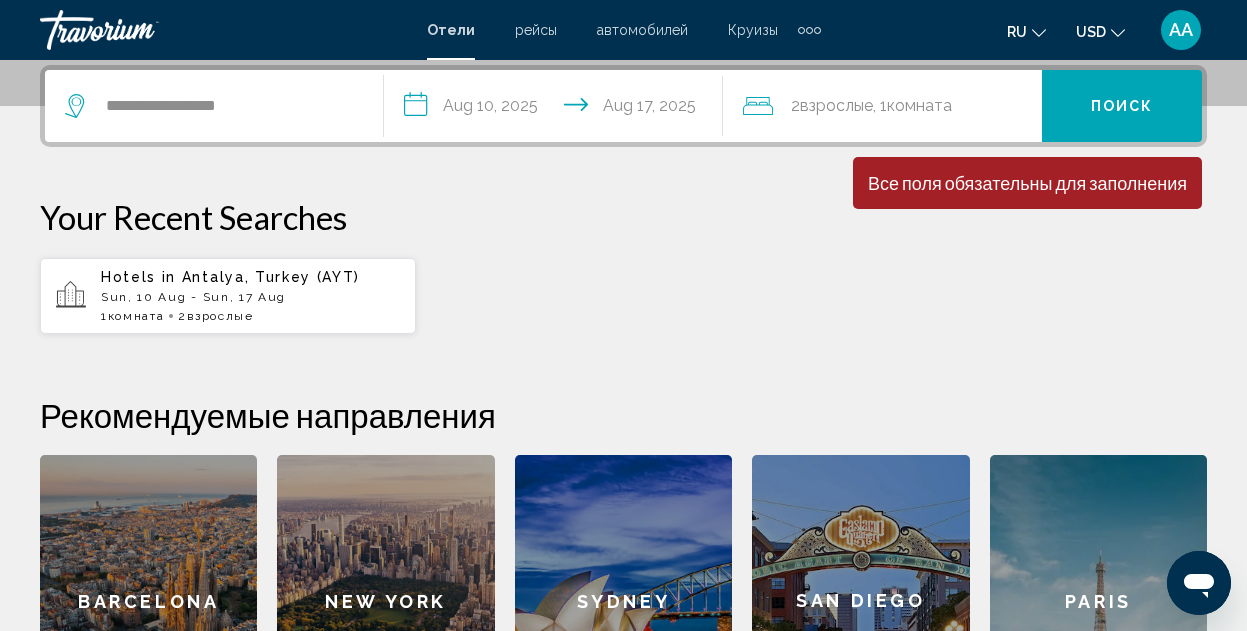 click 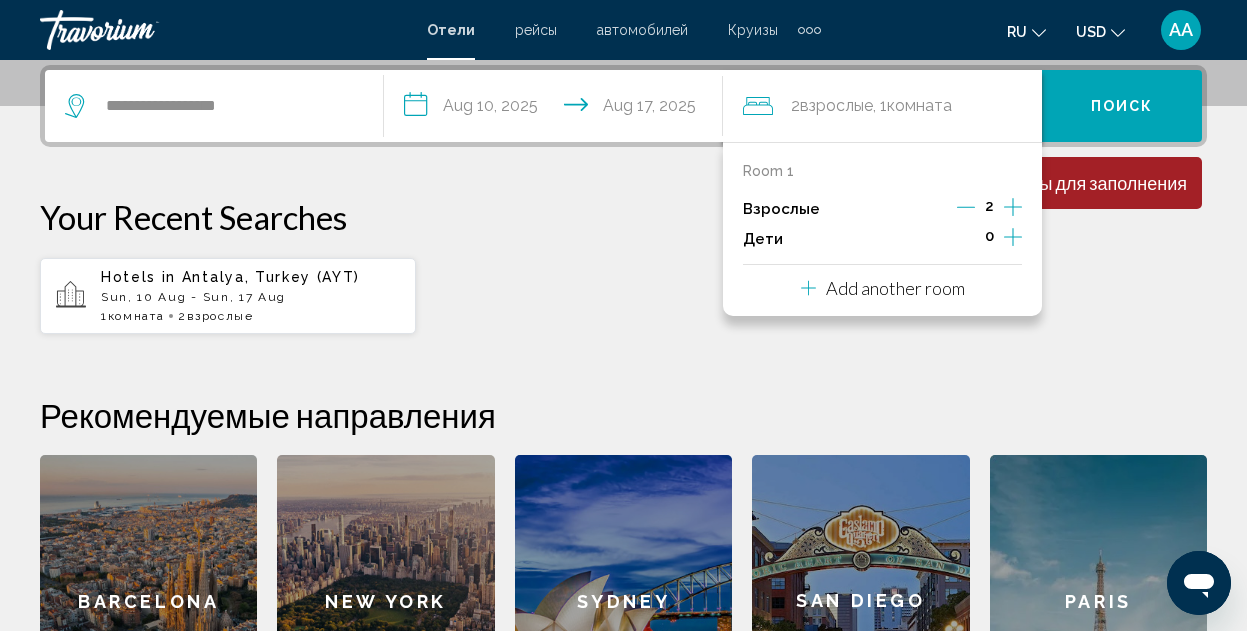 click on "Взрослые" at bounding box center [781, 209] 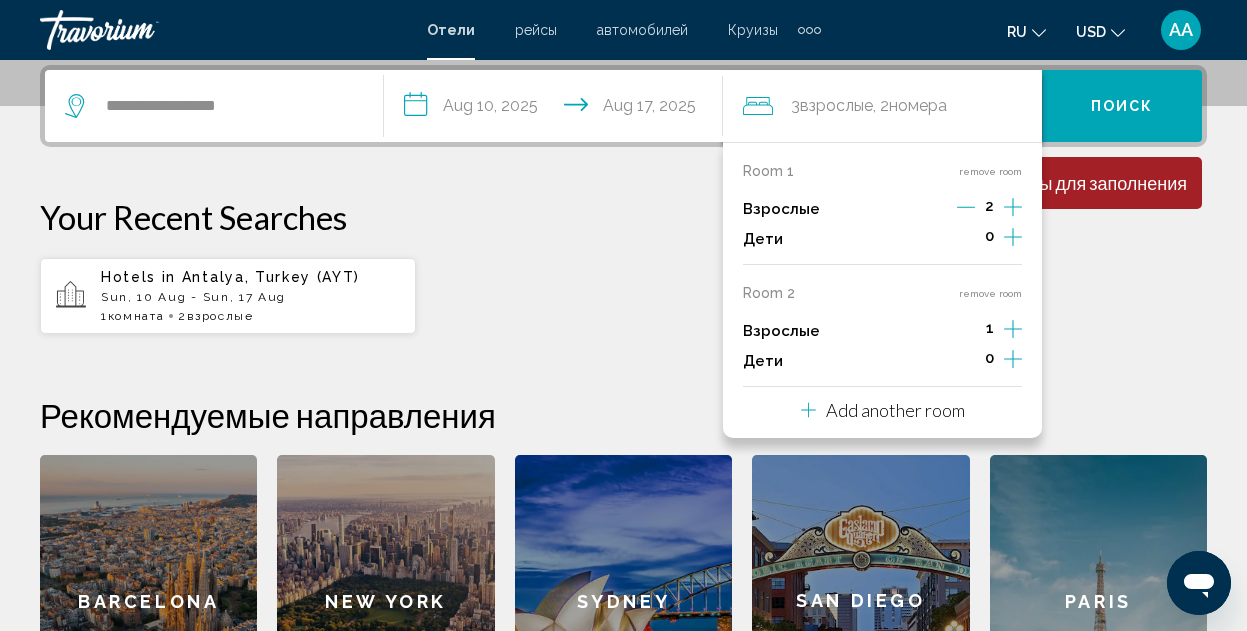 click on "Дети
0" at bounding box center (882, 239) 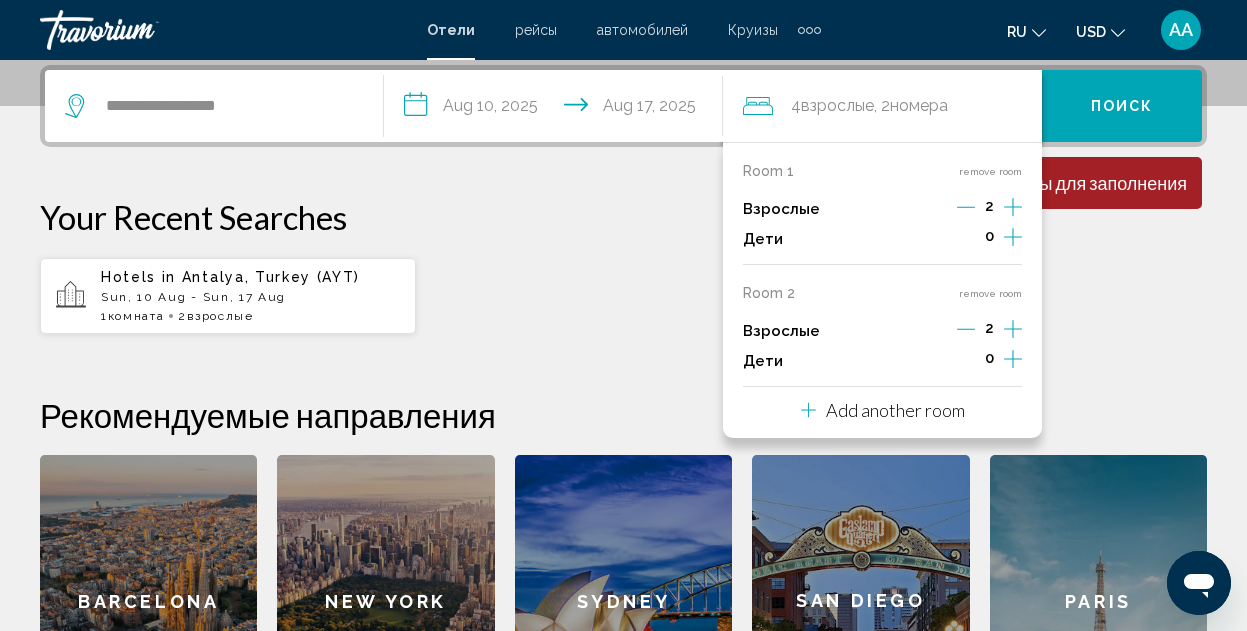click 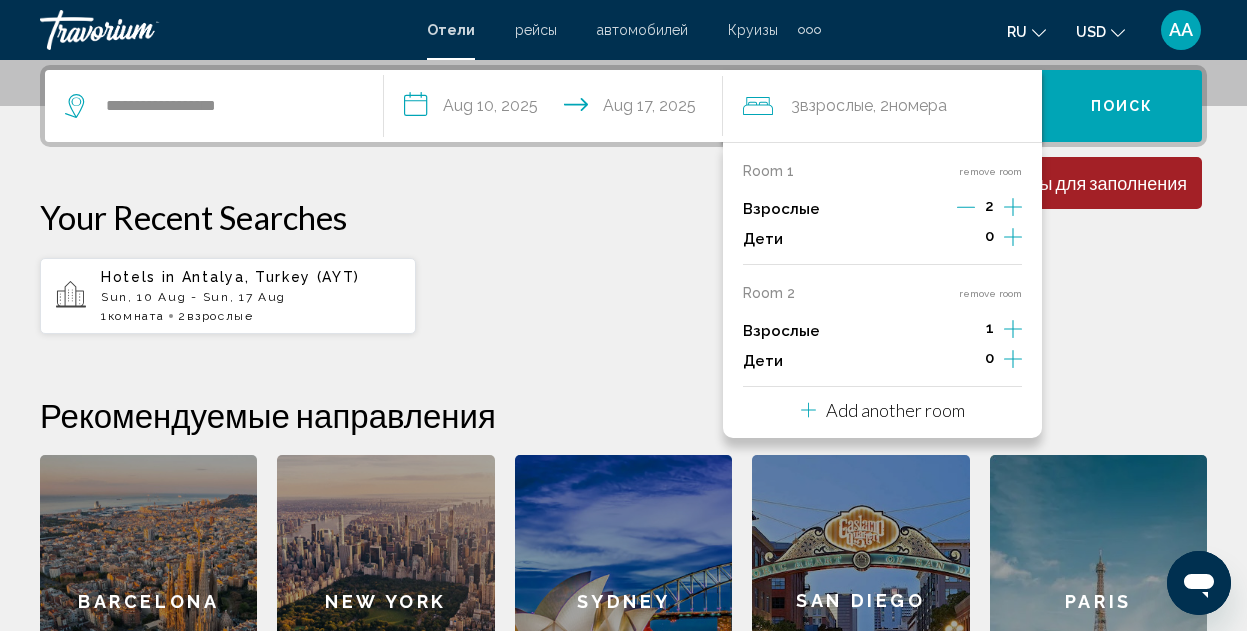 click on "Room 2  remove room" at bounding box center [882, 293] 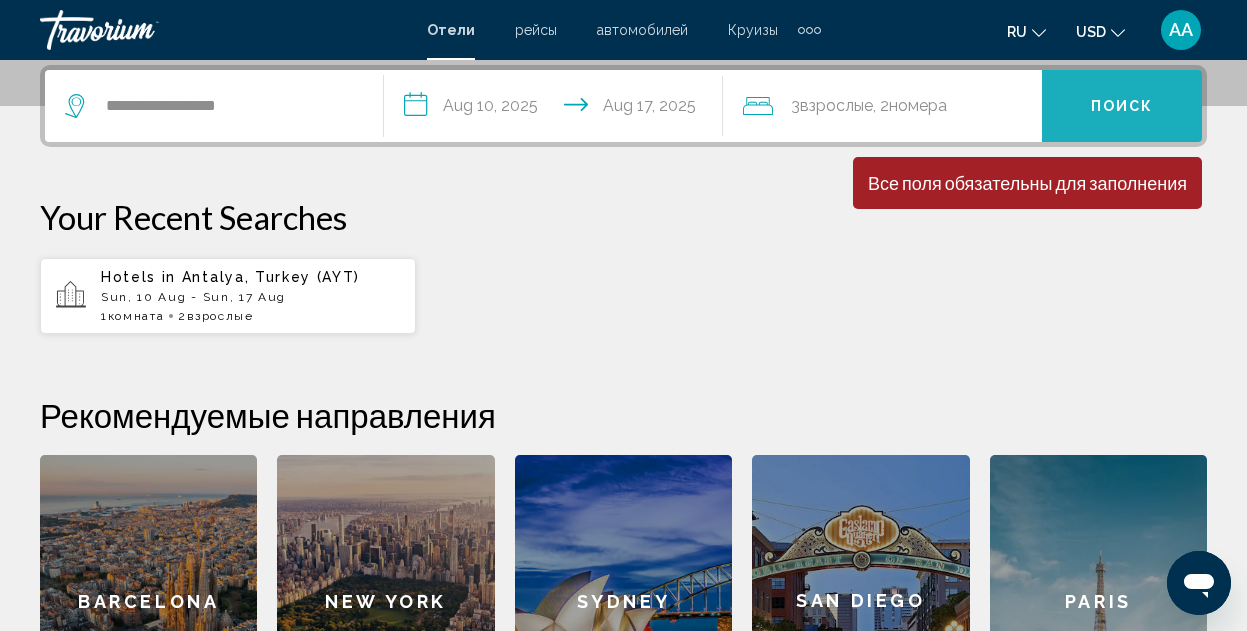 click on "Поиск" at bounding box center (1122, 107) 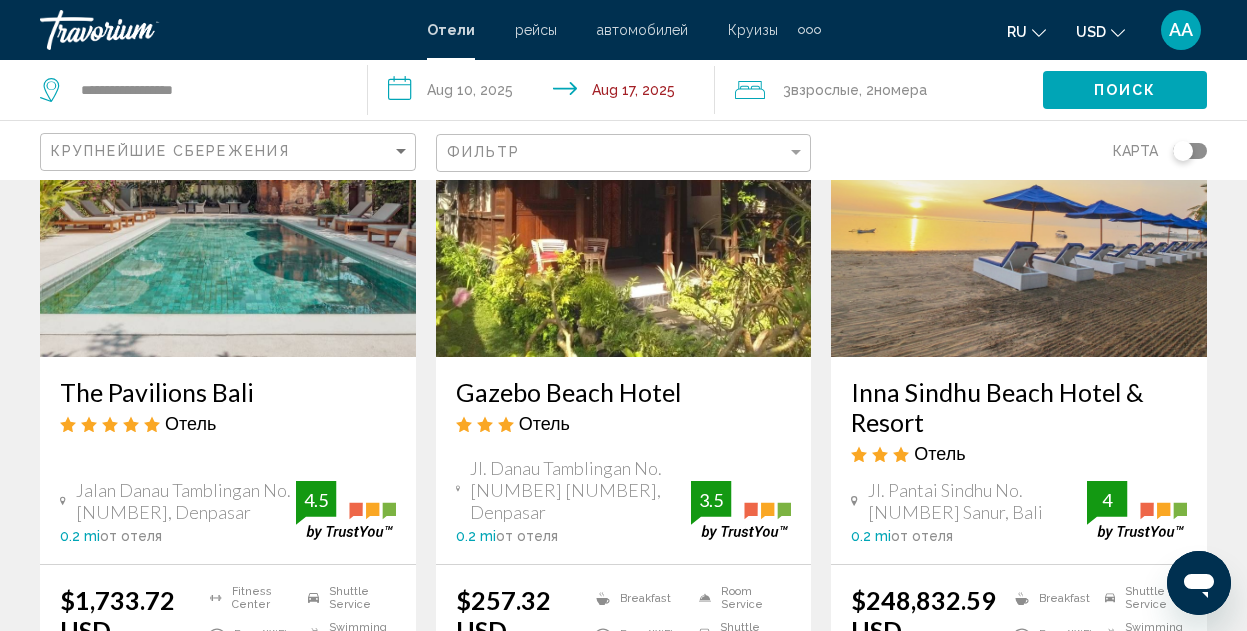 scroll, scrollTop: 0, scrollLeft: 0, axis: both 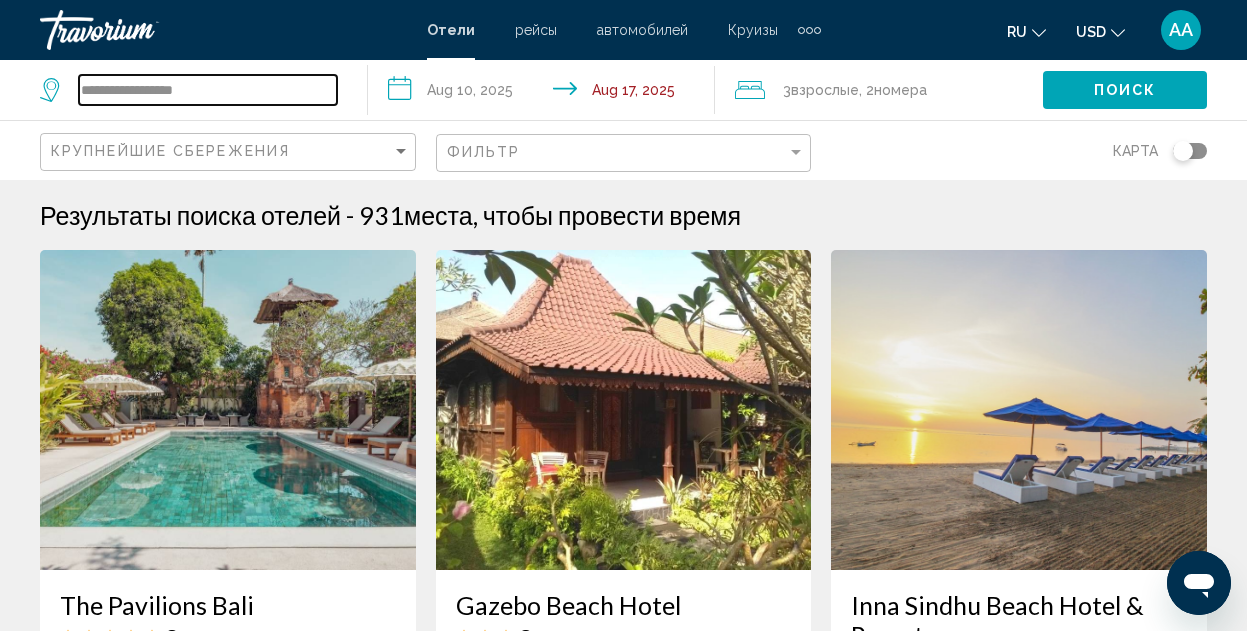 click on "**********" at bounding box center [208, 90] 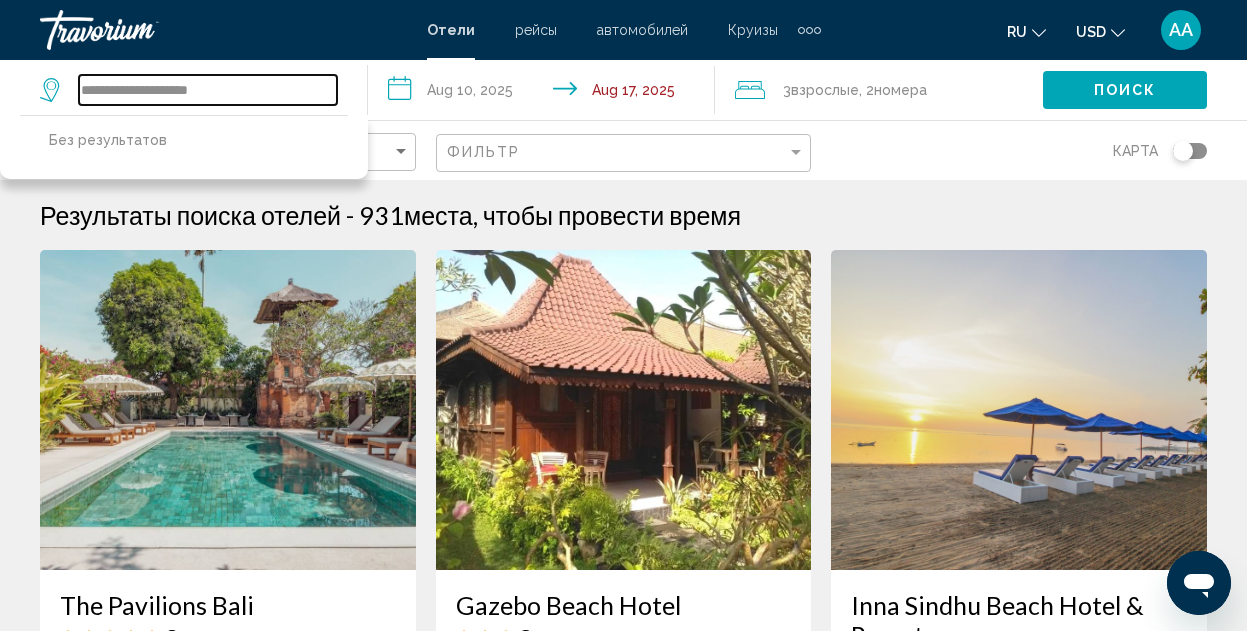type on "**********" 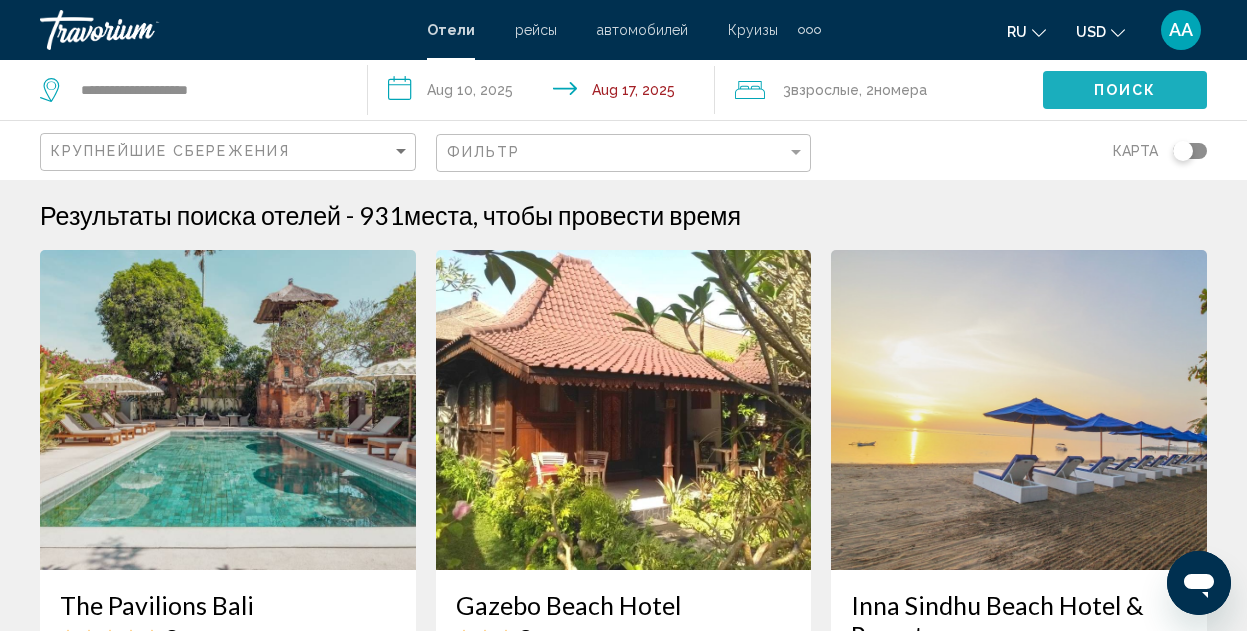 click on "Поиск" 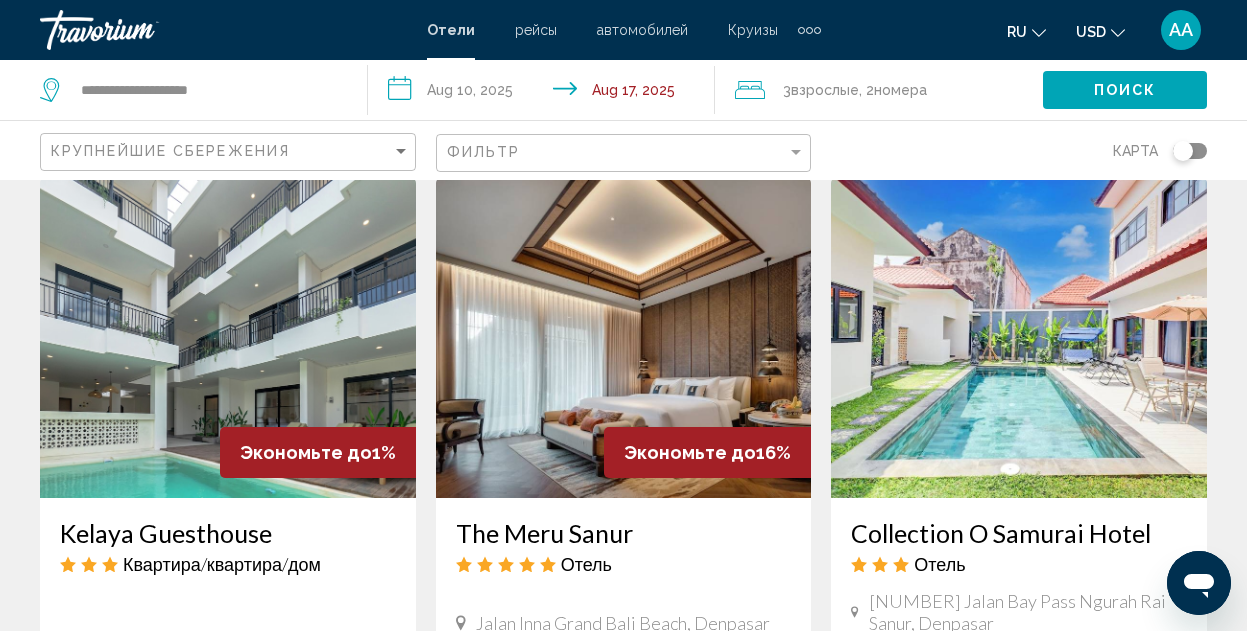 scroll, scrollTop: 1700, scrollLeft: 0, axis: vertical 